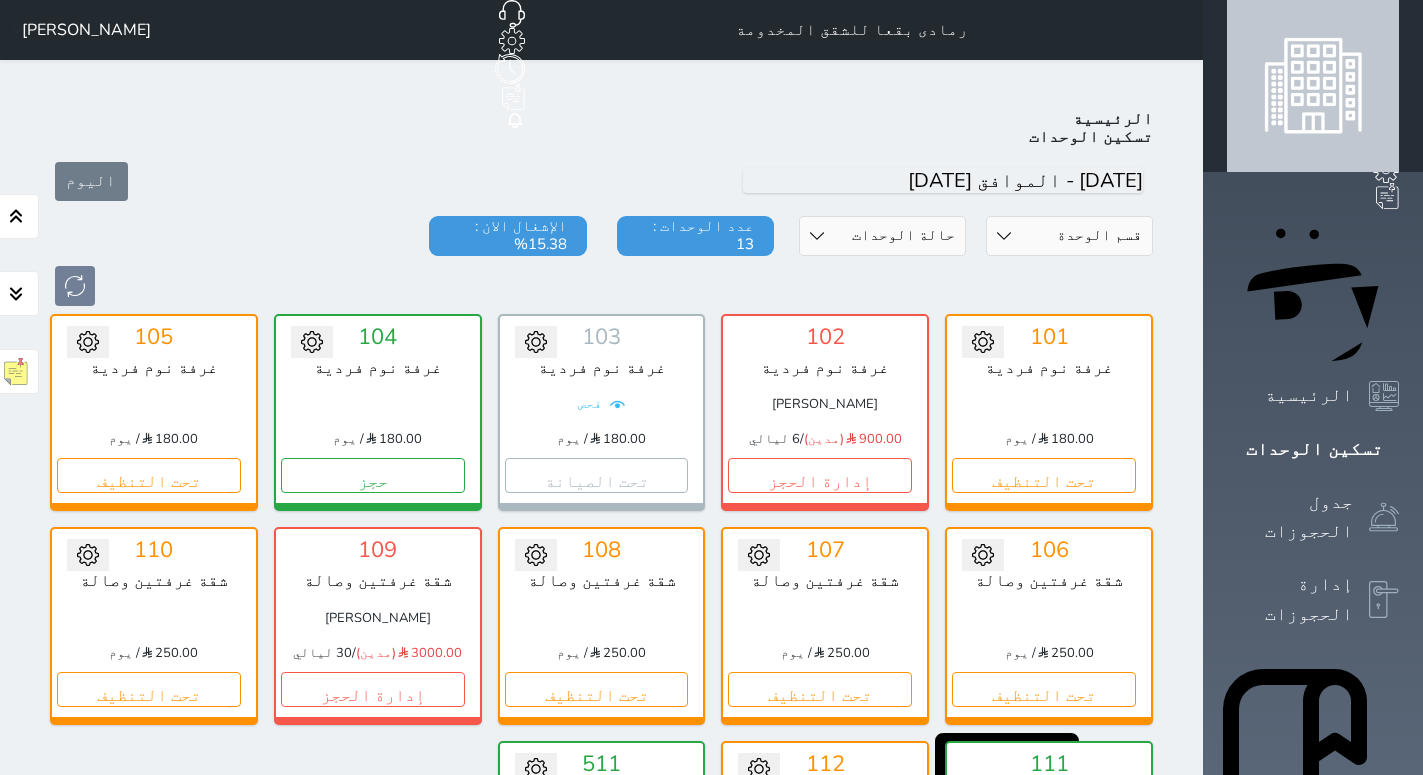scroll, scrollTop: 0, scrollLeft: 0, axis: both 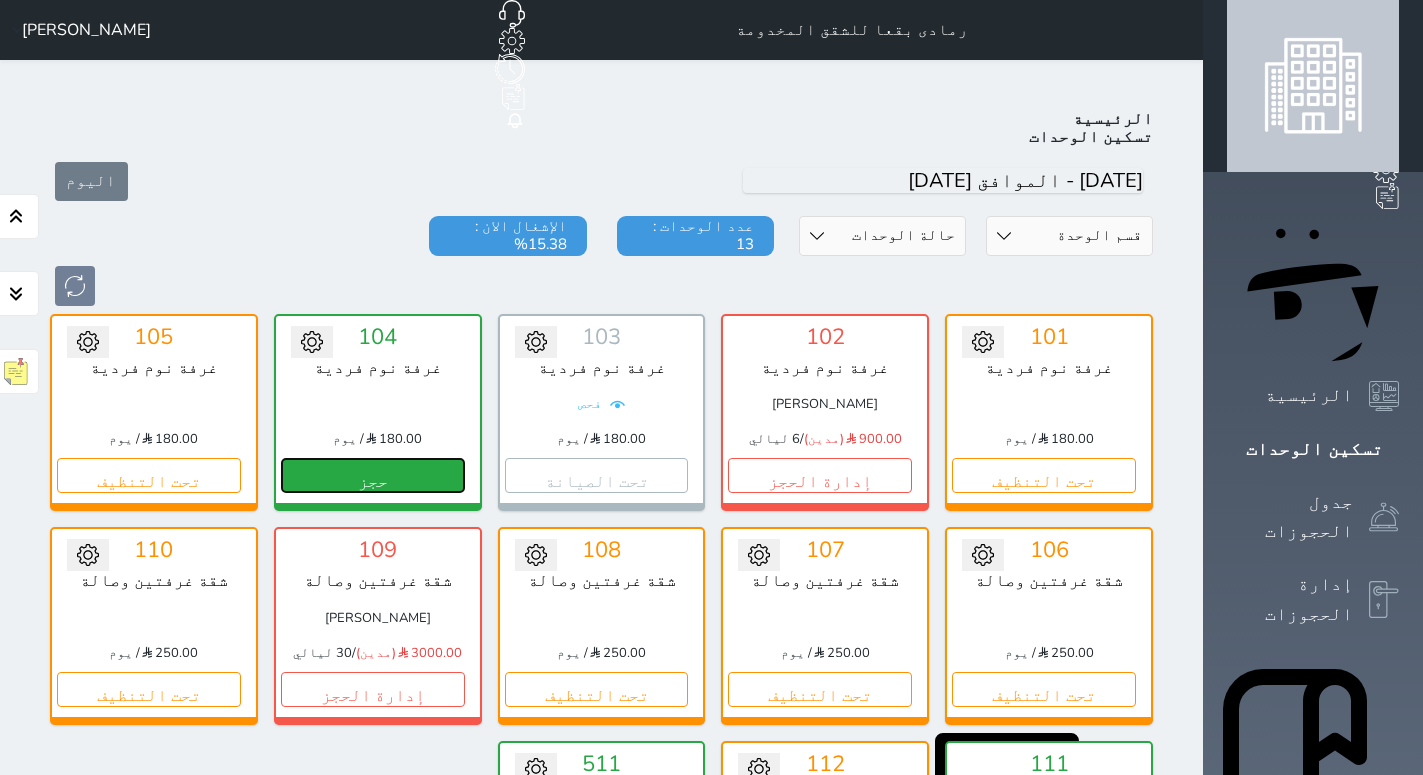 click on "حجز" at bounding box center [373, 475] 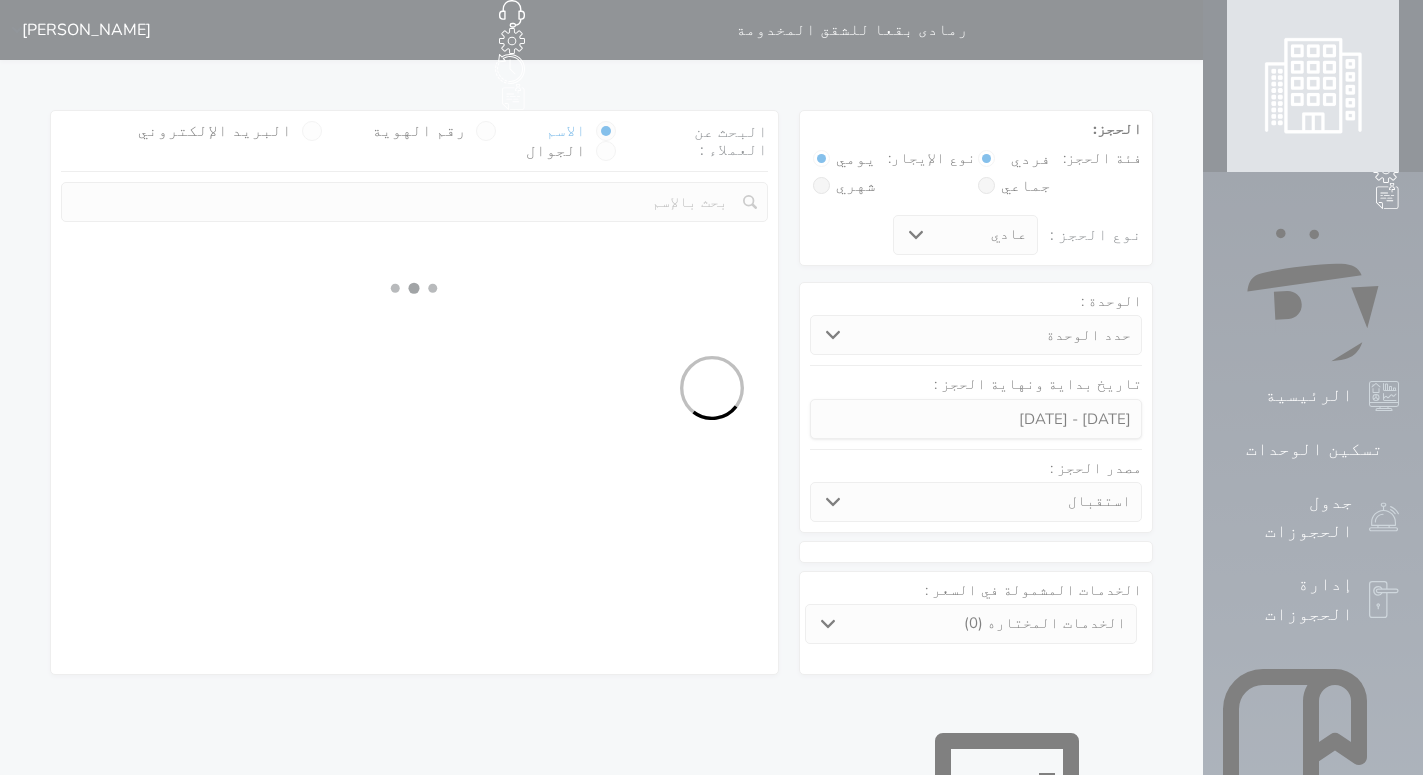 select 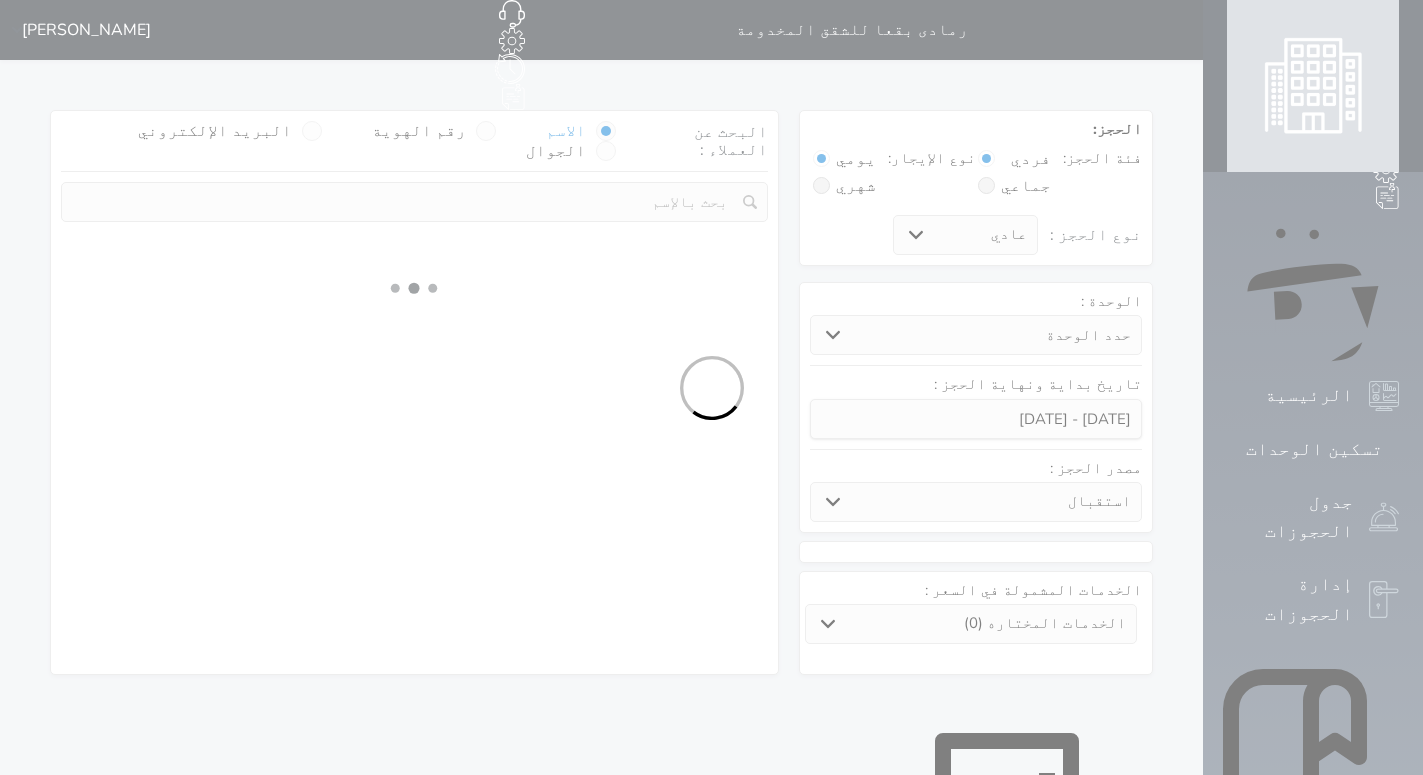 select on "6209" 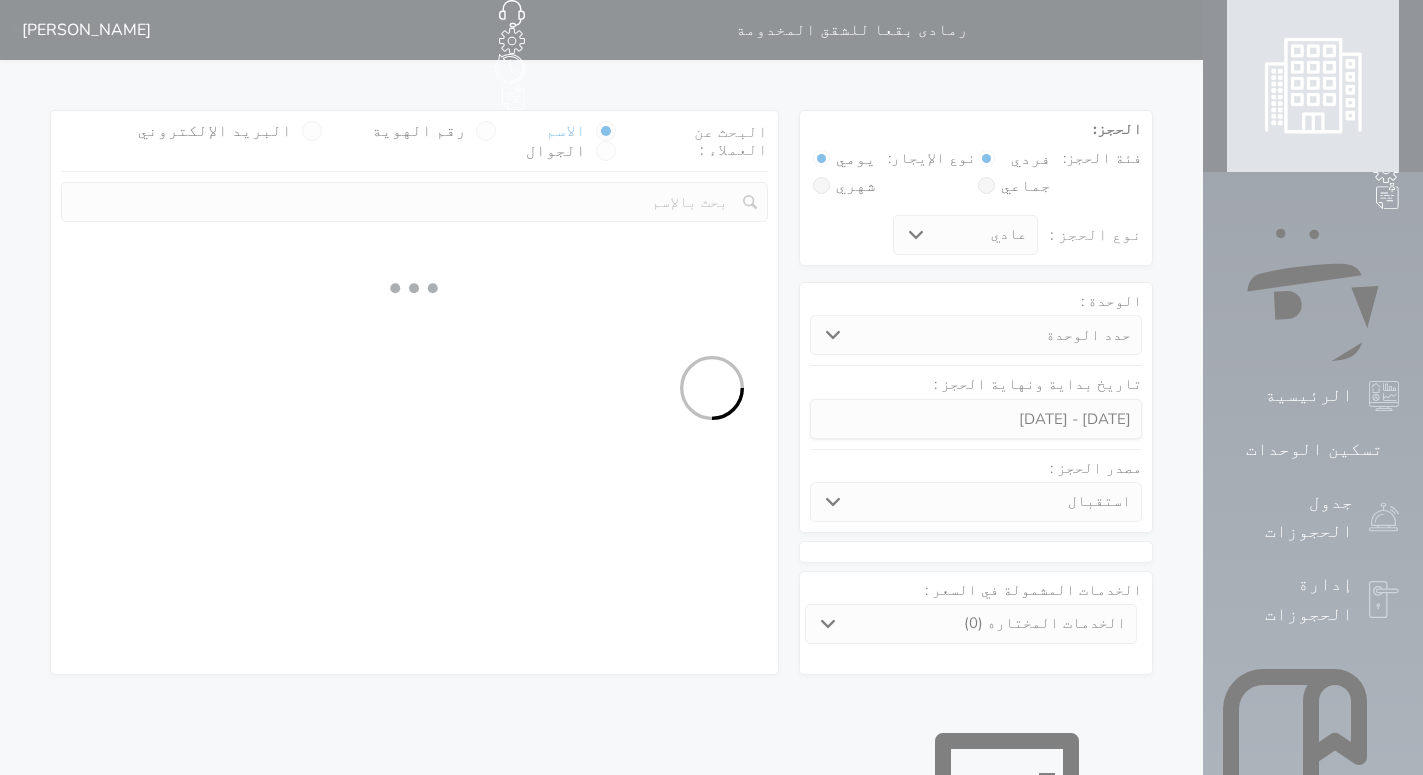 select 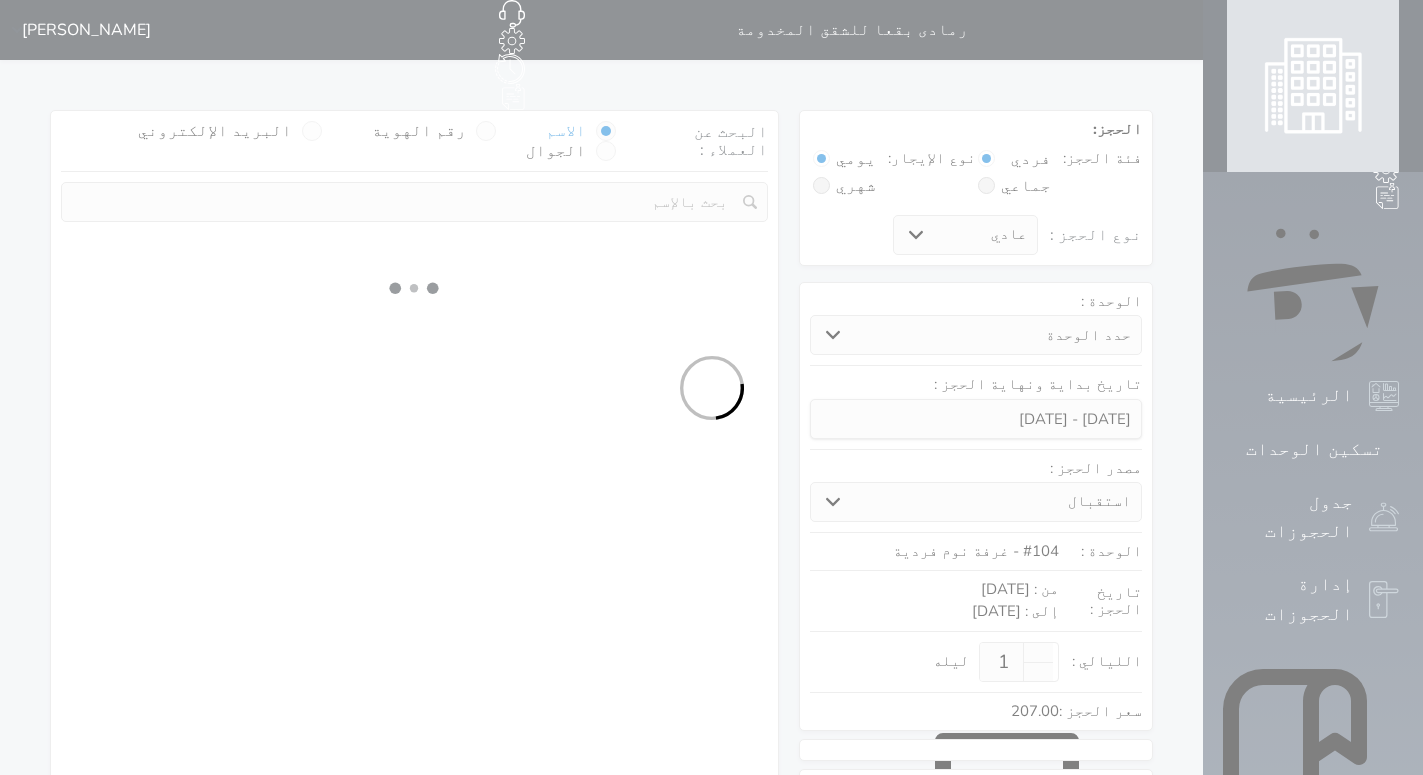 select on "1" 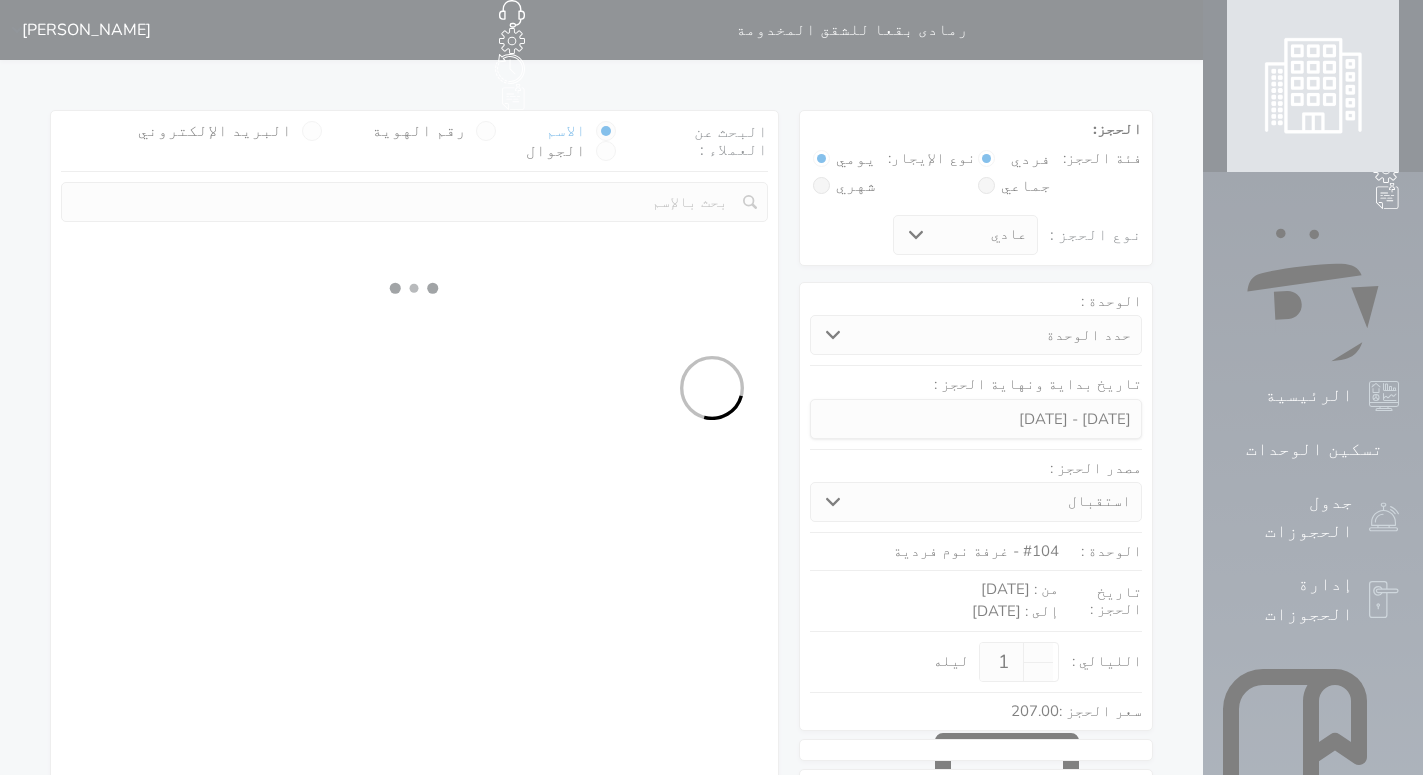 select on "113" 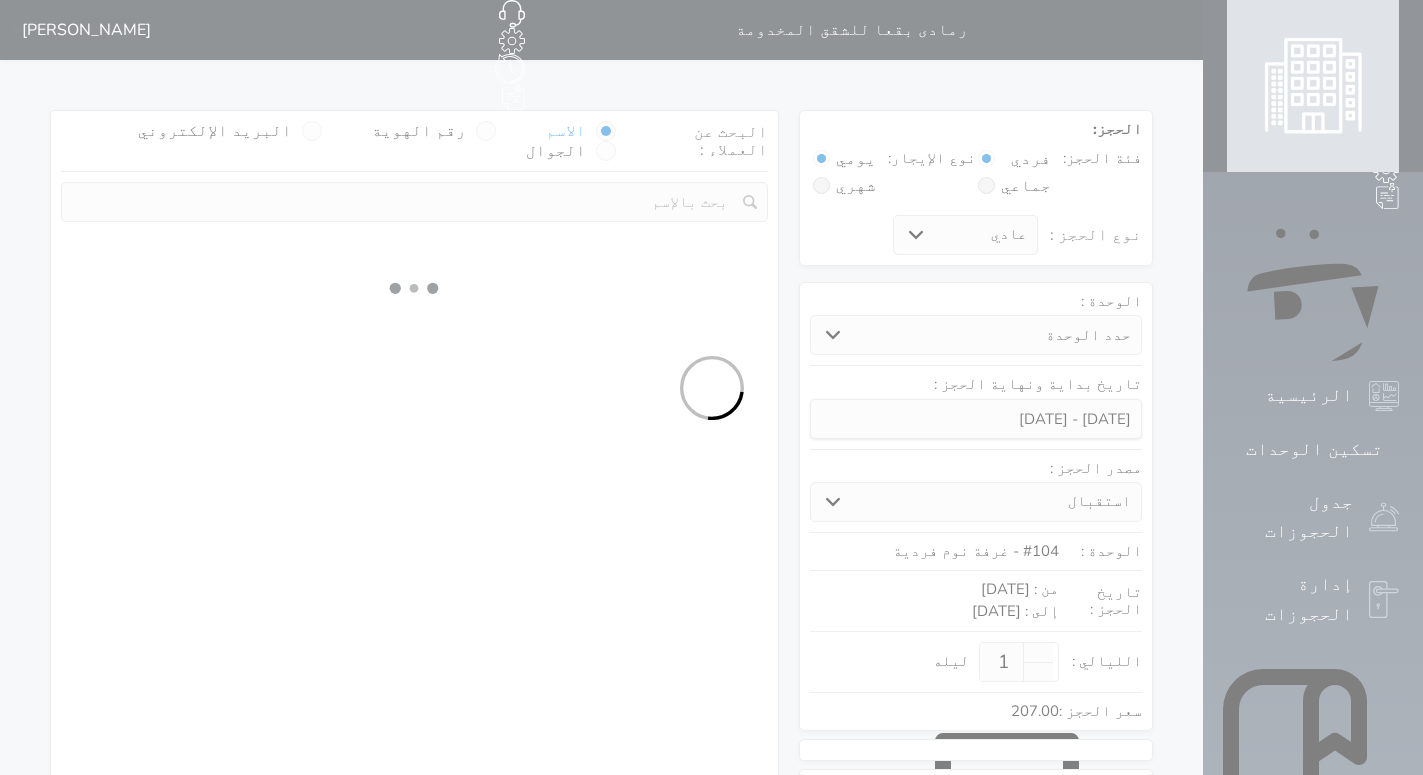 select on "1" 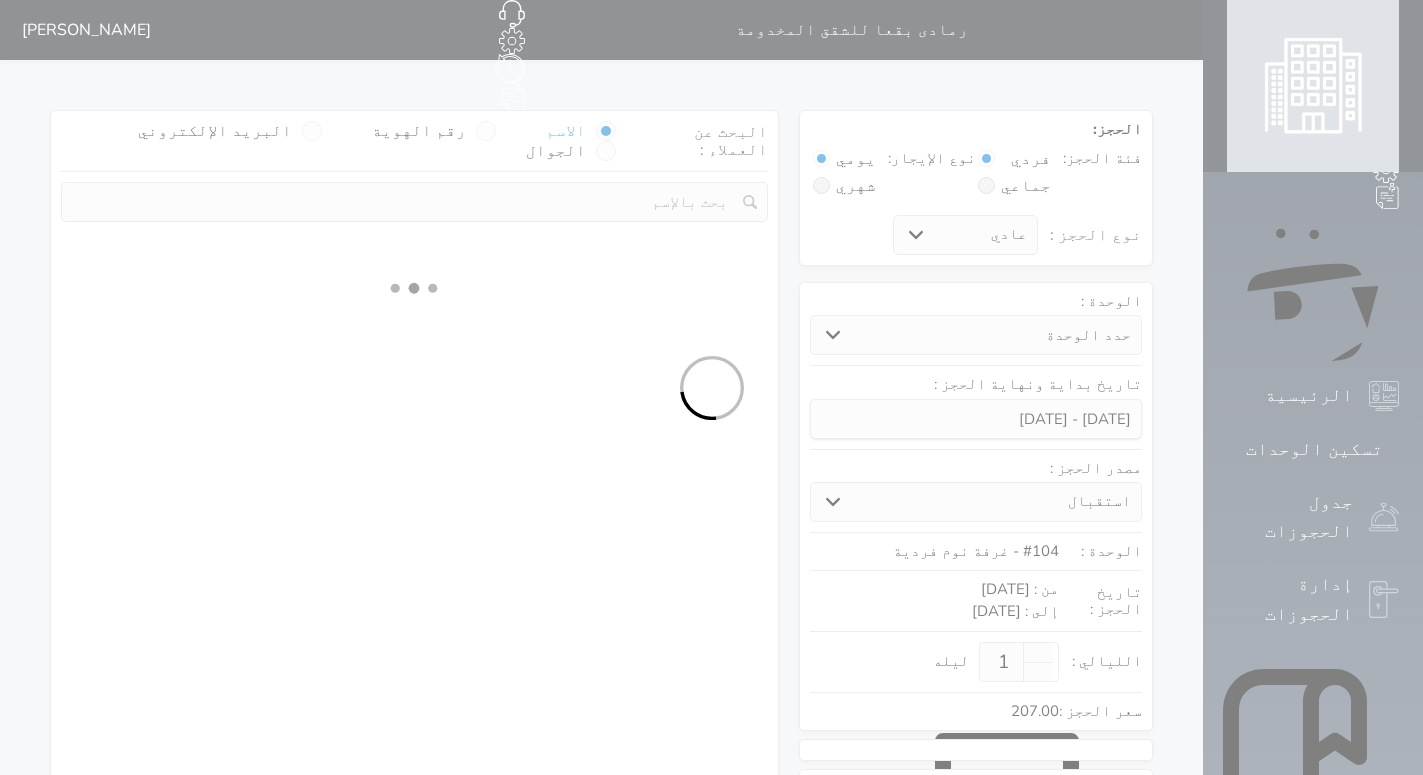 select 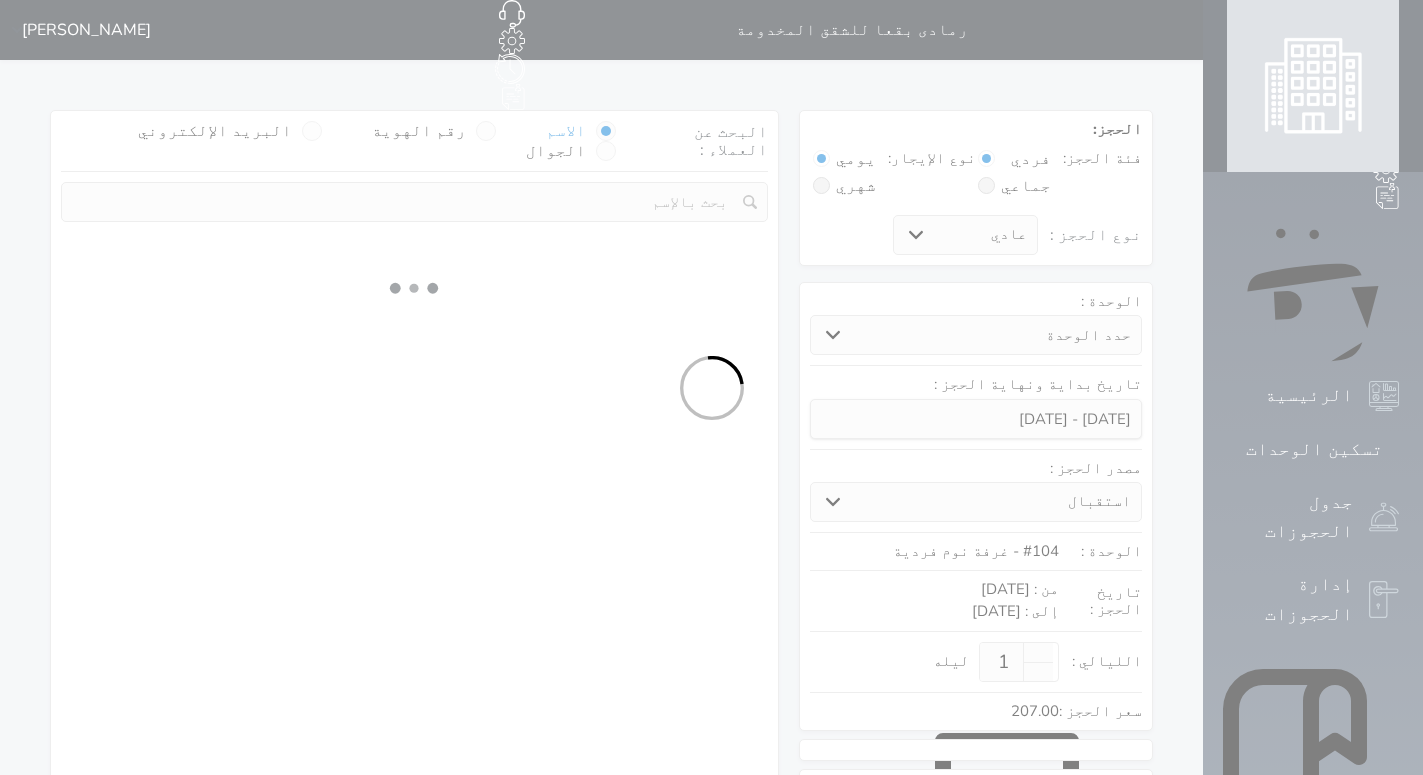 select on "7" 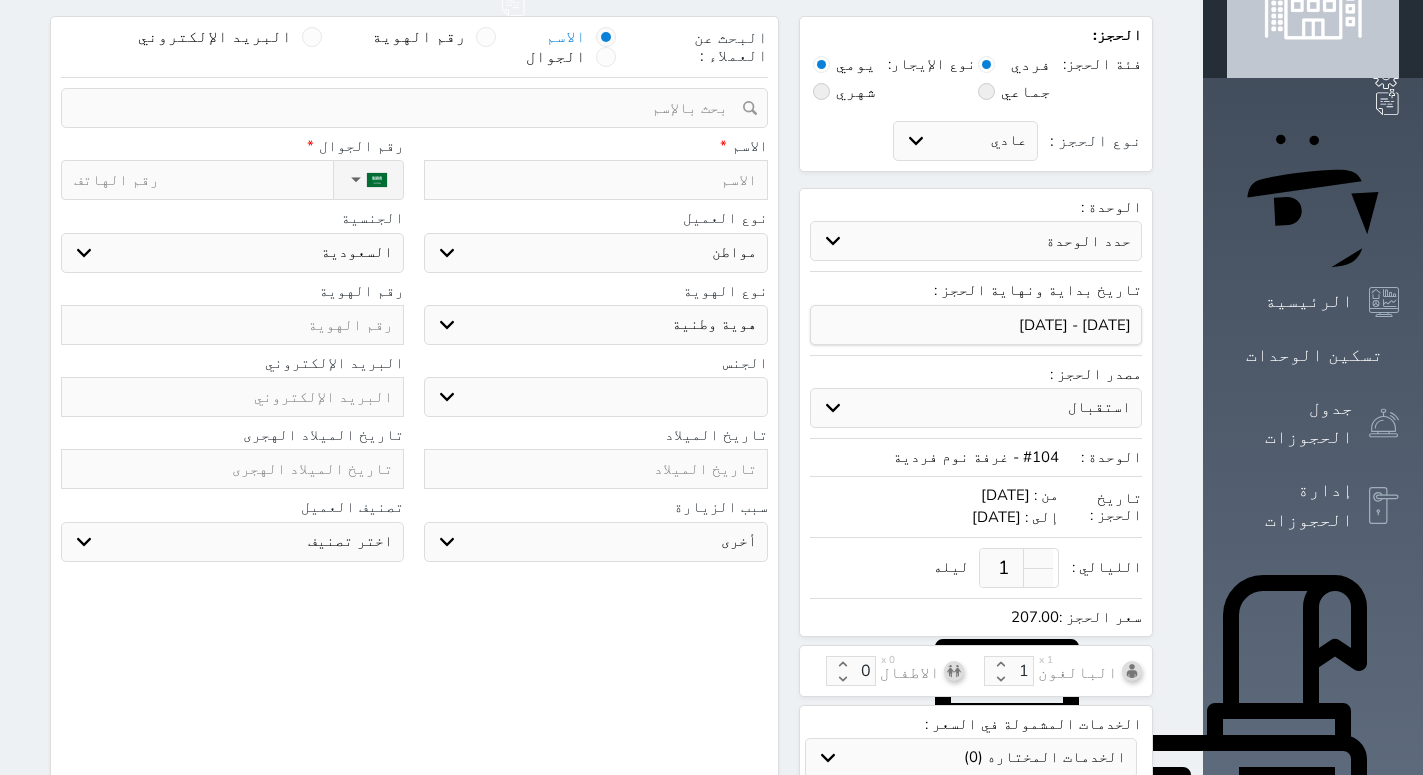 scroll, scrollTop: 0, scrollLeft: 0, axis: both 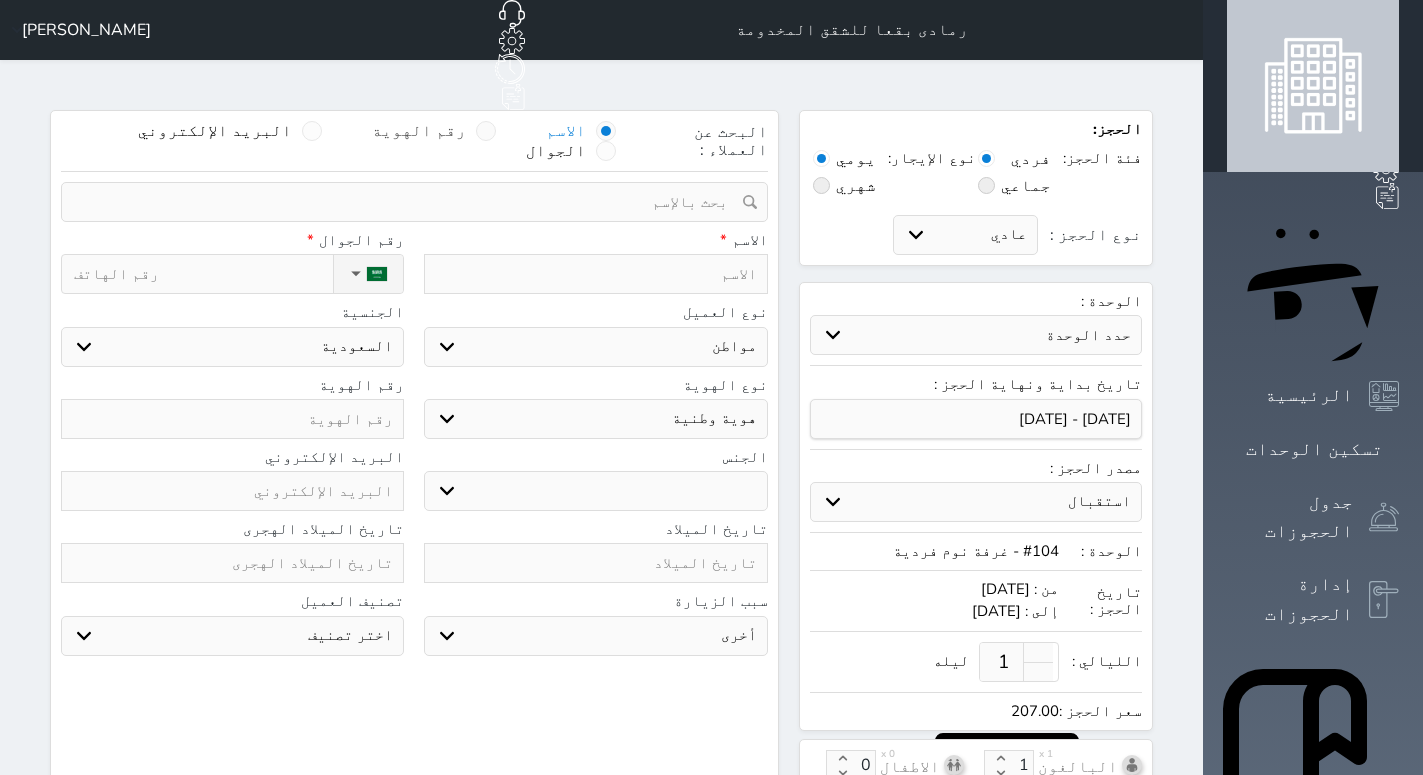click at bounding box center (486, 131) 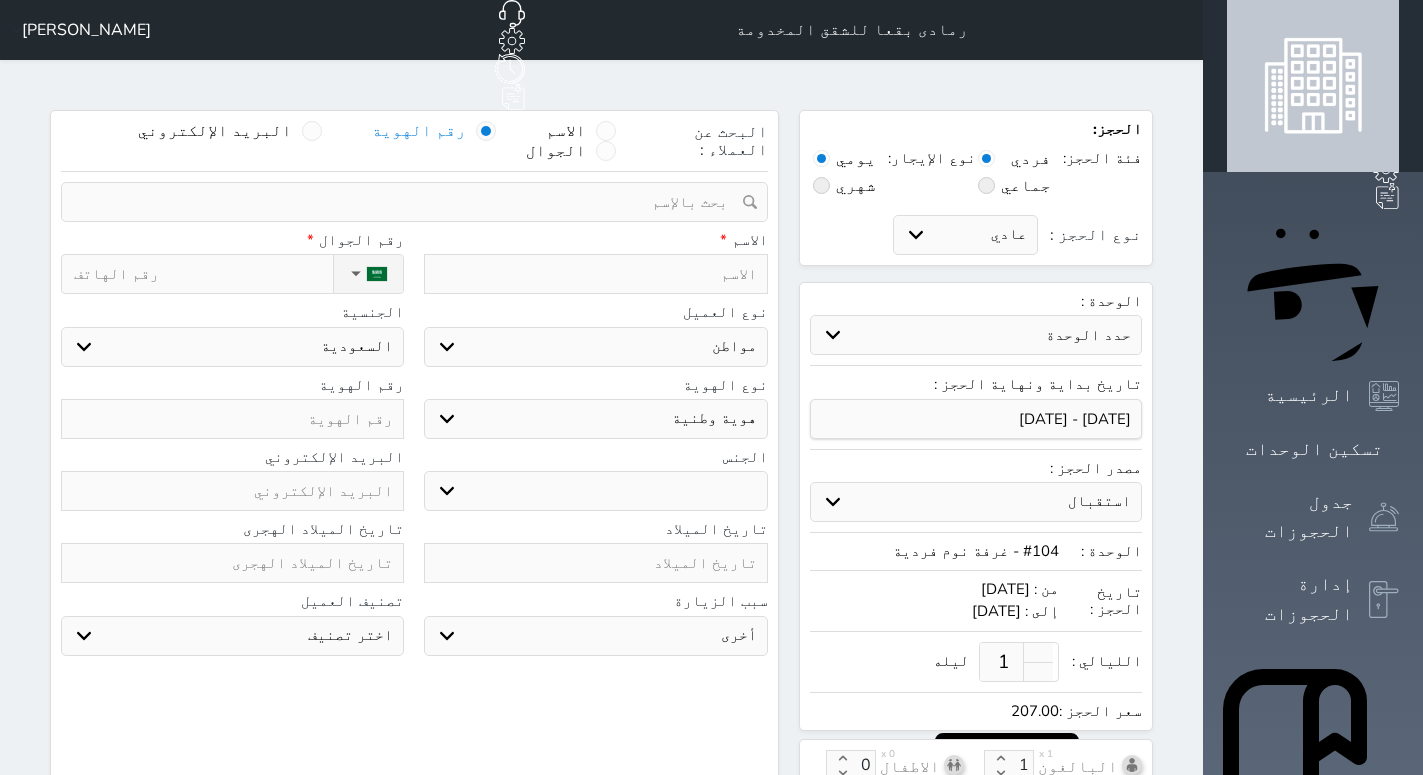 select 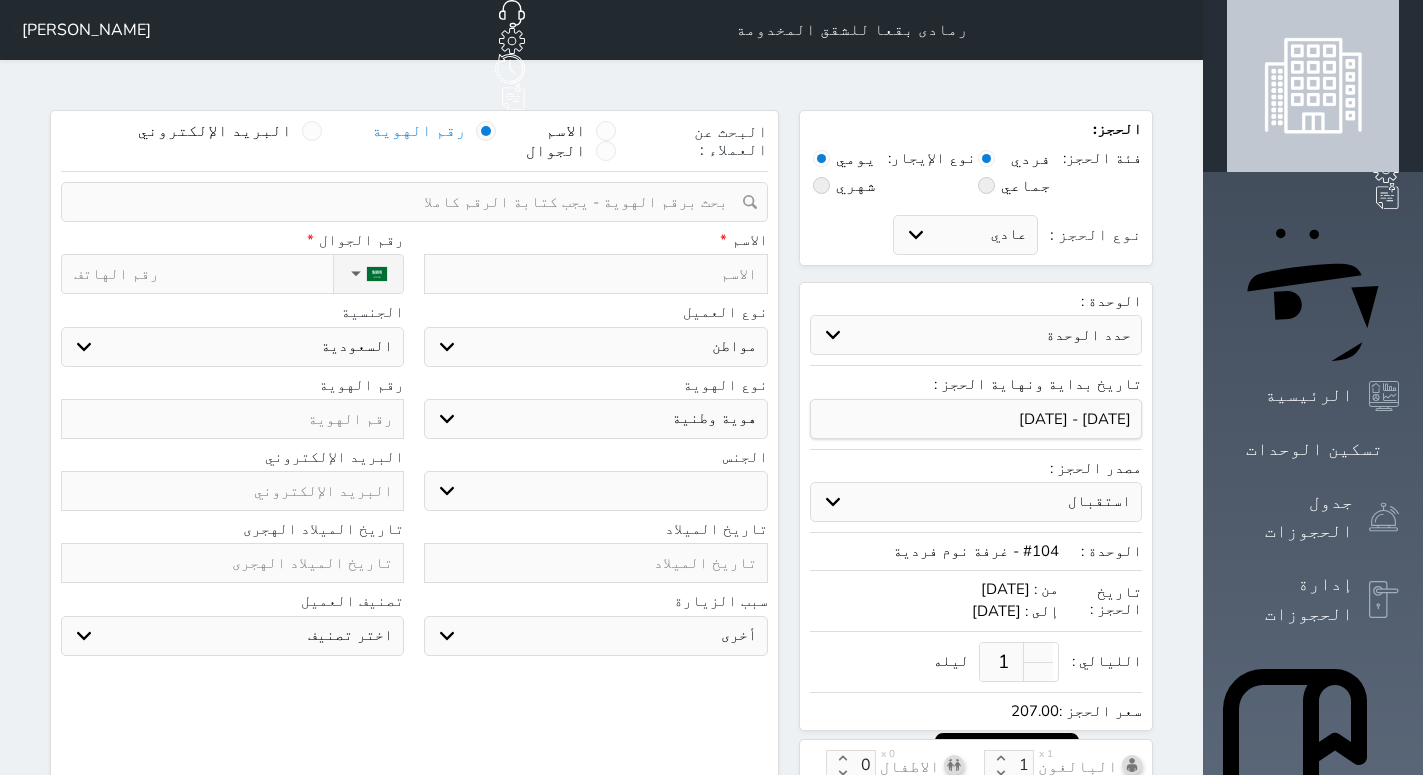 click at bounding box center [407, 202] 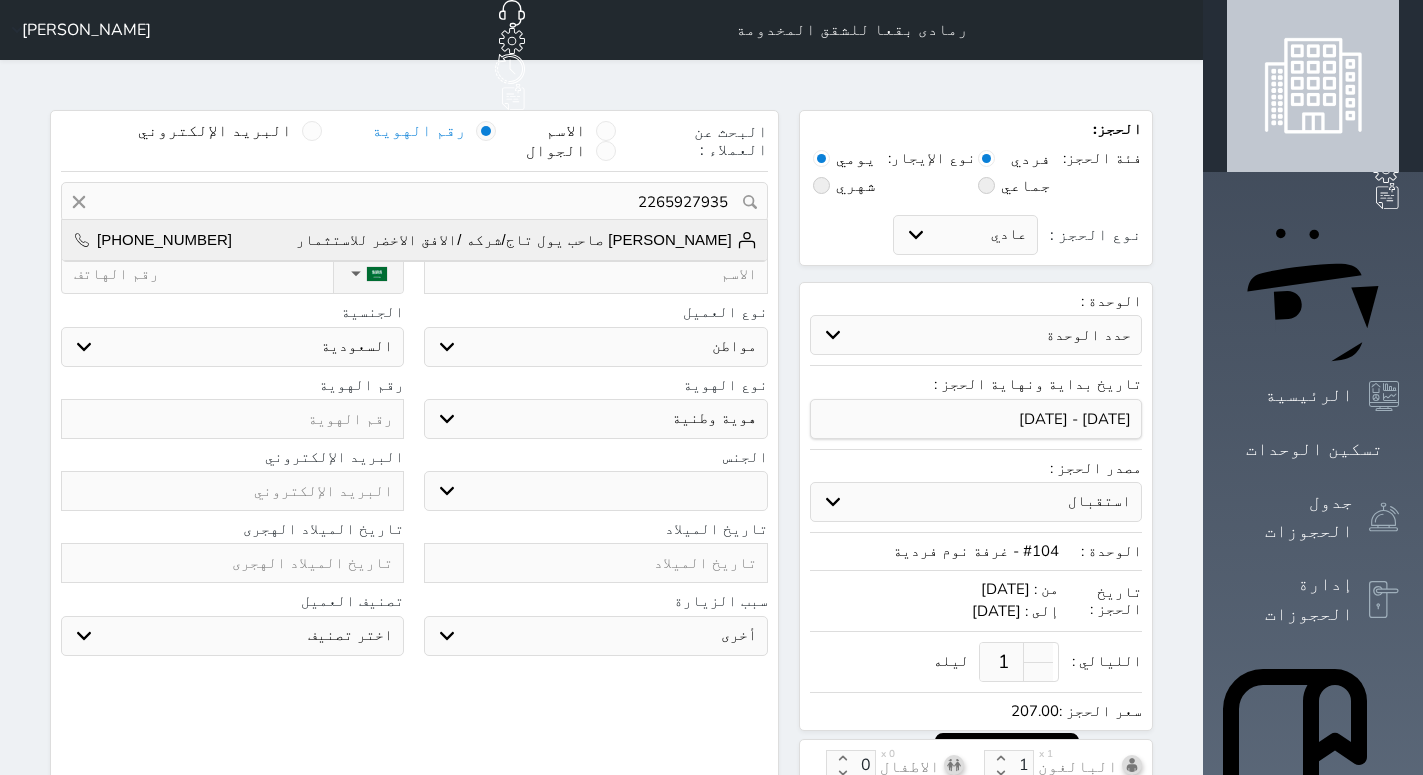 type on "2265927935" 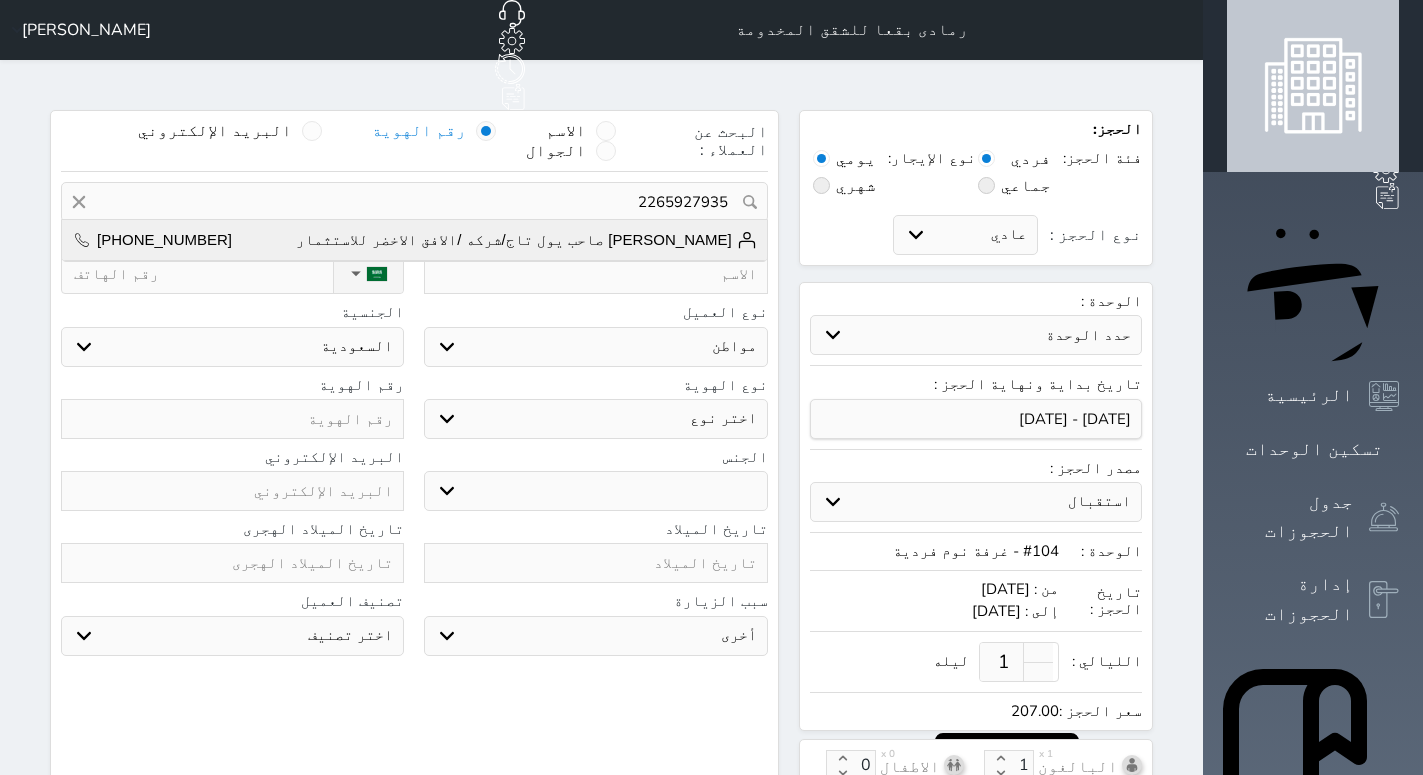 type on "[PERSON_NAME] يول تاج/شركه /الافق الاخضر للاستثمار  ||  [PHONE_NUMBER]" 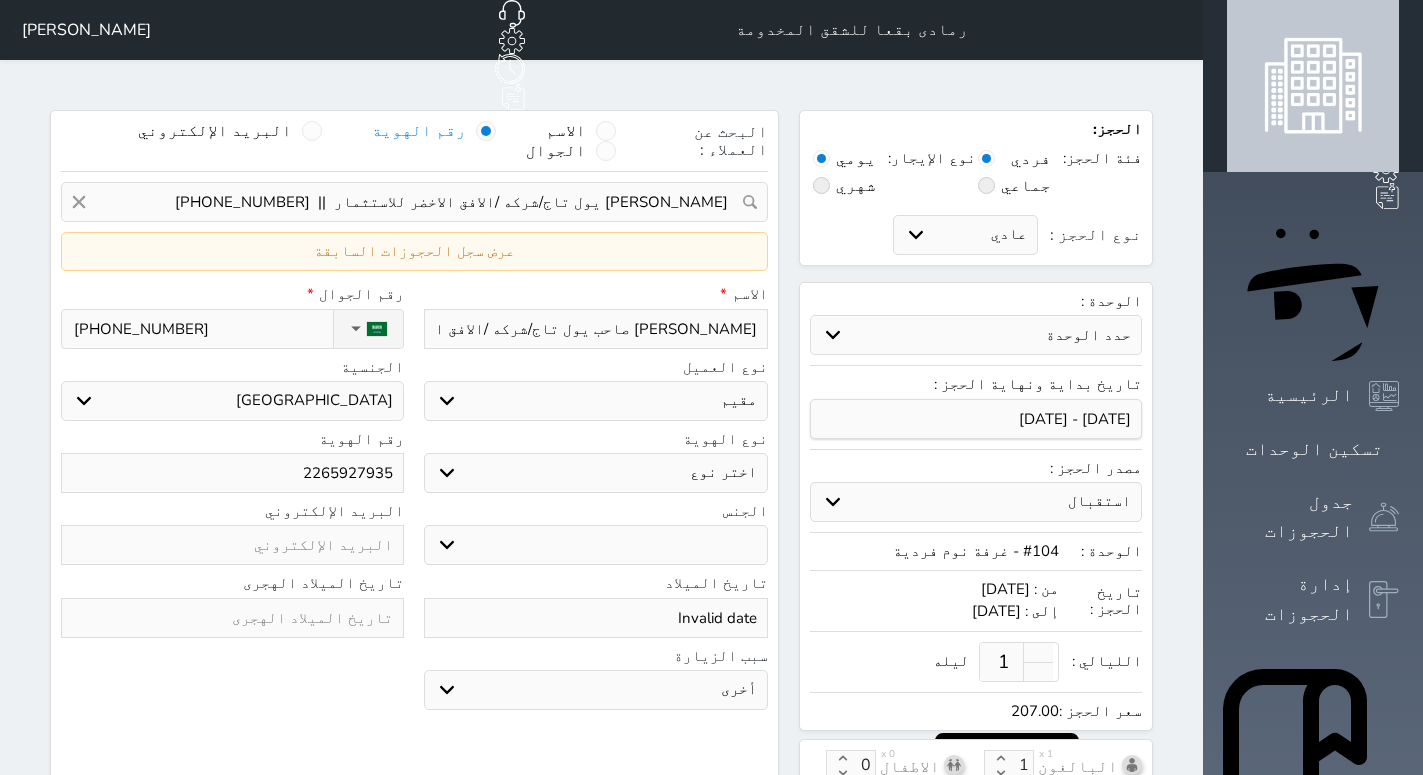 select 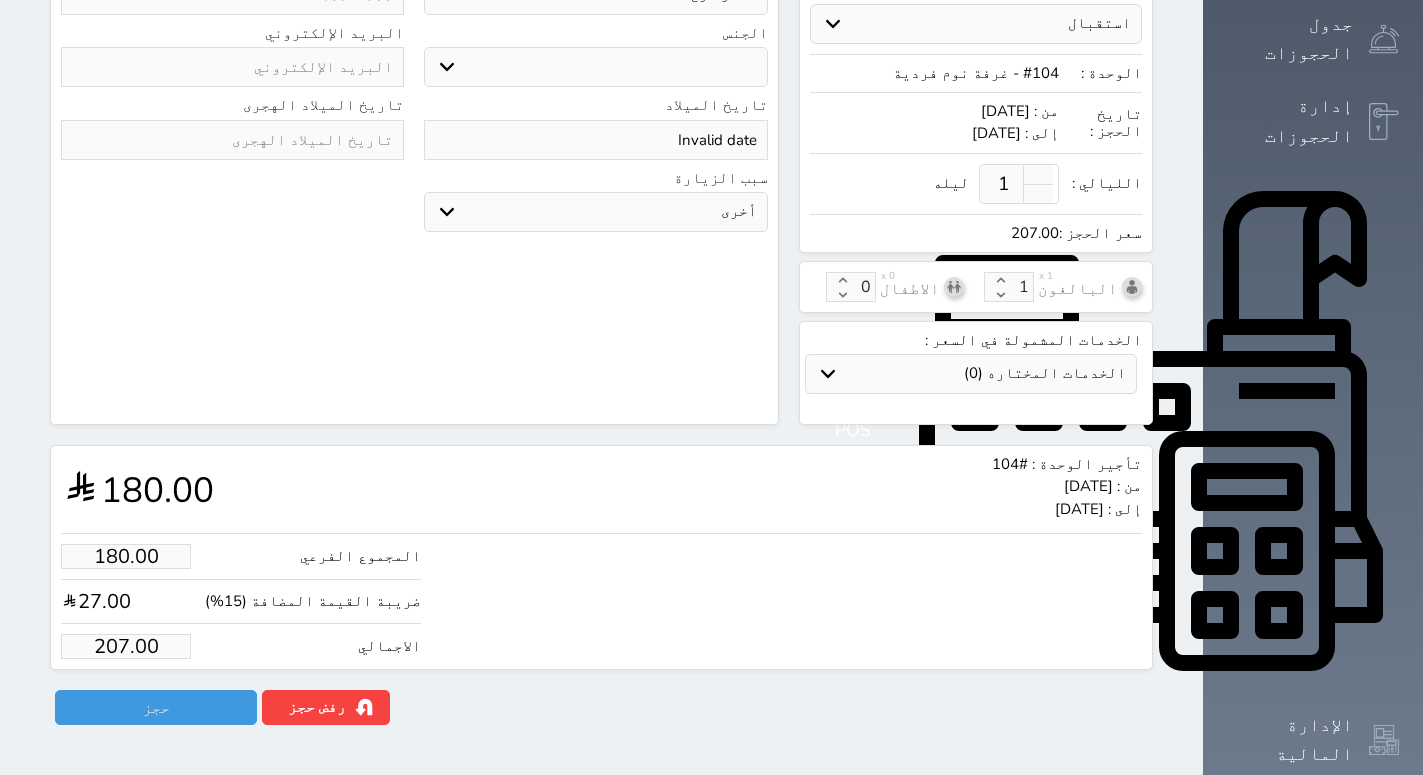 scroll, scrollTop: 510, scrollLeft: 0, axis: vertical 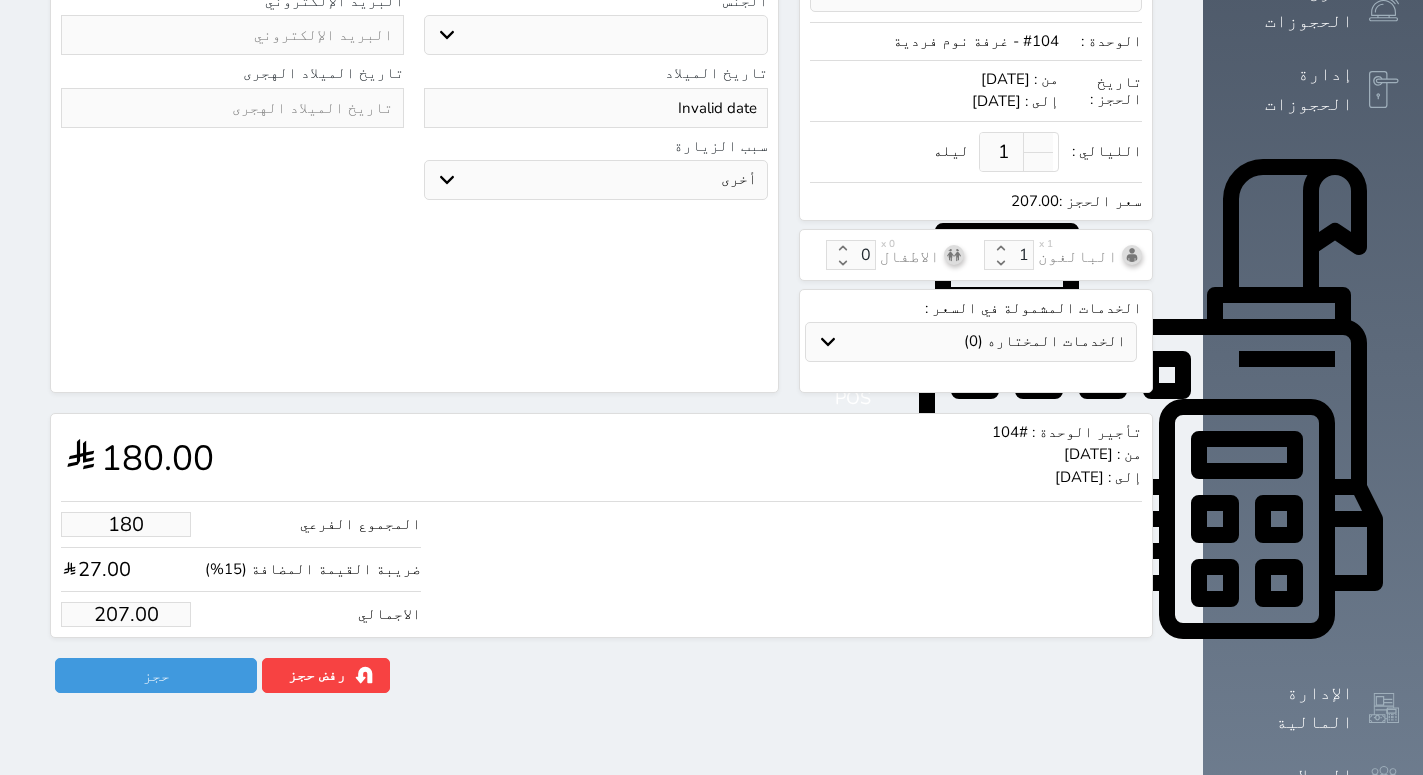 click on "180" at bounding box center (126, 524) 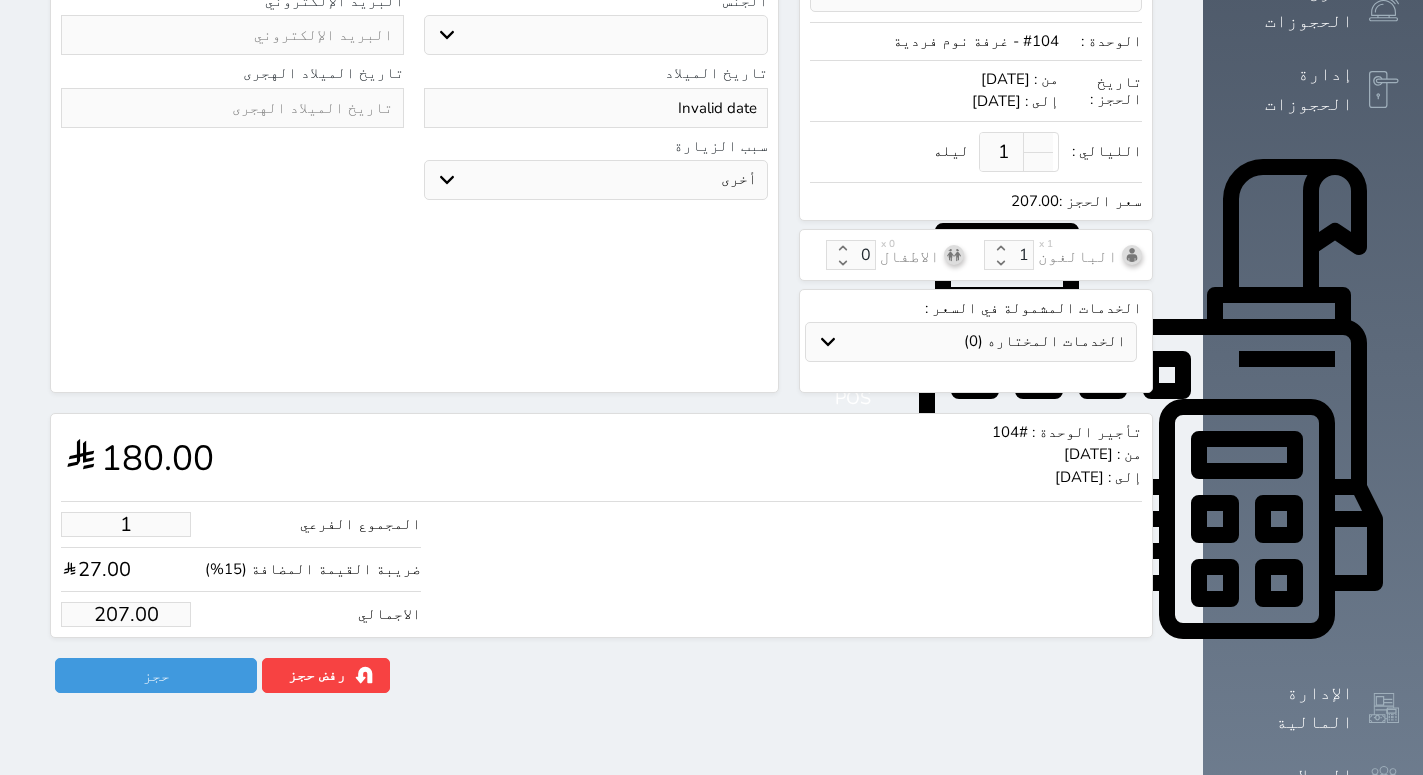 type on "1.15" 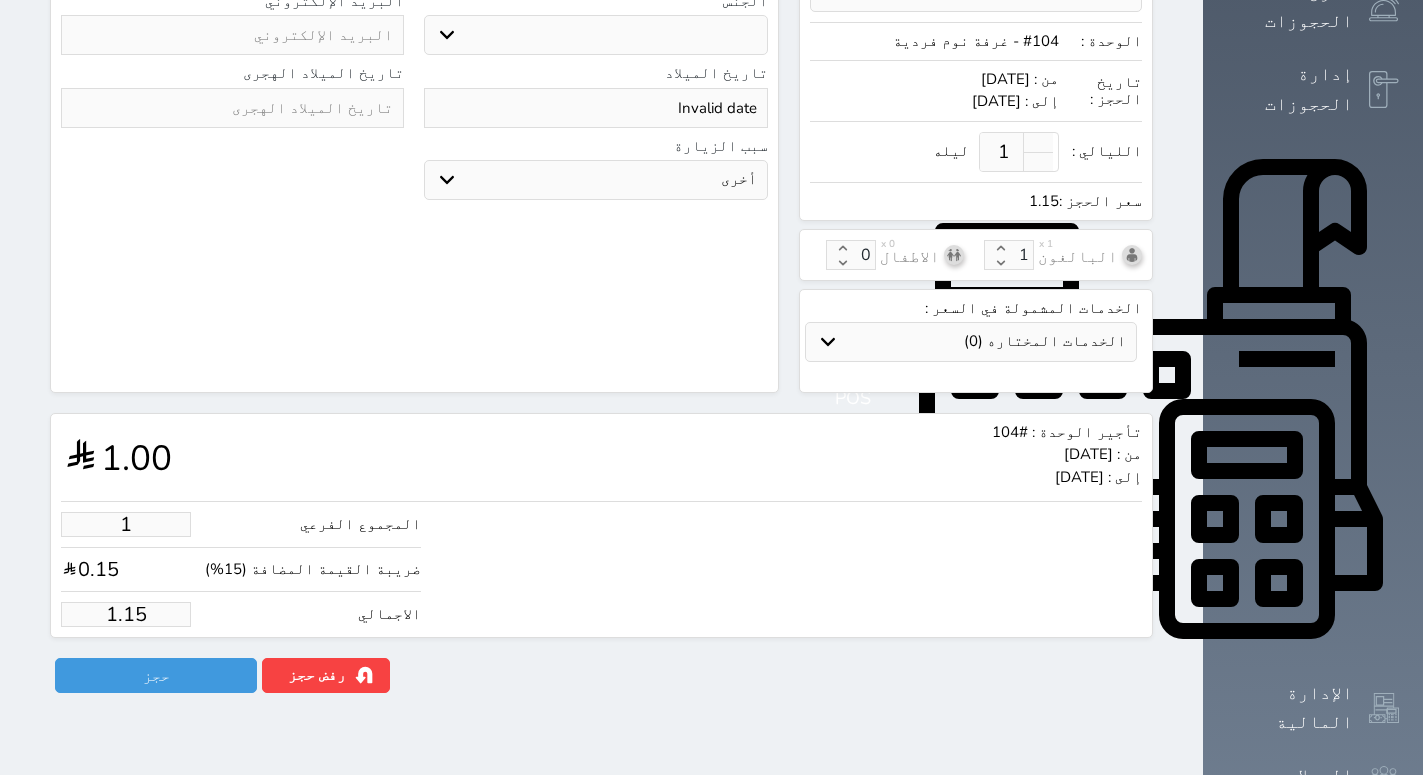 type on "15" 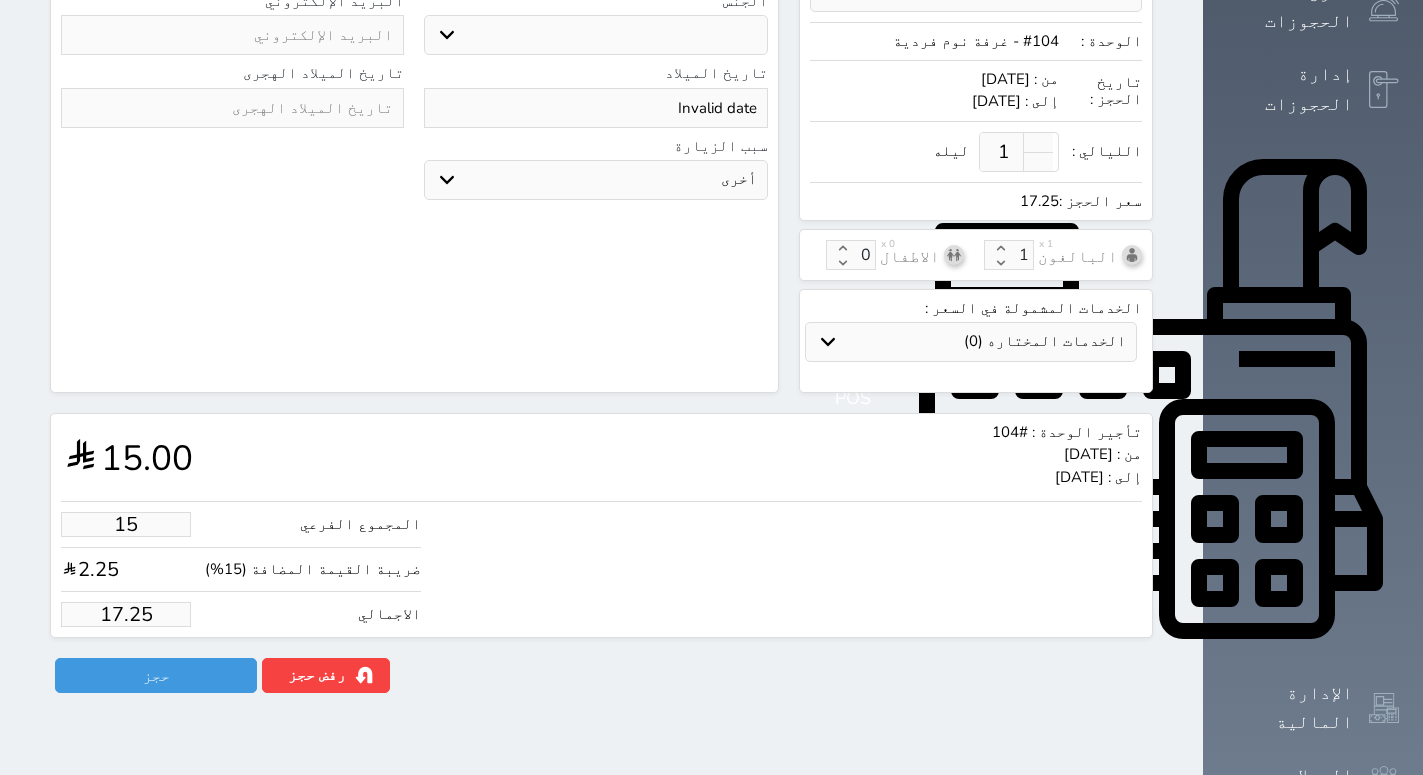 type on "150" 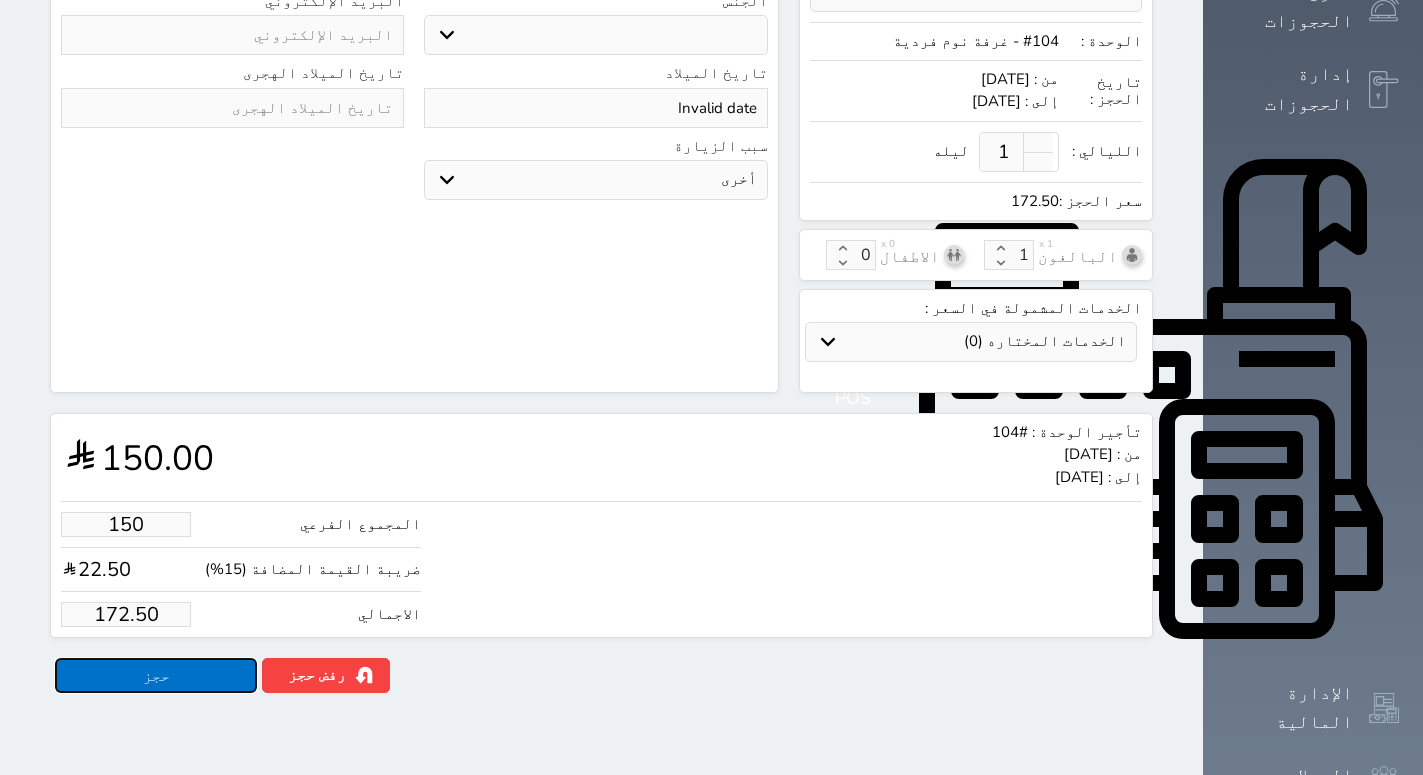 type on "150.00" 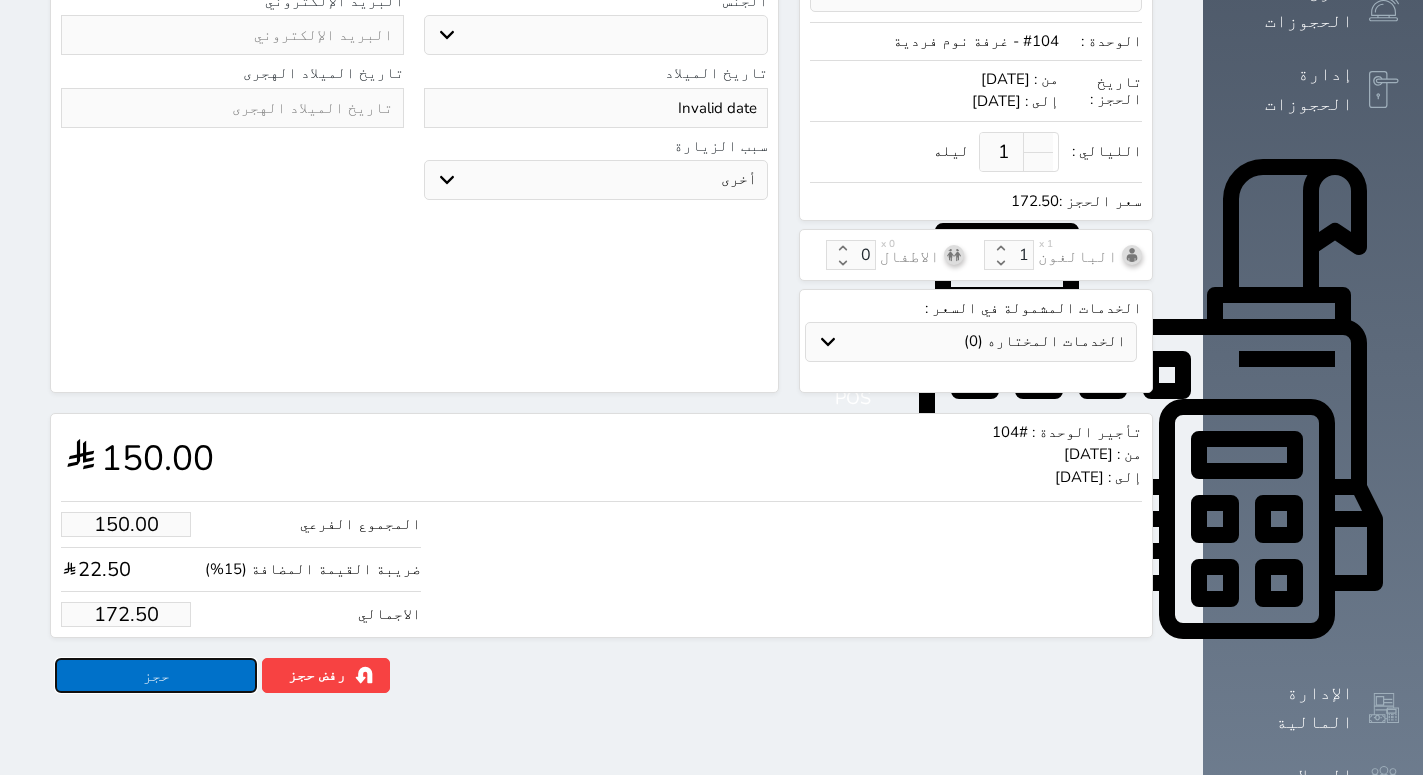 click on "حجز" at bounding box center [156, 675] 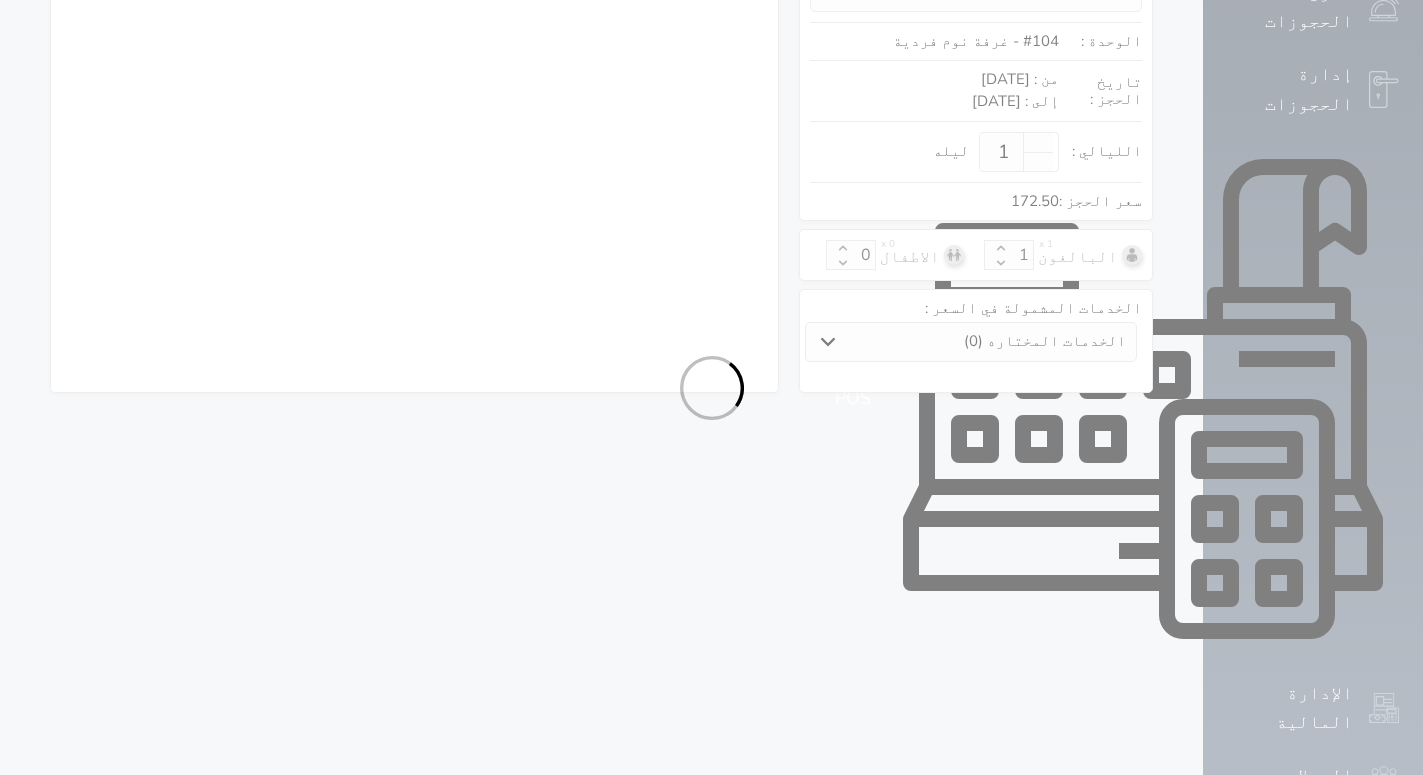 select on "4" 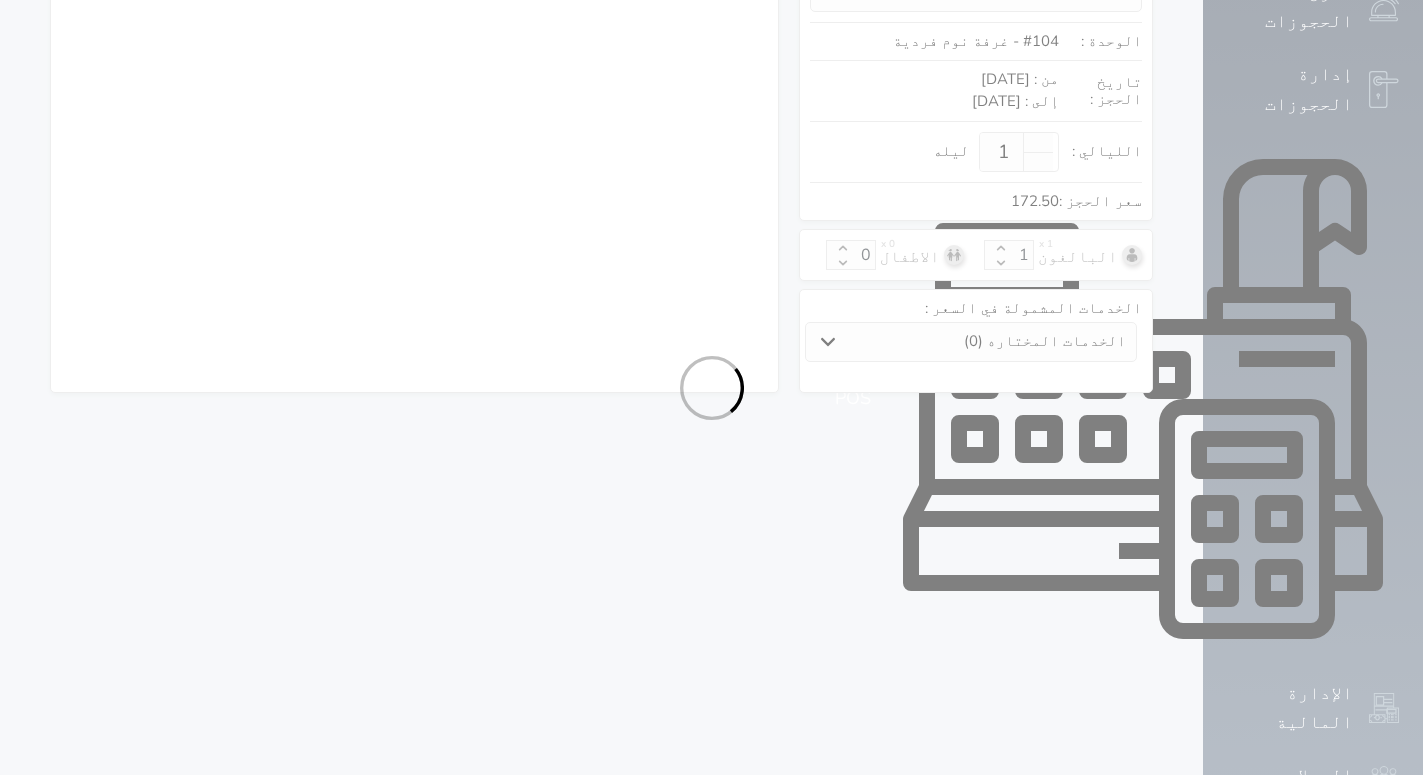 select on "304" 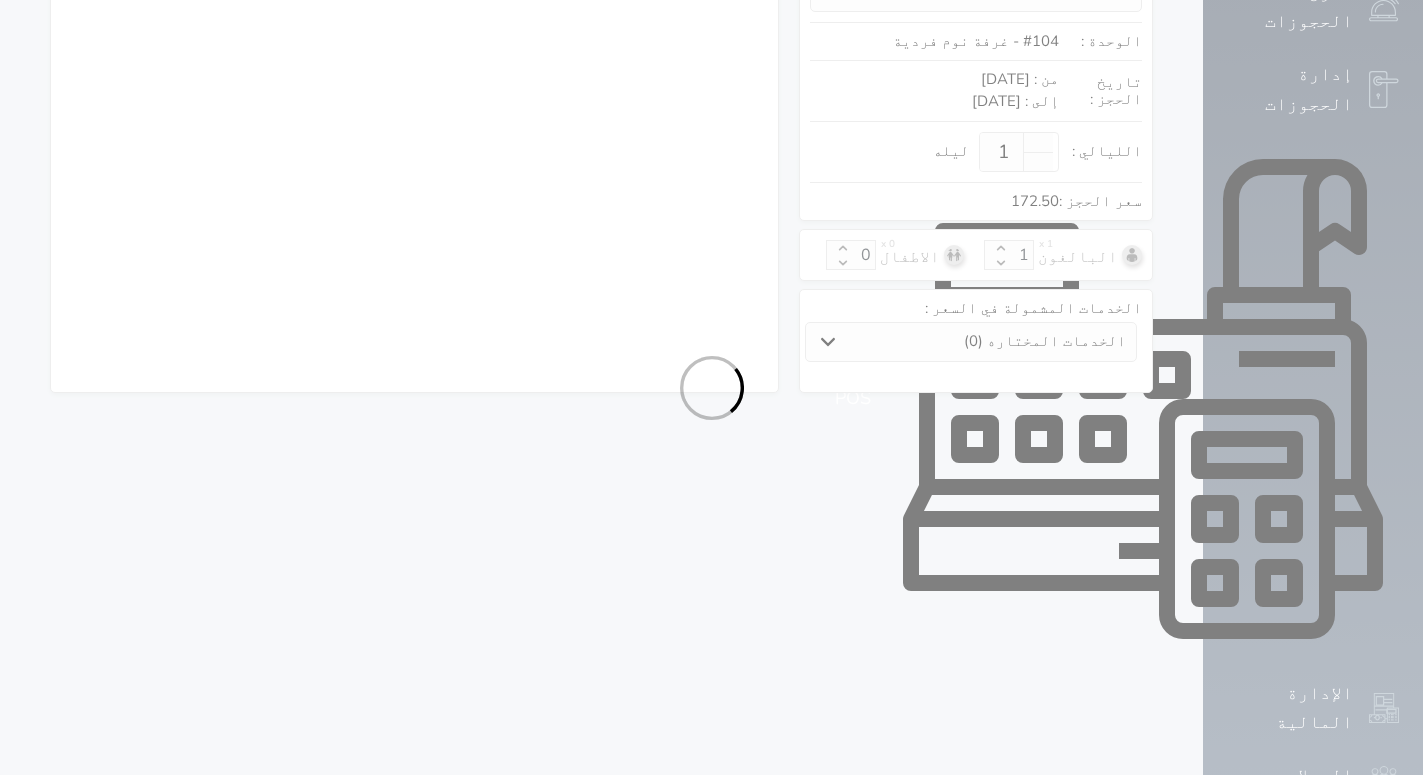 select on "7" 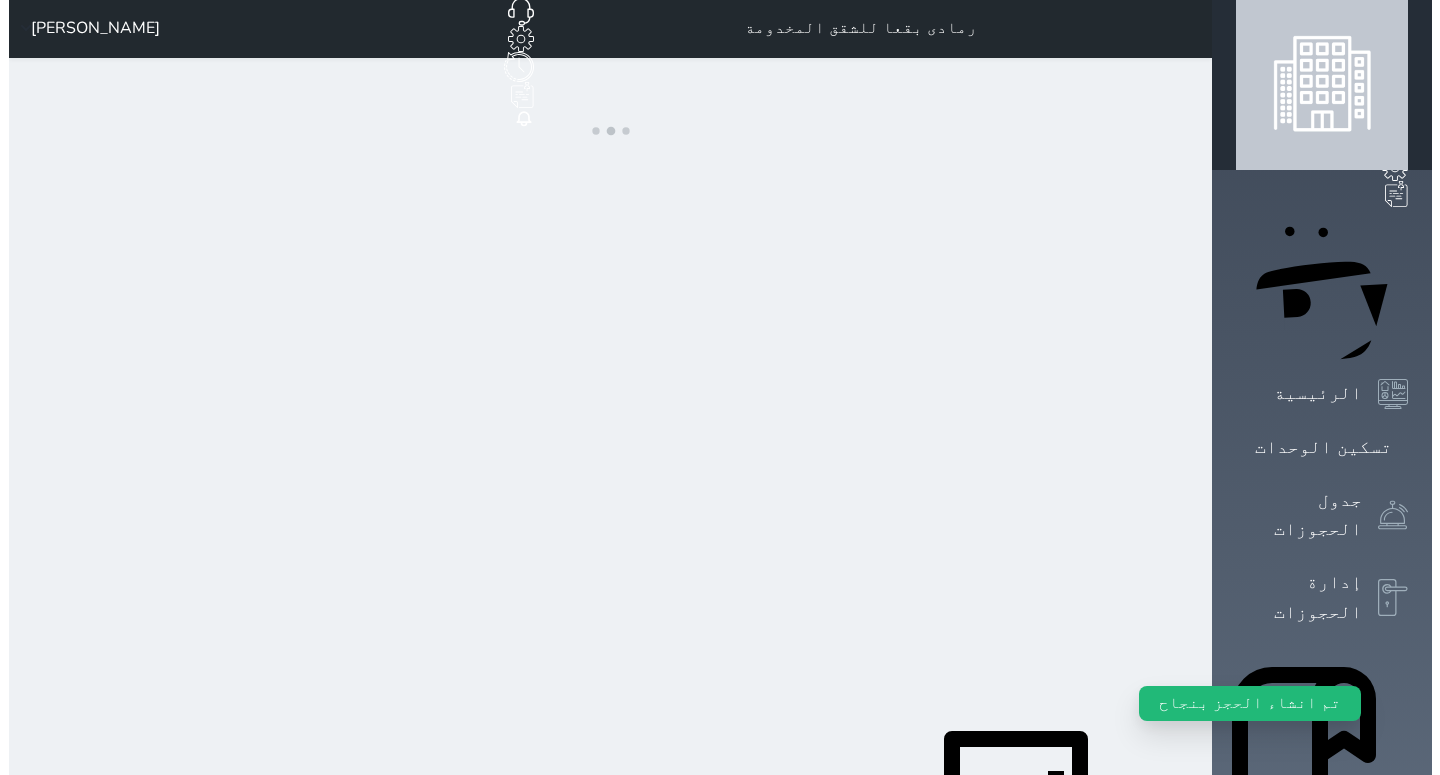 scroll, scrollTop: 0, scrollLeft: 0, axis: both 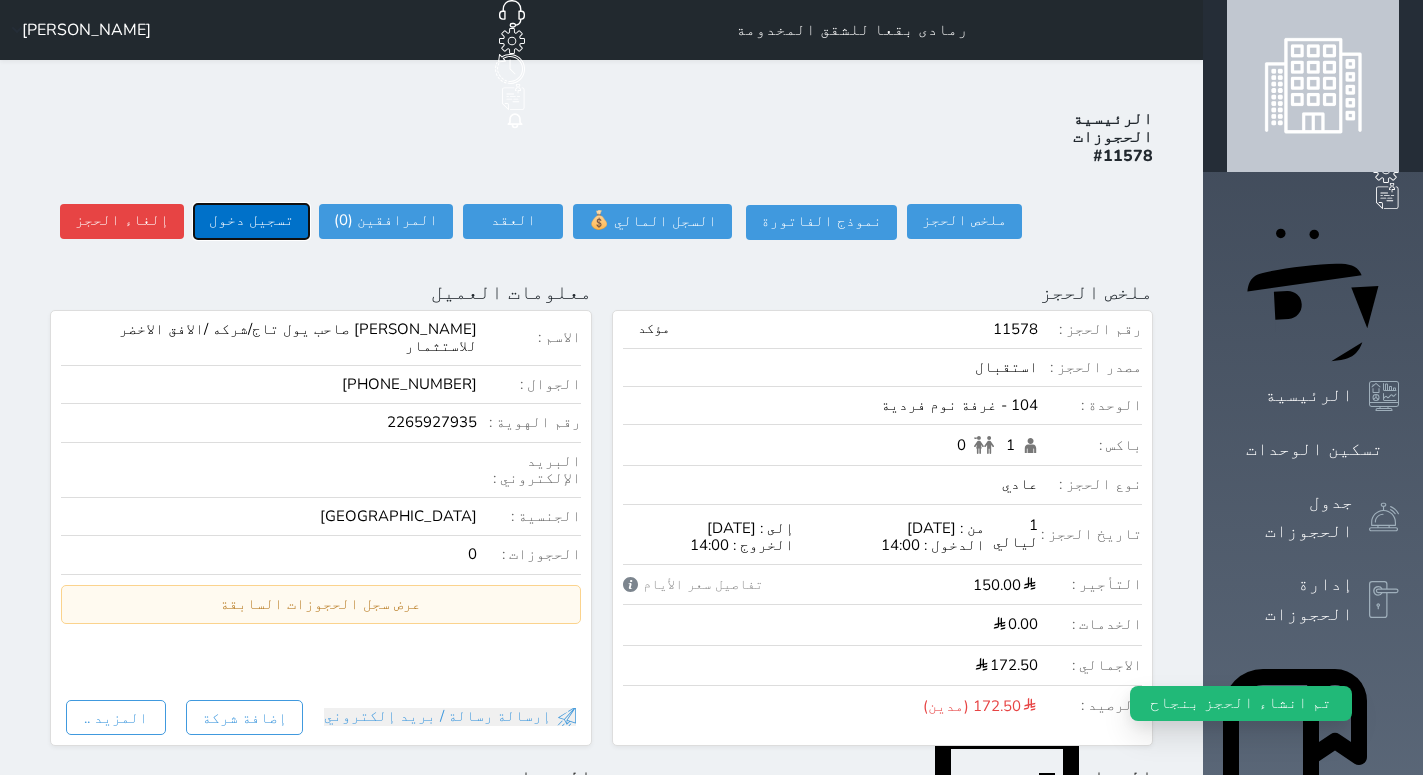 click on "تسجيل دخول" at bounding box center (251, 221) 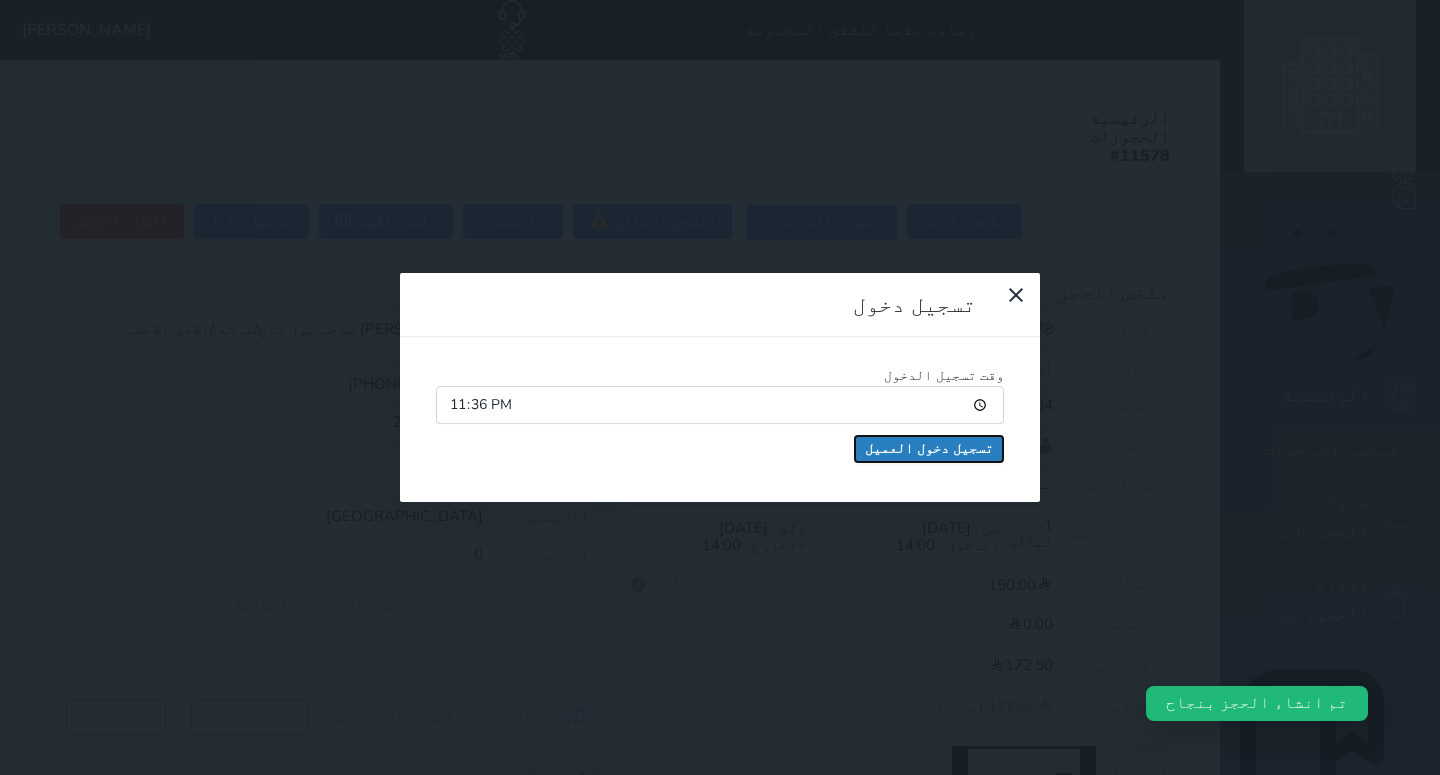 click on "تسجيل دخول العميل" at bounding box center (929, 449) 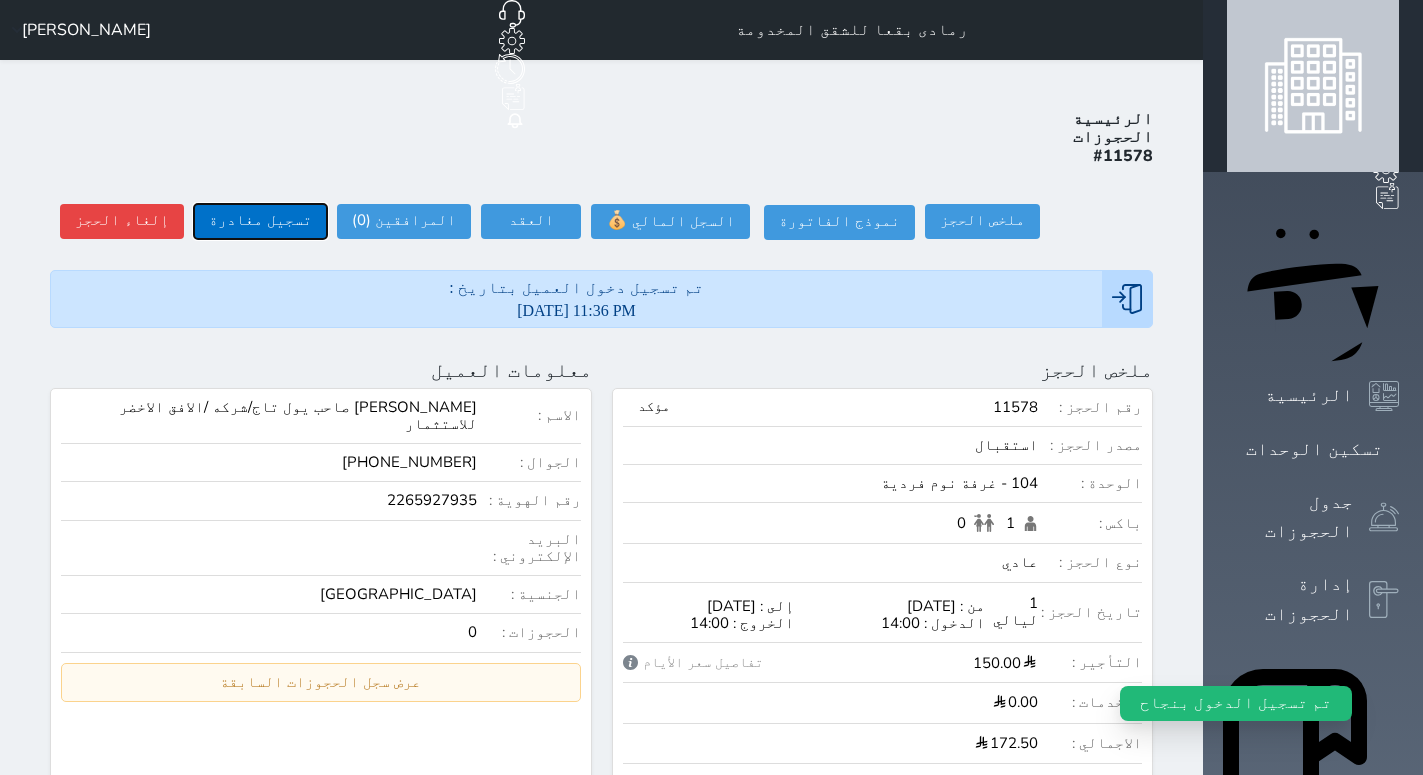 click on "تسجيل مغادرة" at bounding box center (260, 221) 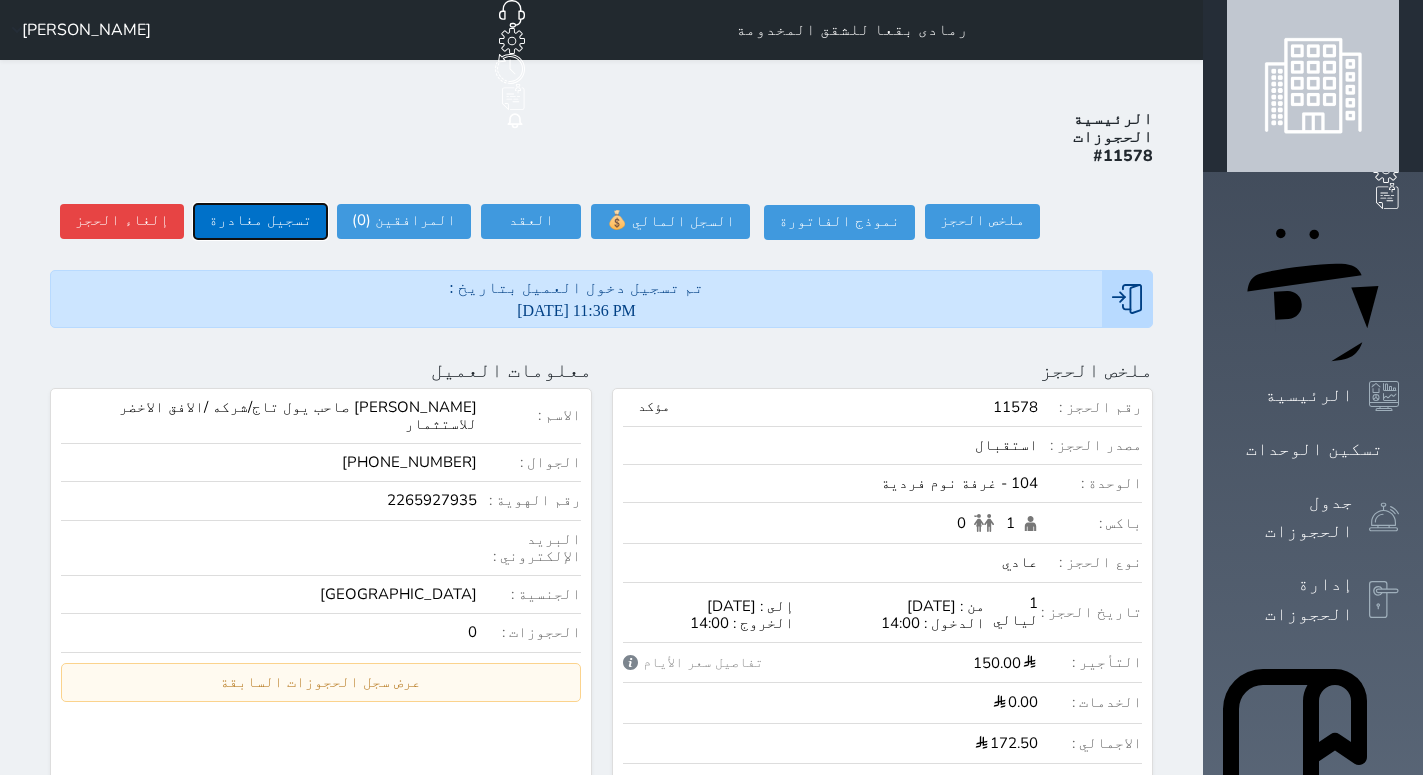 select 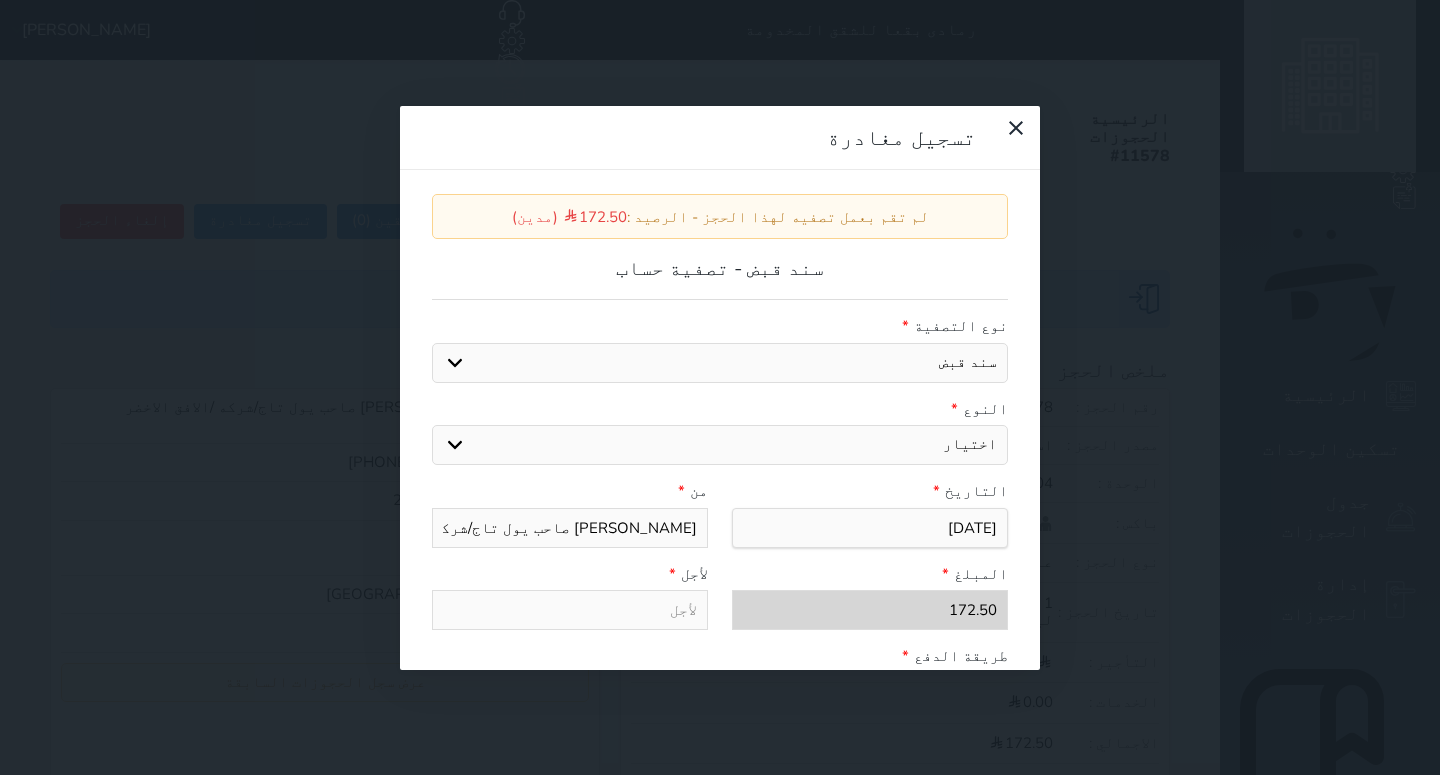 select on "27724" 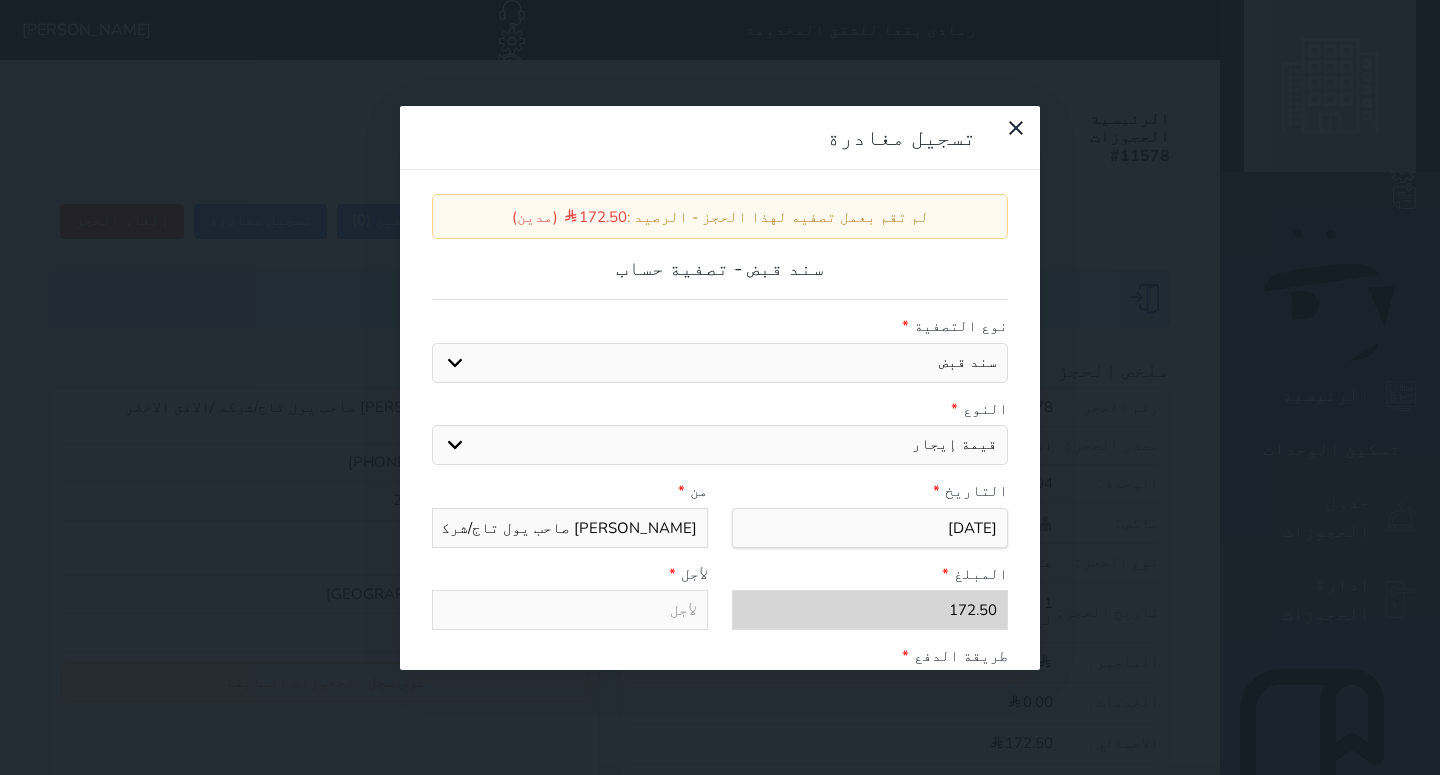 click on "قيمة إيجار" at bounding box center [0, 0] 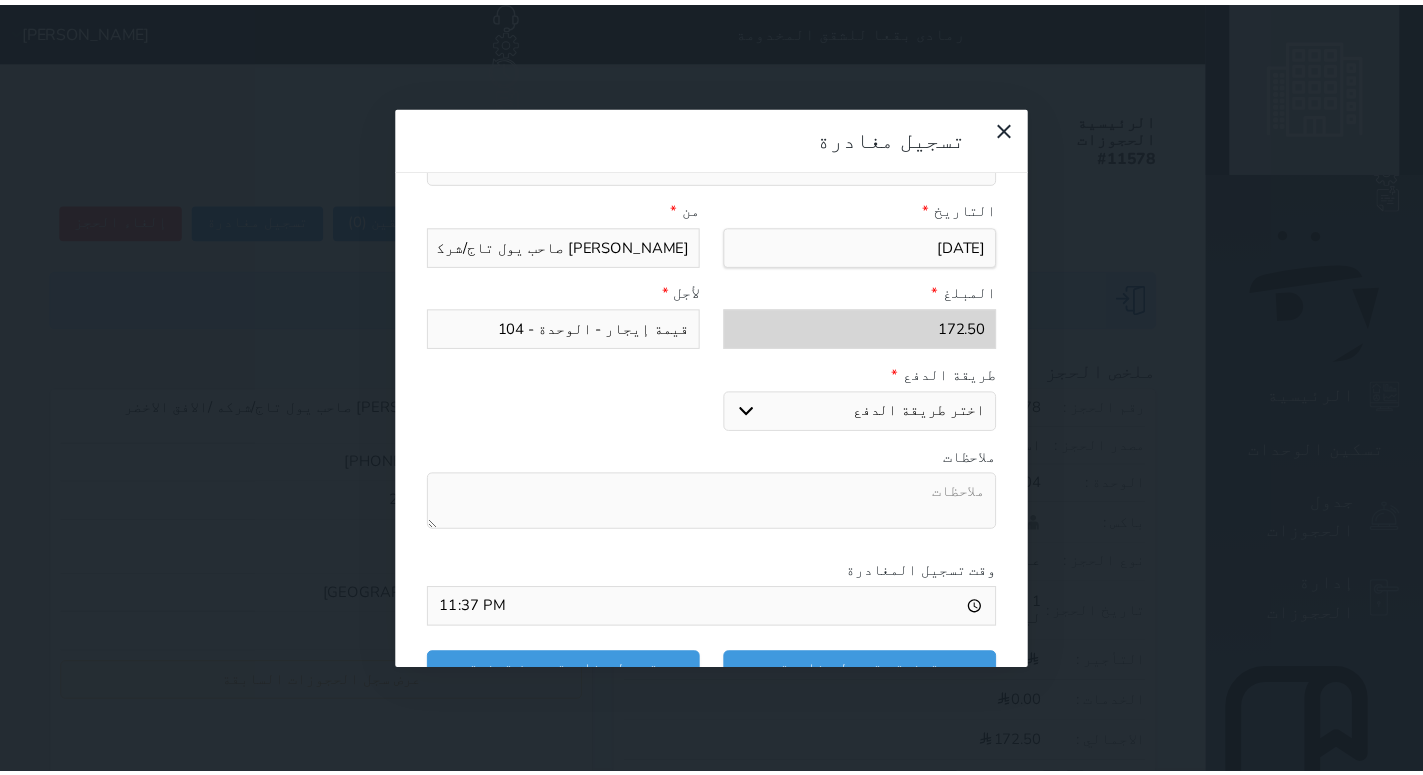scroll, scrollTop: 302, scrollLeft: 0, axis: vertical 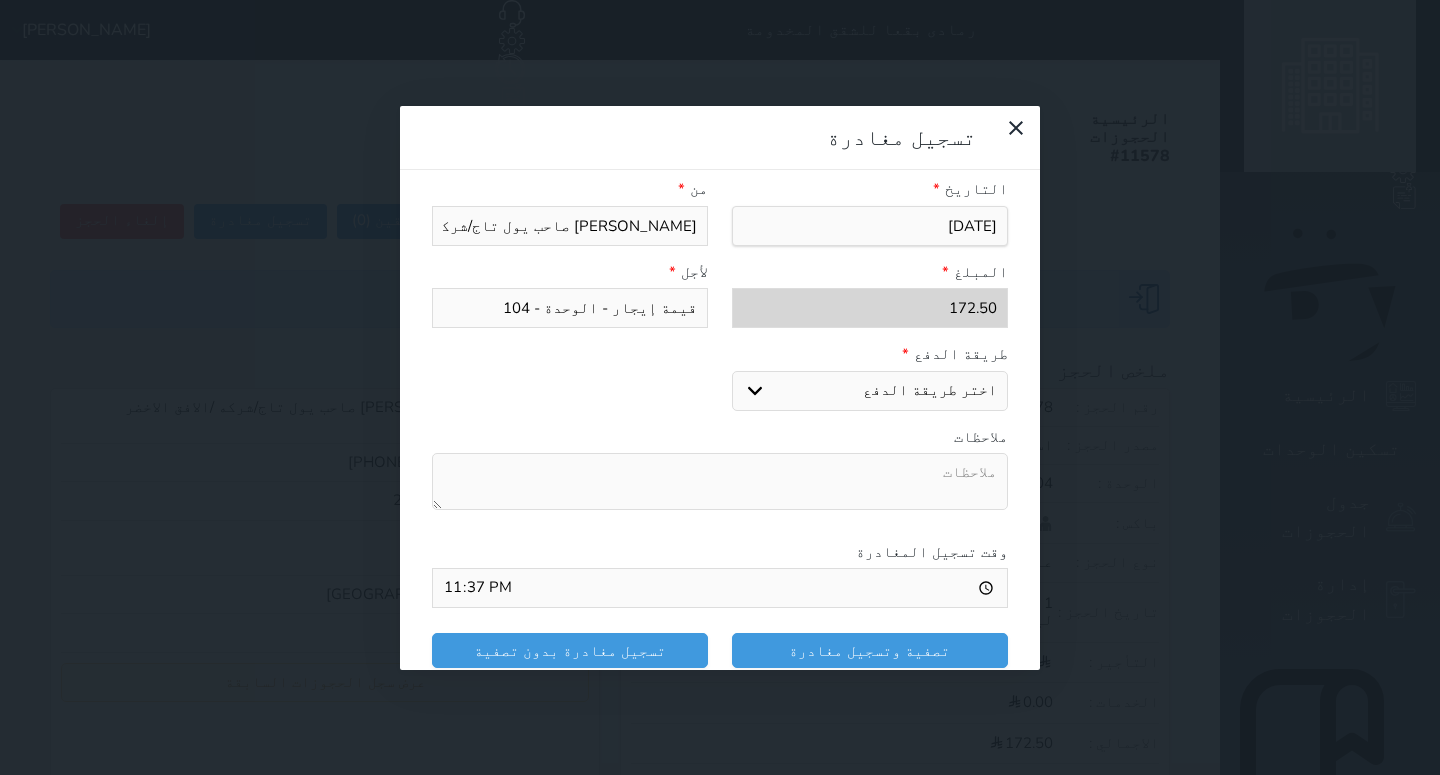 select on "mada" 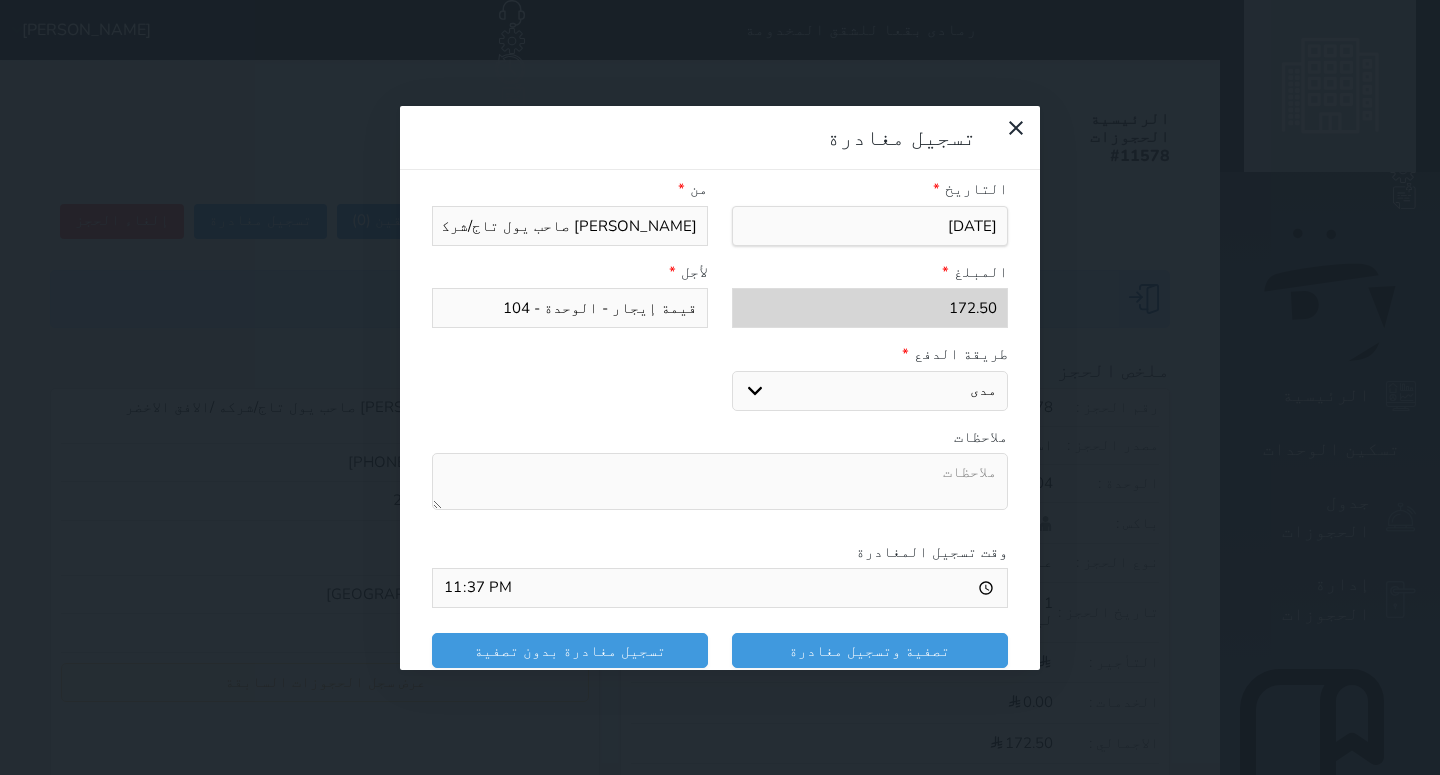 click on "مدى" at bounding box center (0, 0) 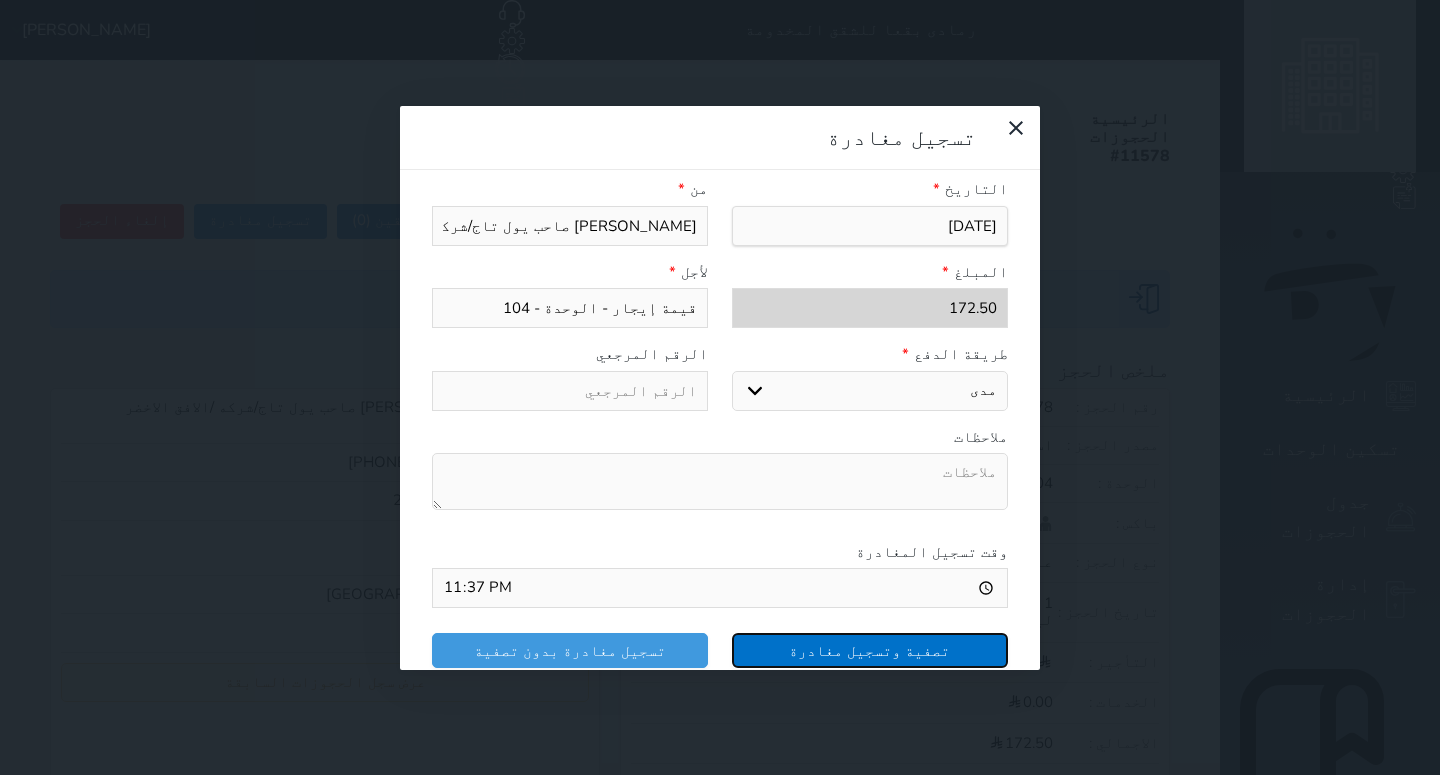 click on "تصفية وتسجيل مغادرة" at bounding box center (870, 650) 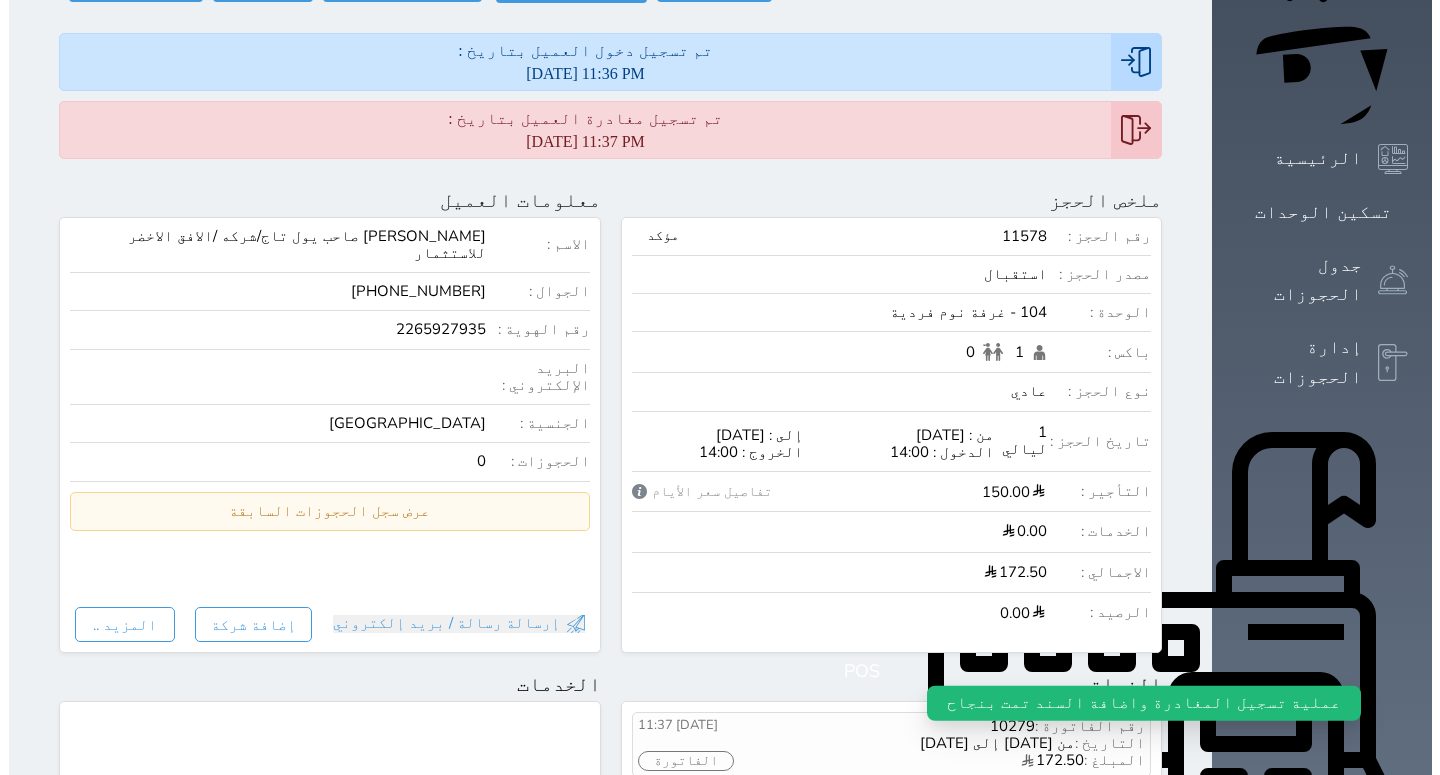 scroll, scrollTop: 408, scrollLeft: 0, axis: vertical 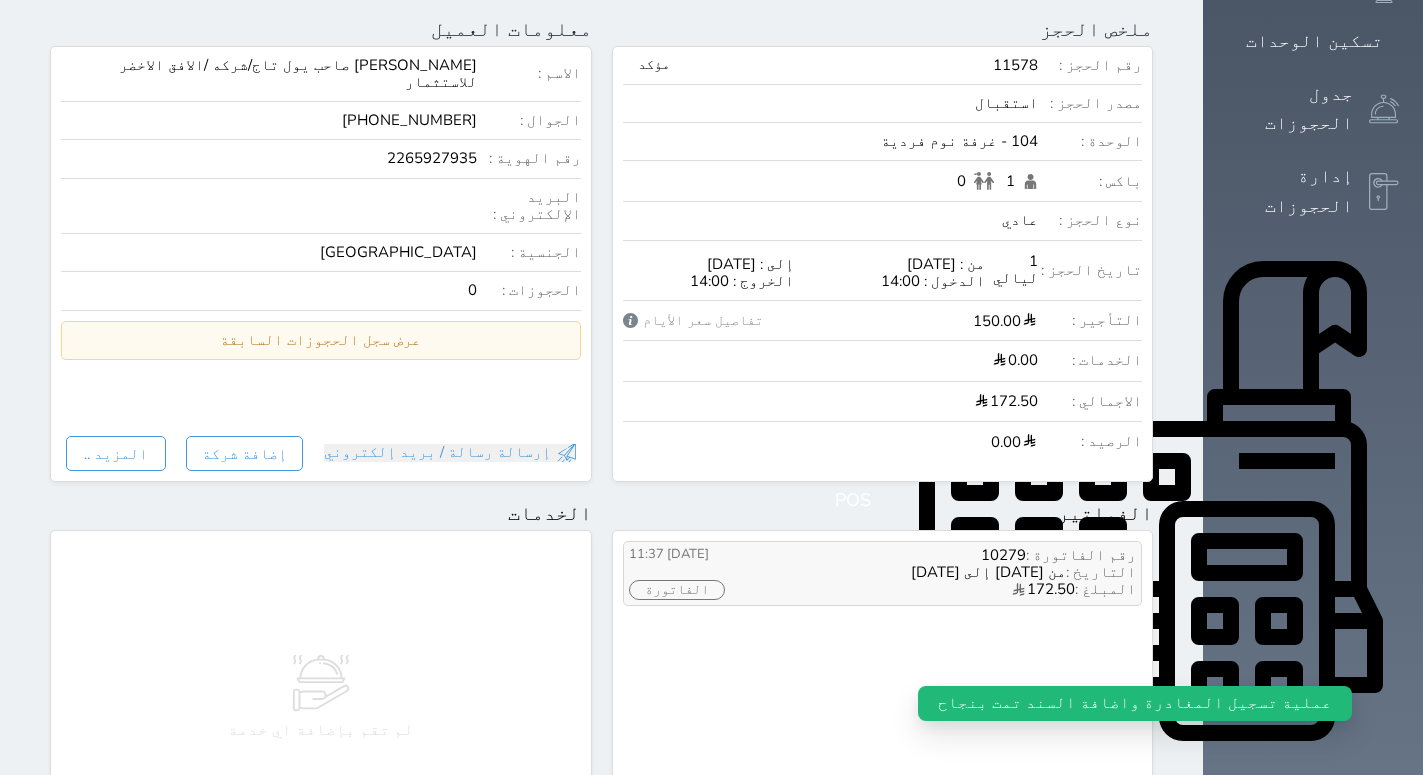 click on "الفاتورة" at bounding box center [677, 590] 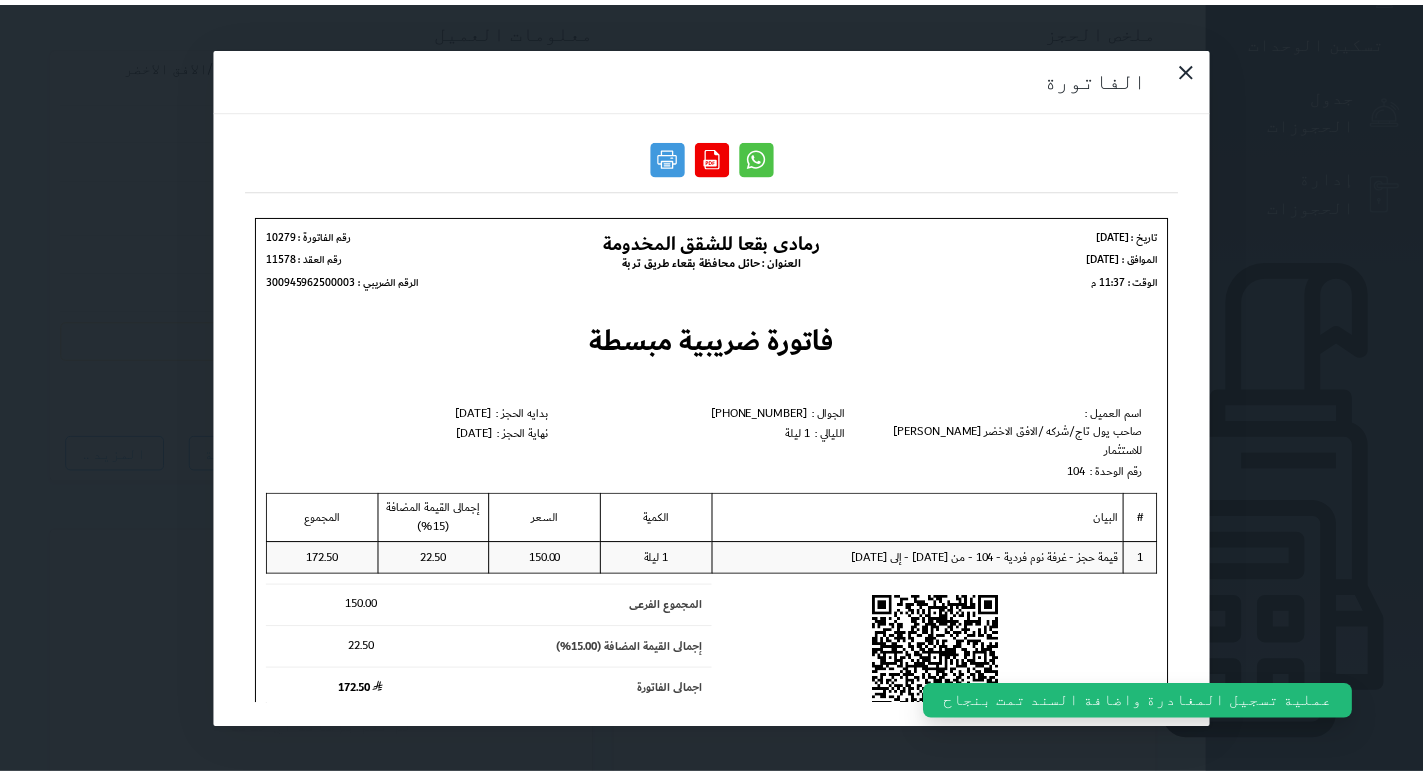 scroll, scrollTop: 0, scrollLeft: 0, axis: both 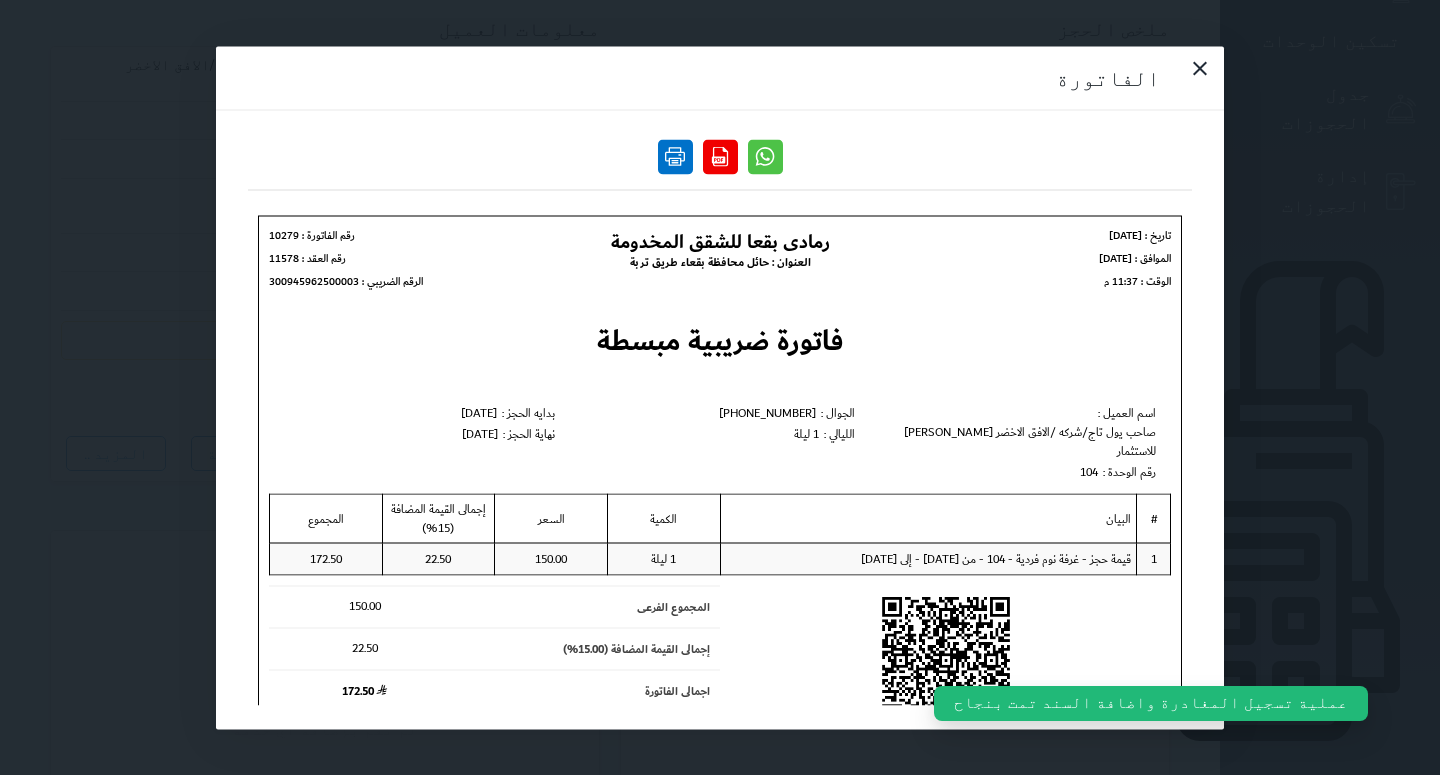 click at bounding box center [675, 156] 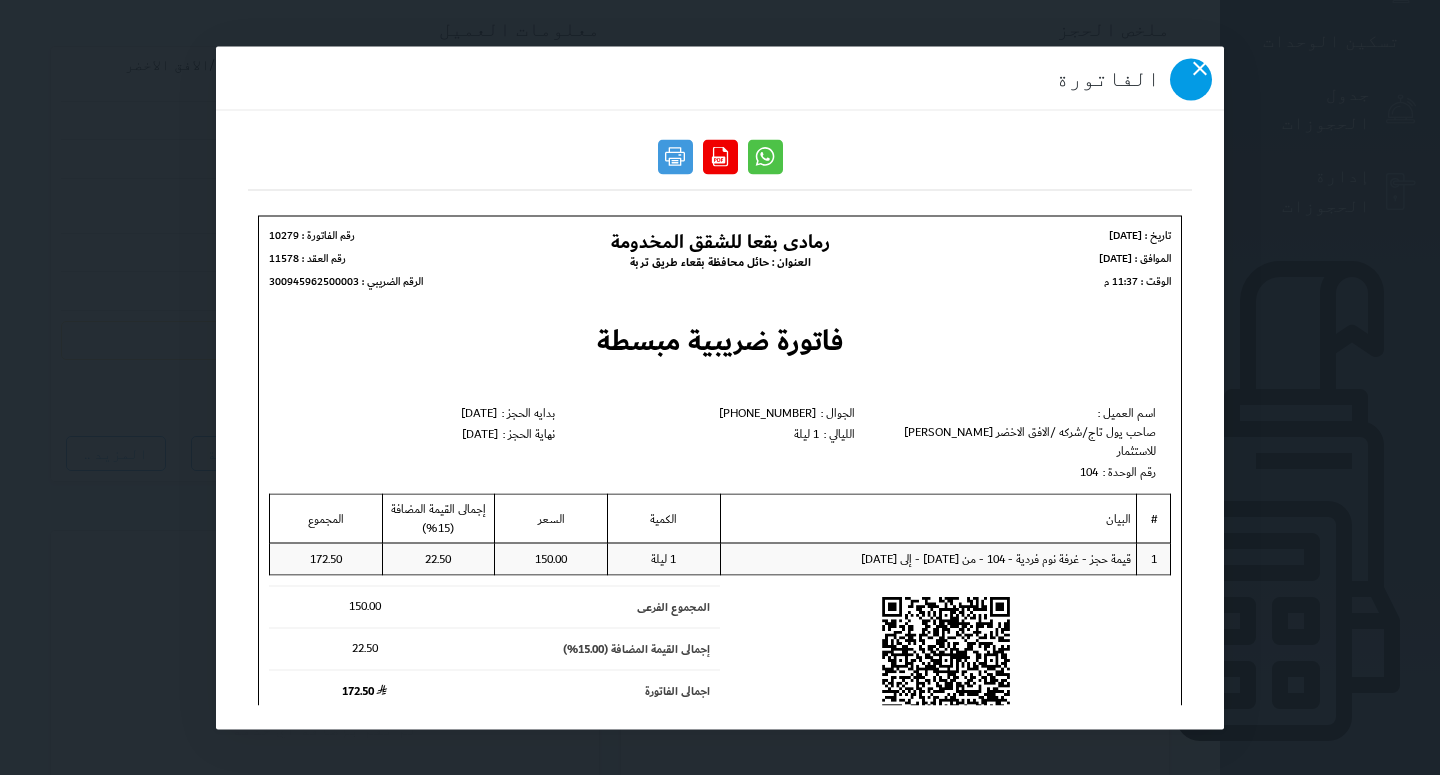 click 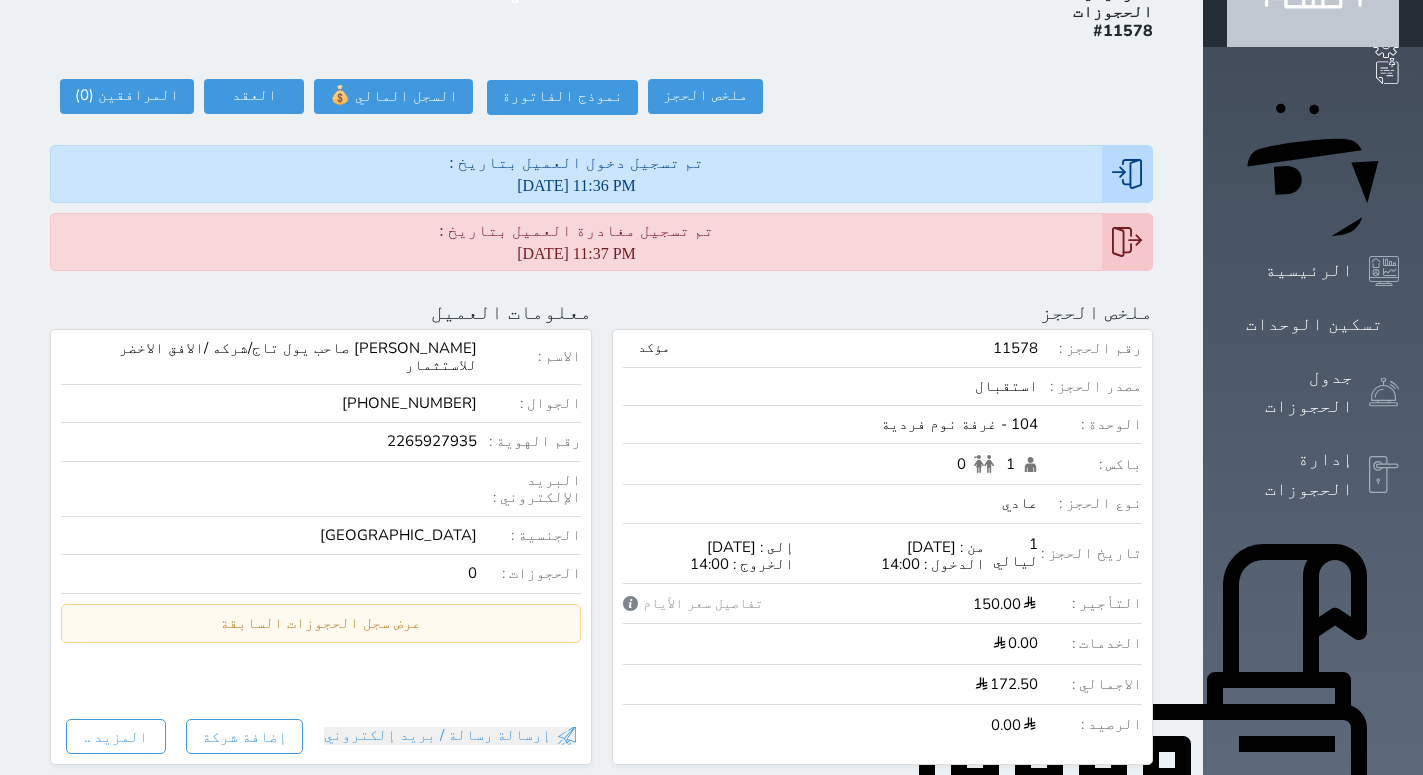 scroll, scrollTop: 102, scrollLeft: 0, axis: vertical 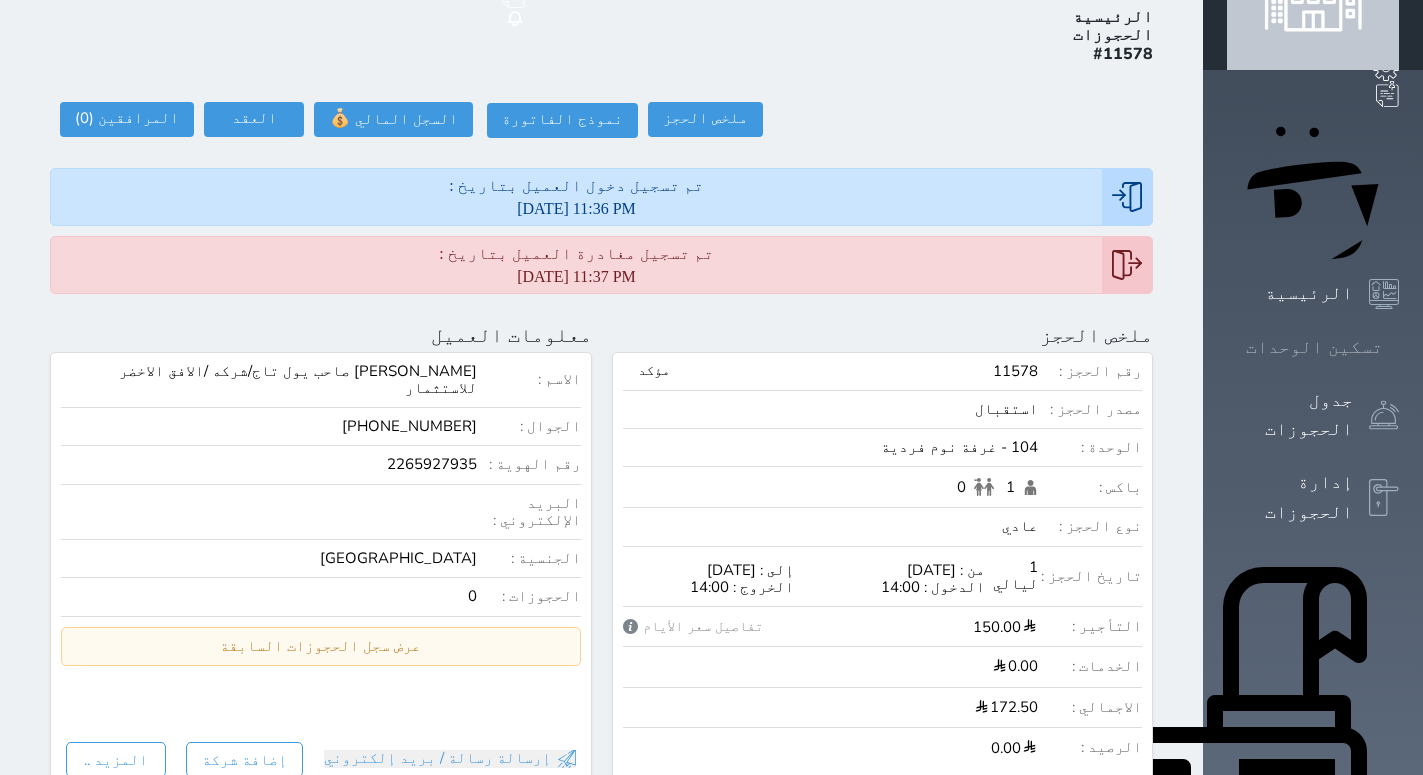 click on "تسكين الوحدات" at bounding box center [1314, 347] 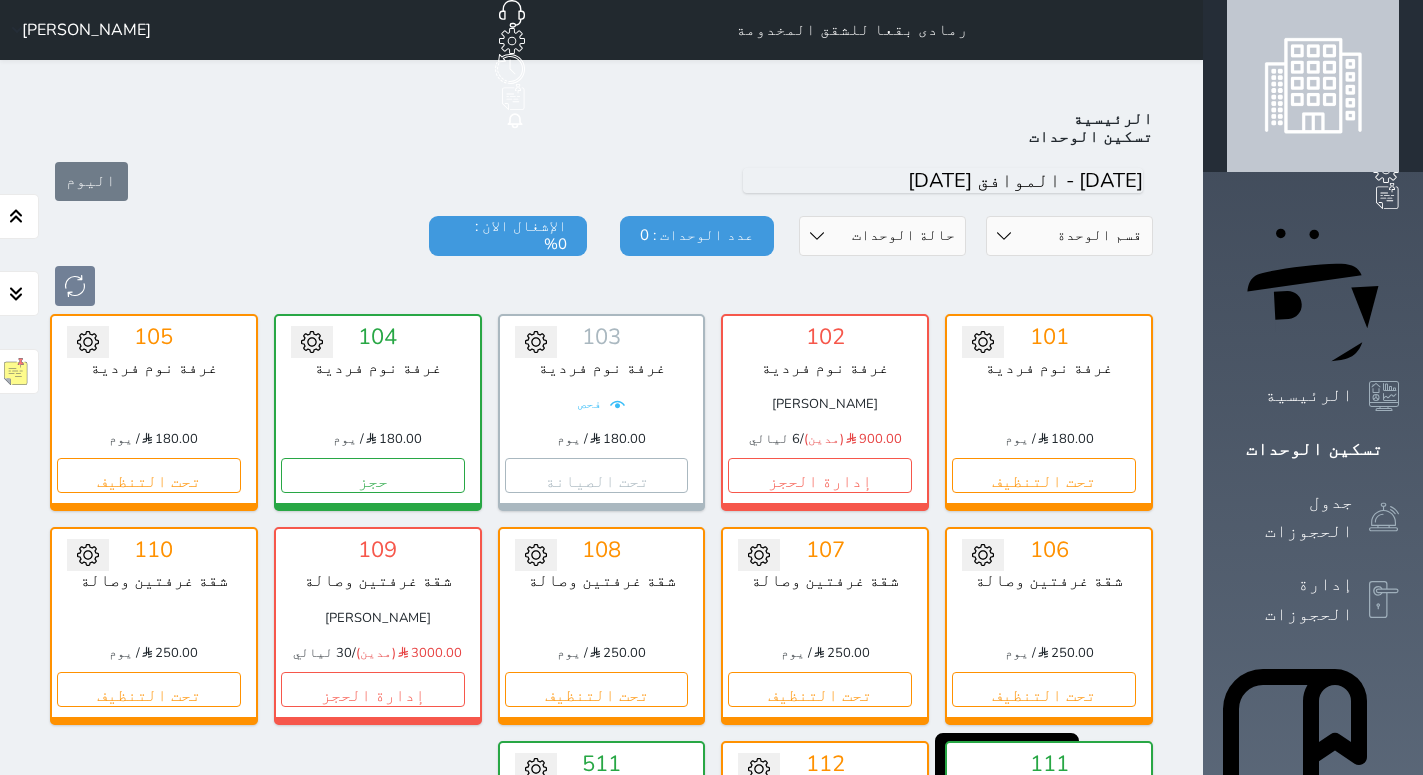scroll, scrollTop: 78, scrollLeft: 0, axis: vertical 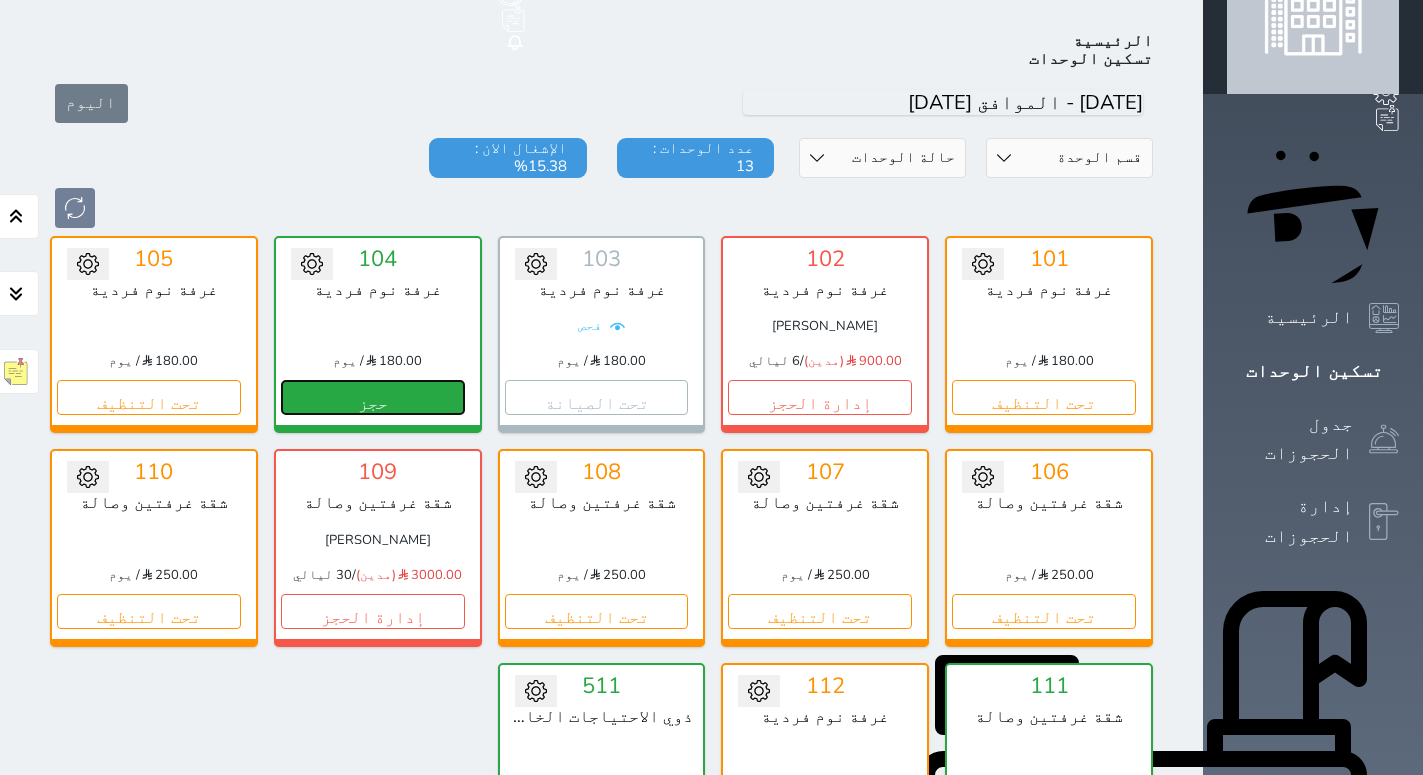 click on "حجز" at bounding box center (373, 397) 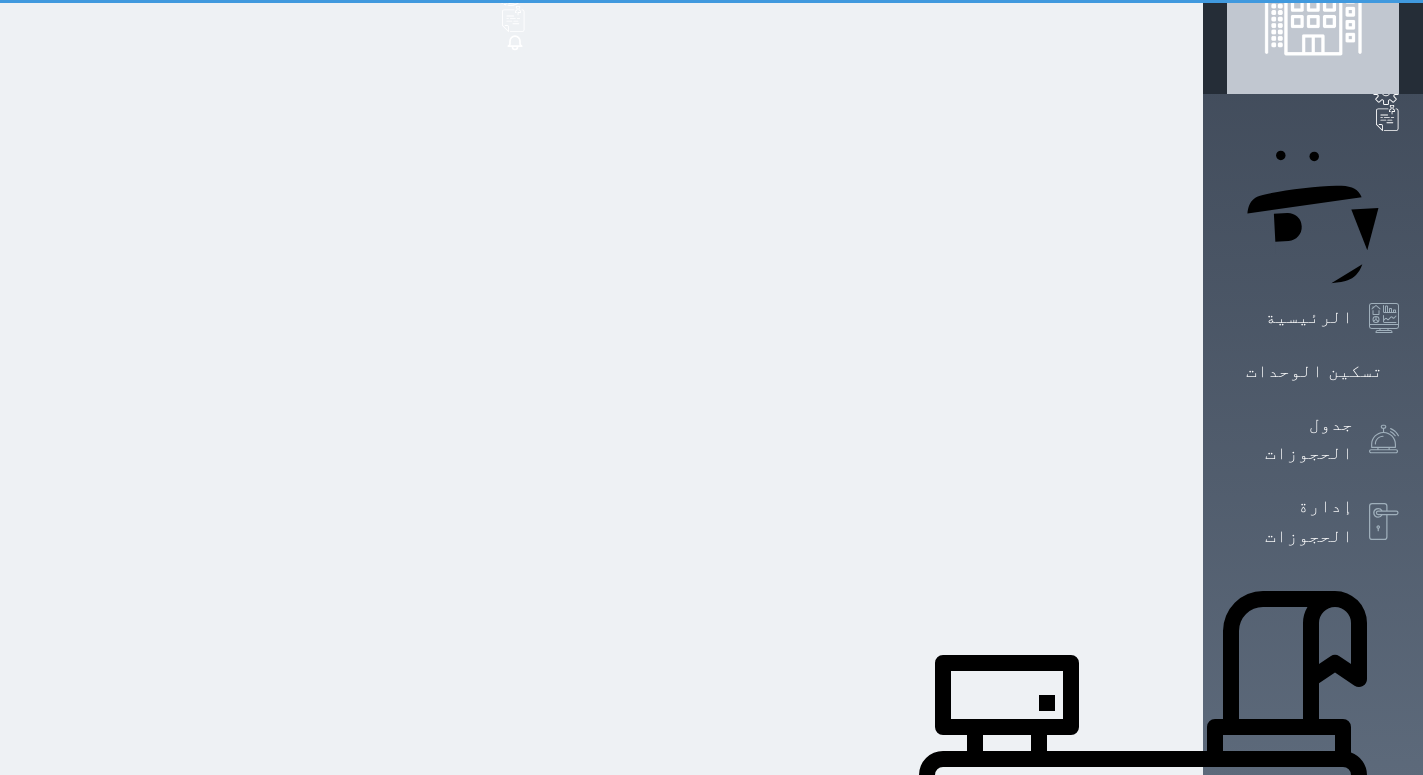 scroll, scrollTop: 10, scrollLeft: 0, axis: vertical 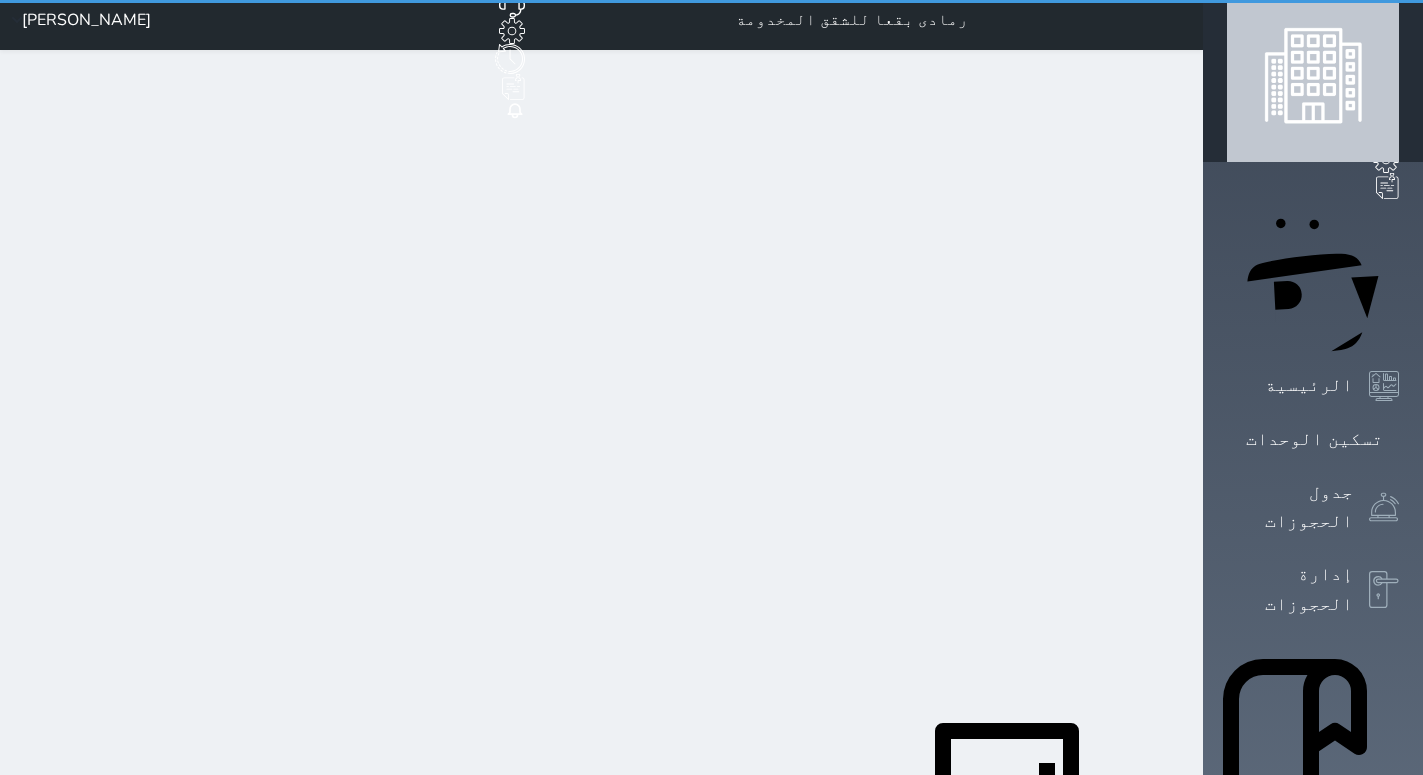 select on "1" 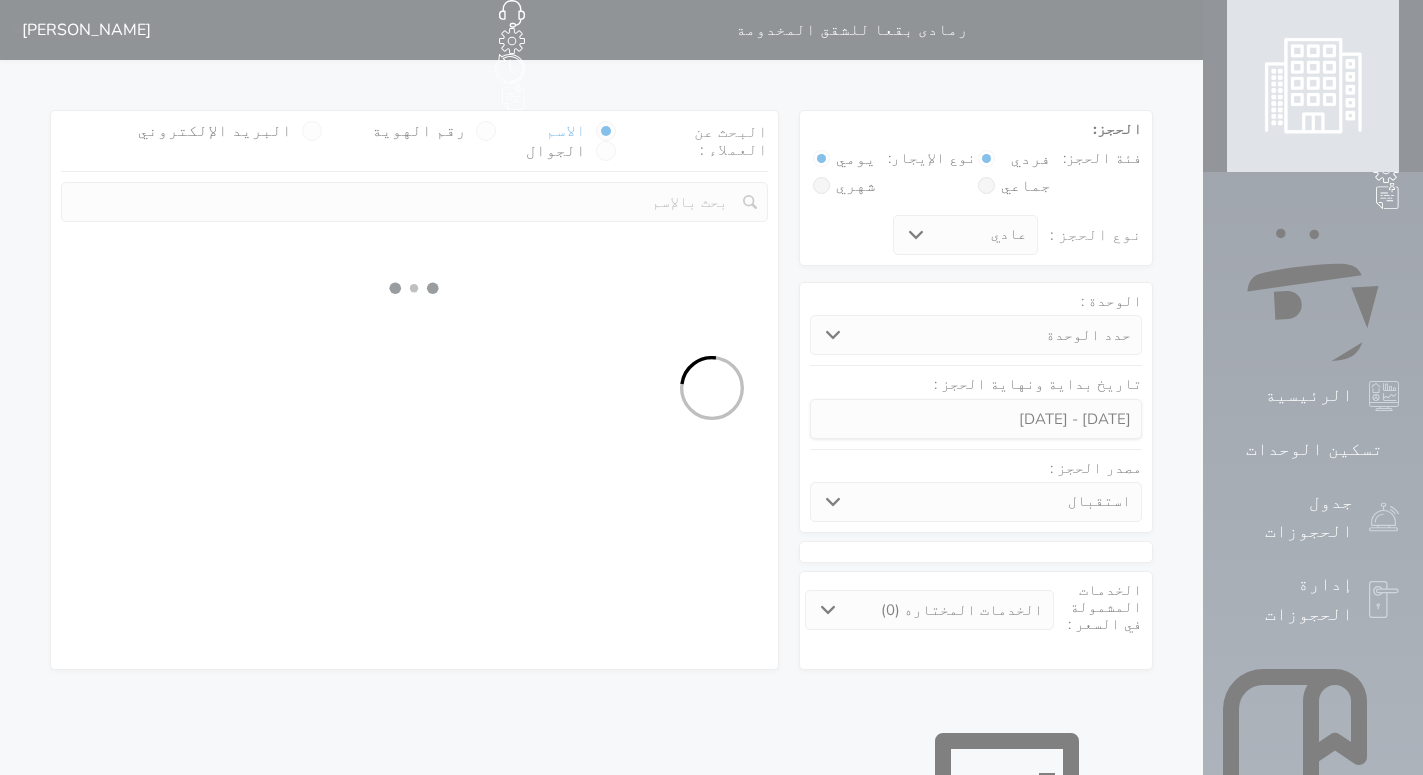 select 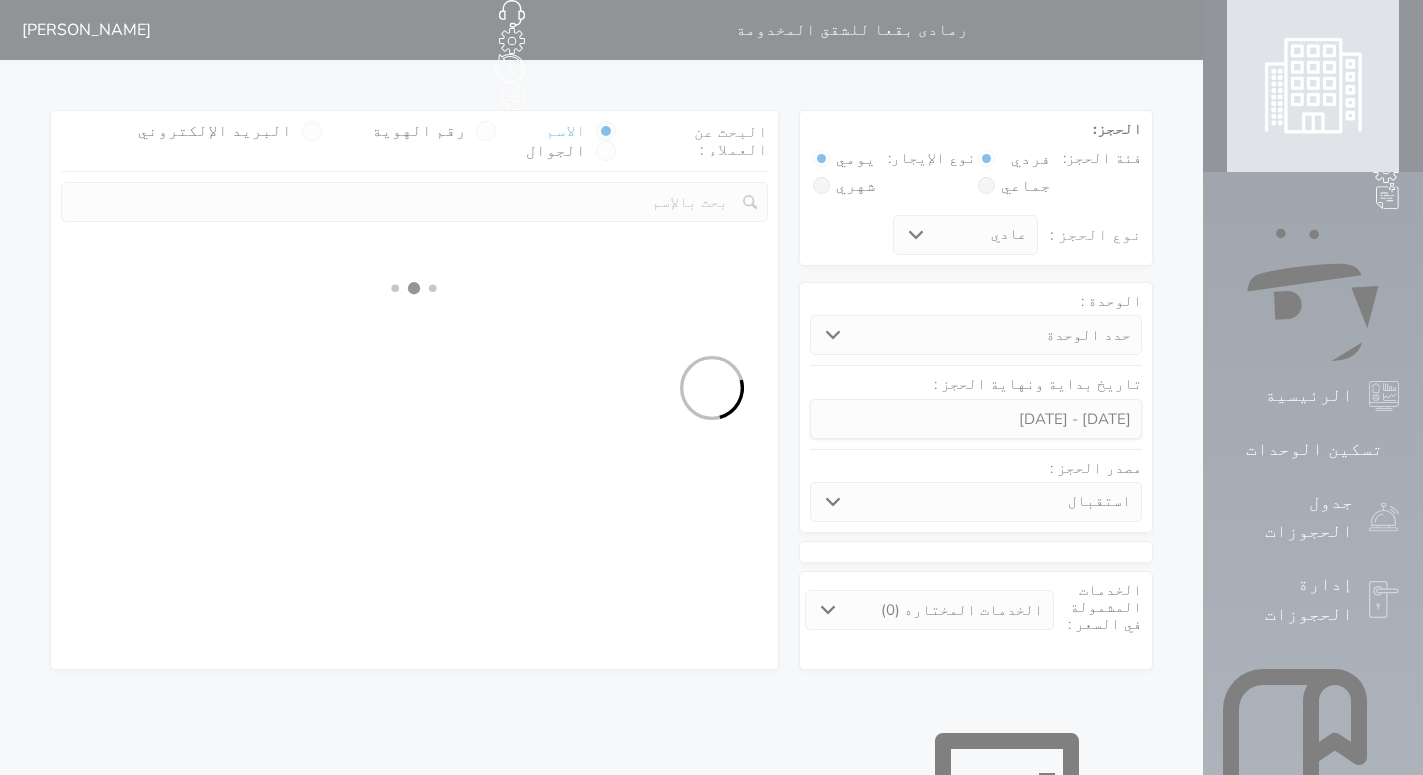 select on "6209" 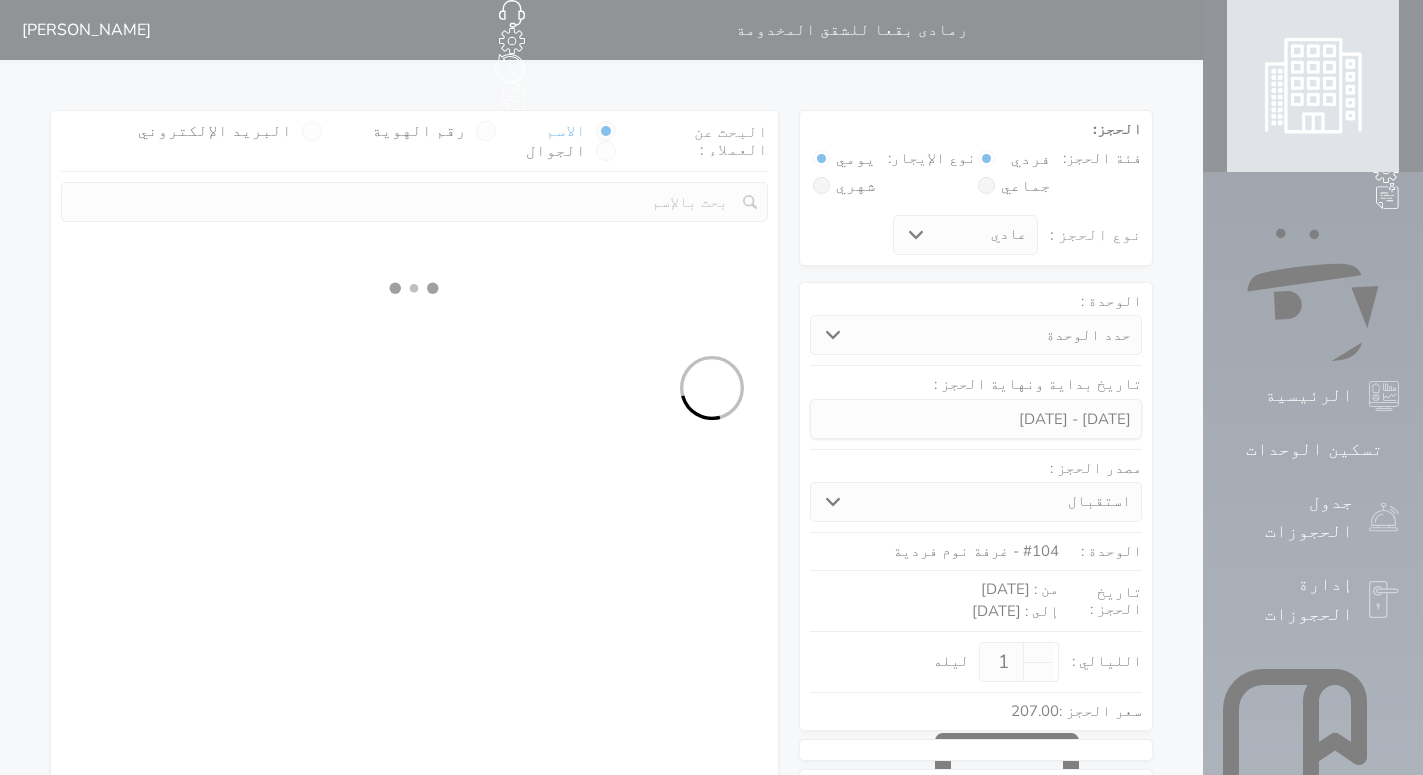select 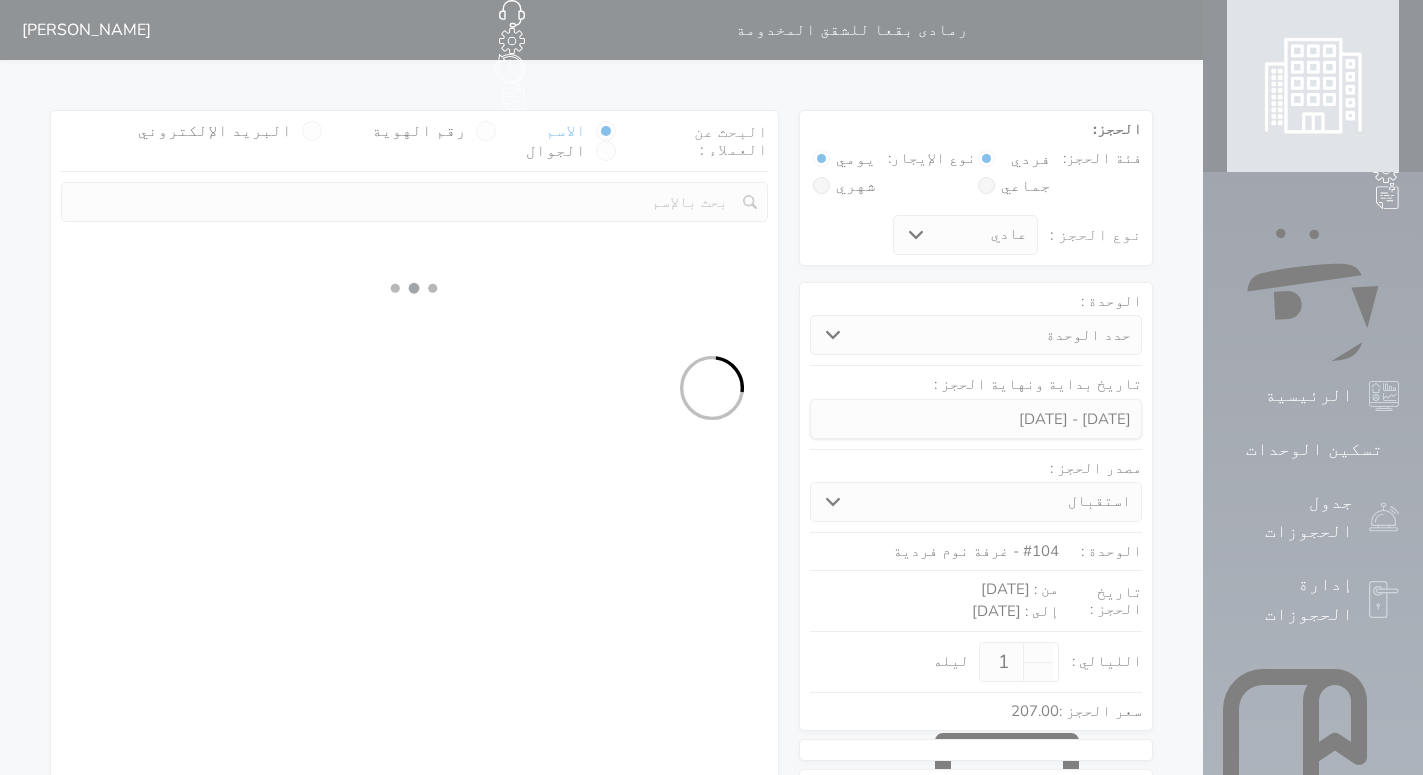 select on "1" 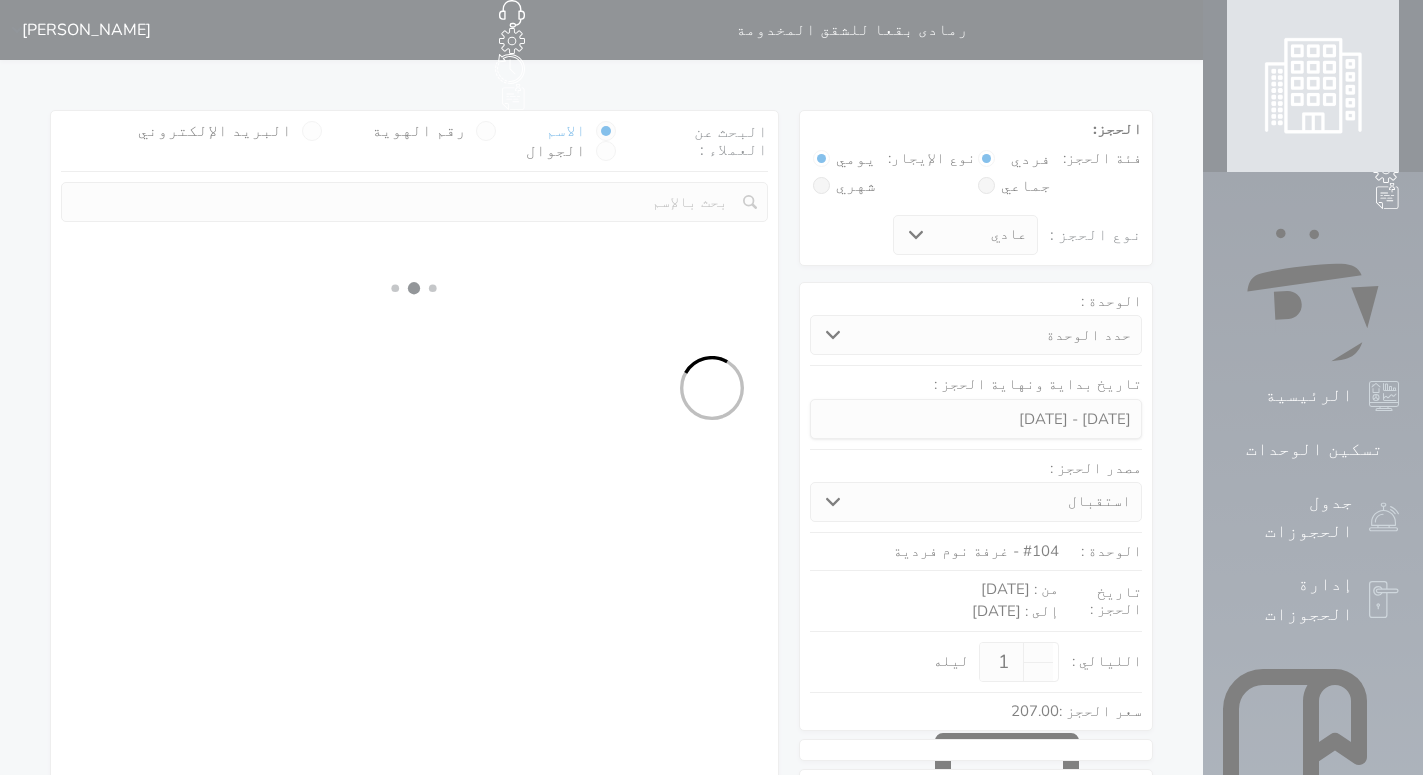 select on "113" 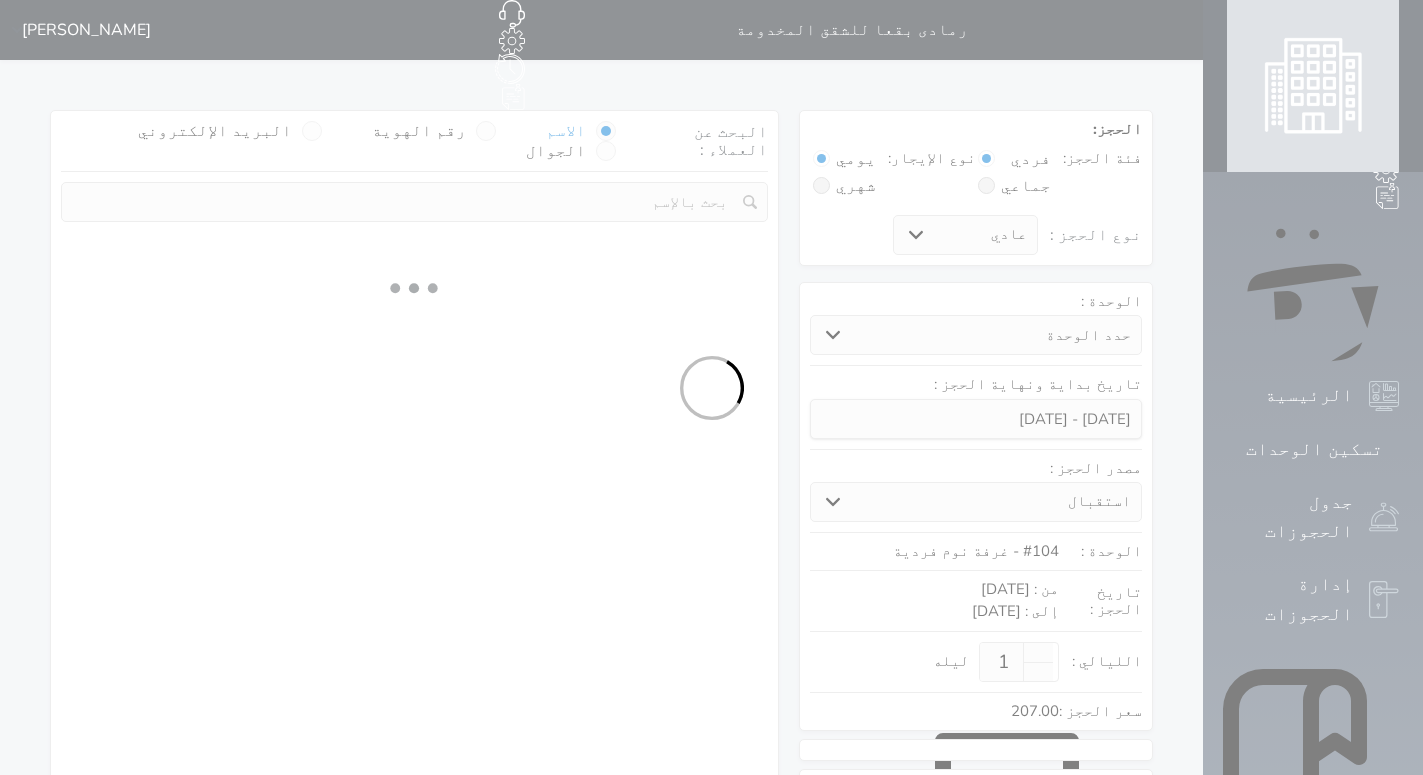 select on "1" 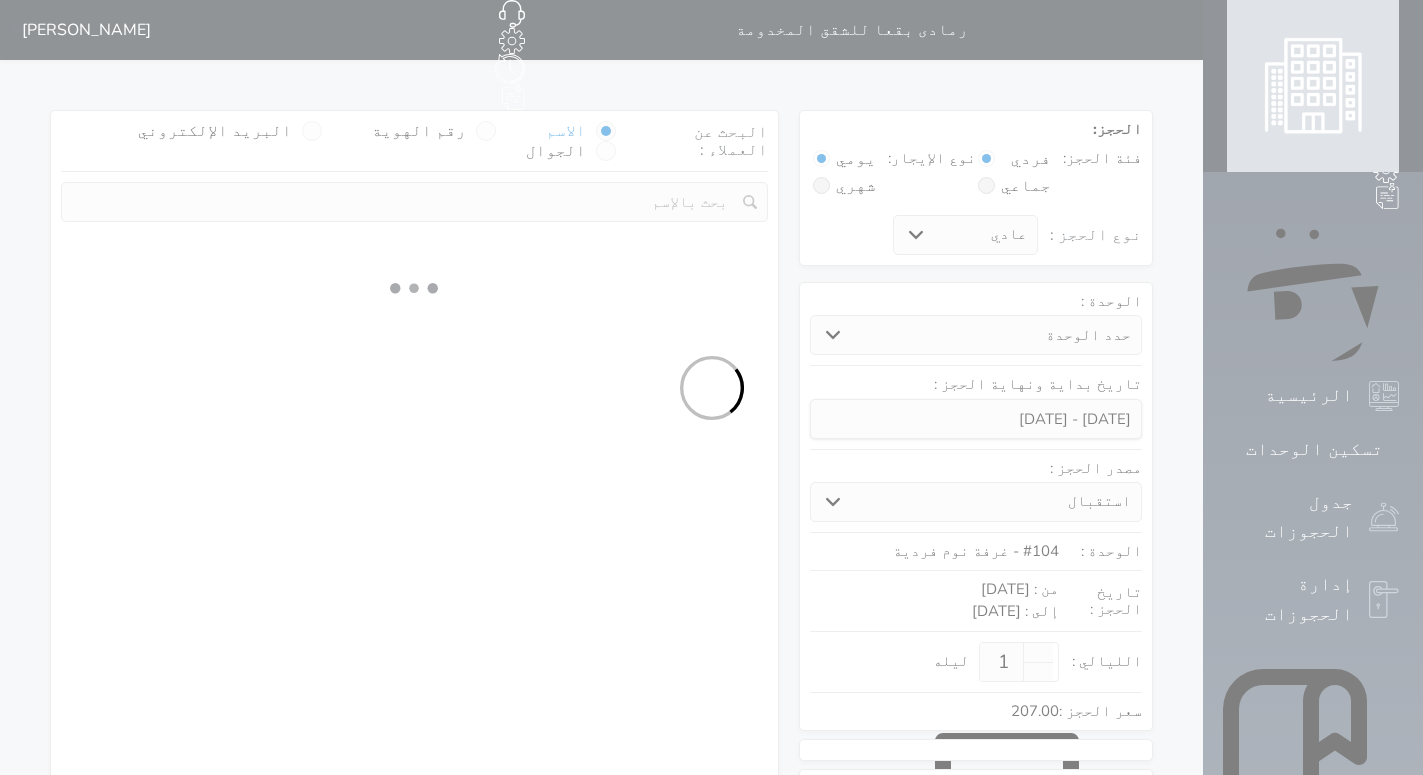 select 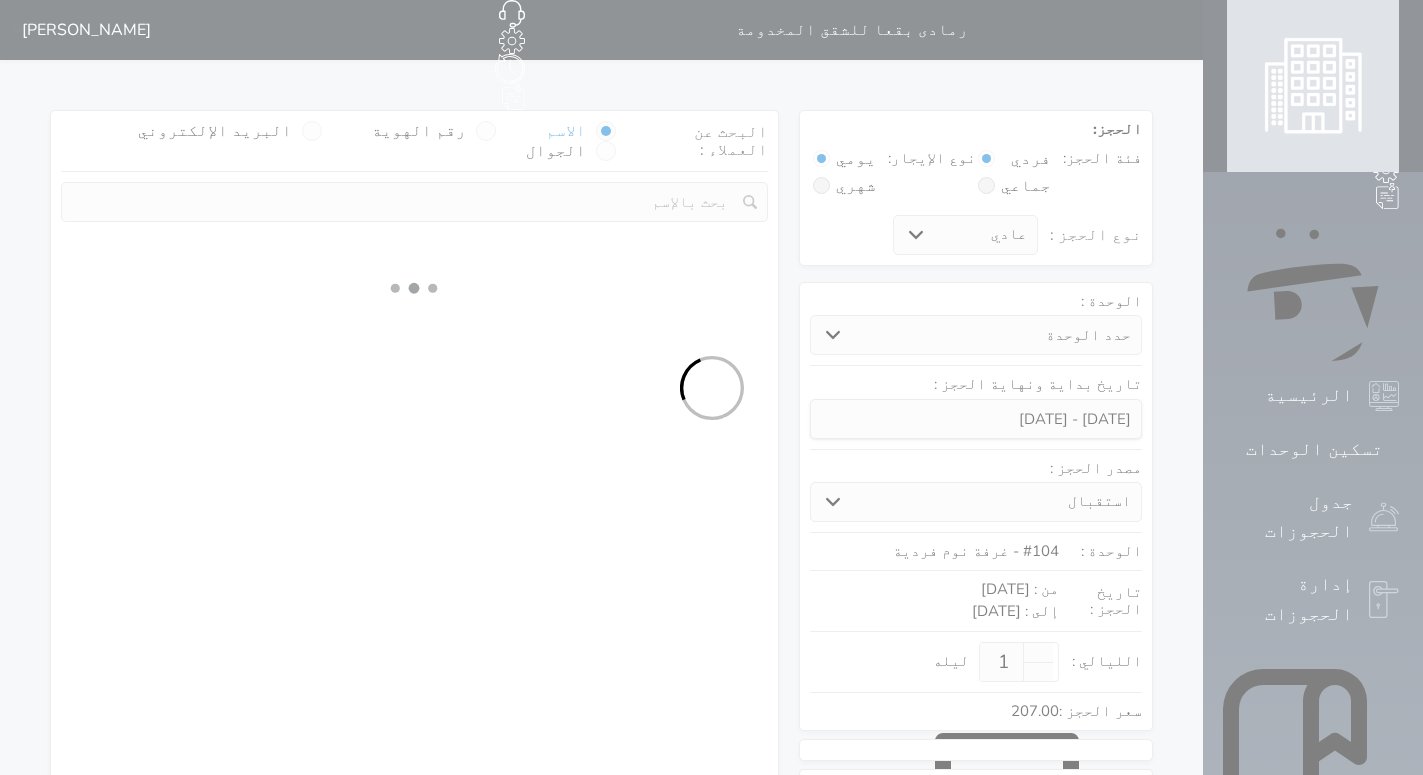 select on "7" 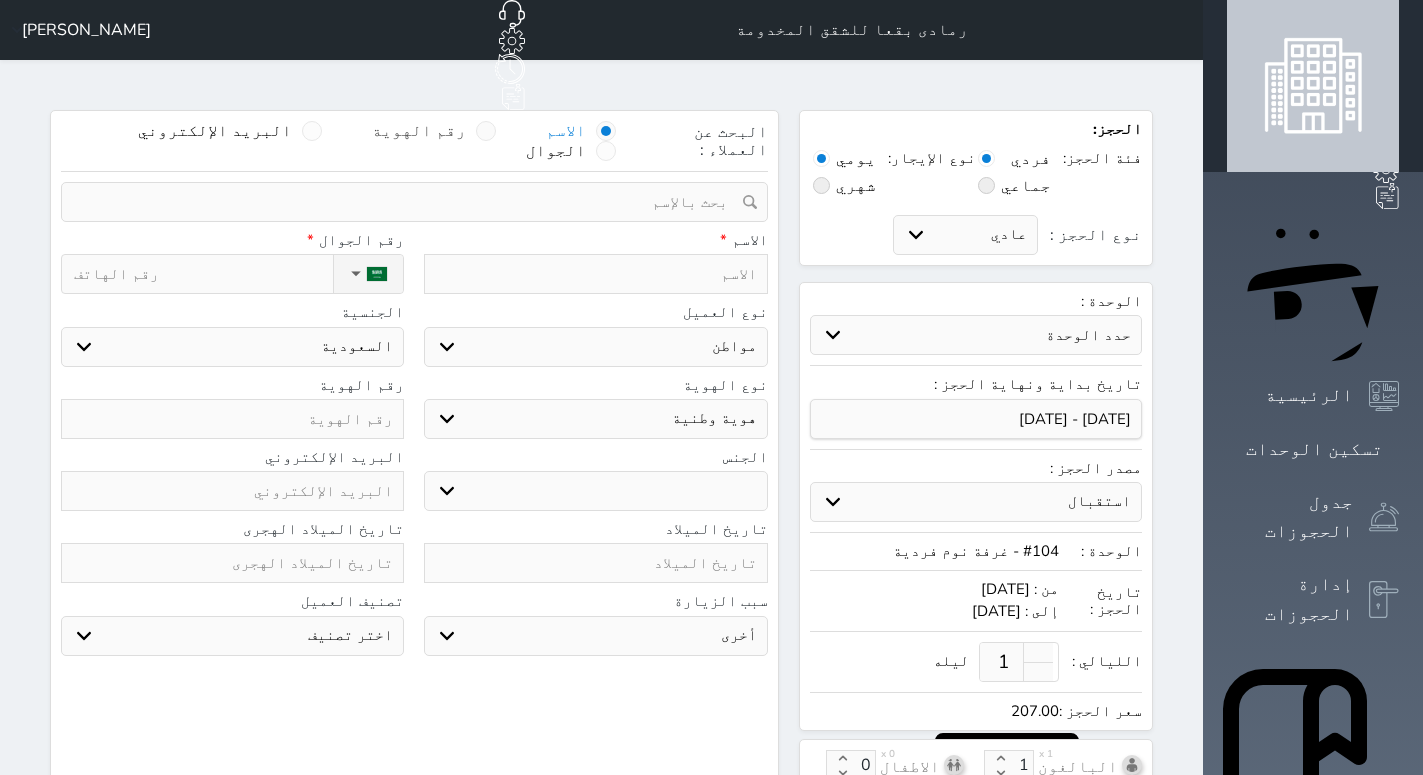click on "رقم الهوية" at bounding box center [434, 131] 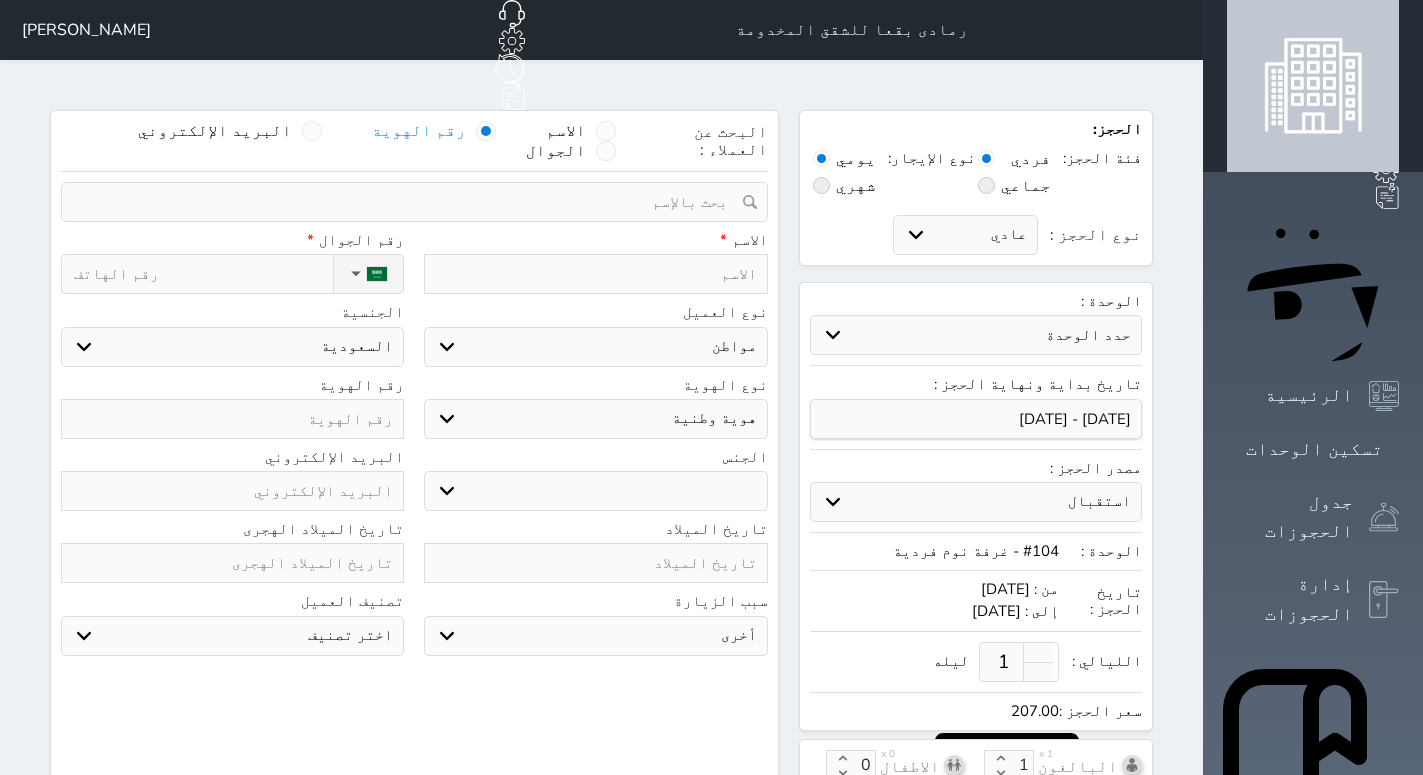 select 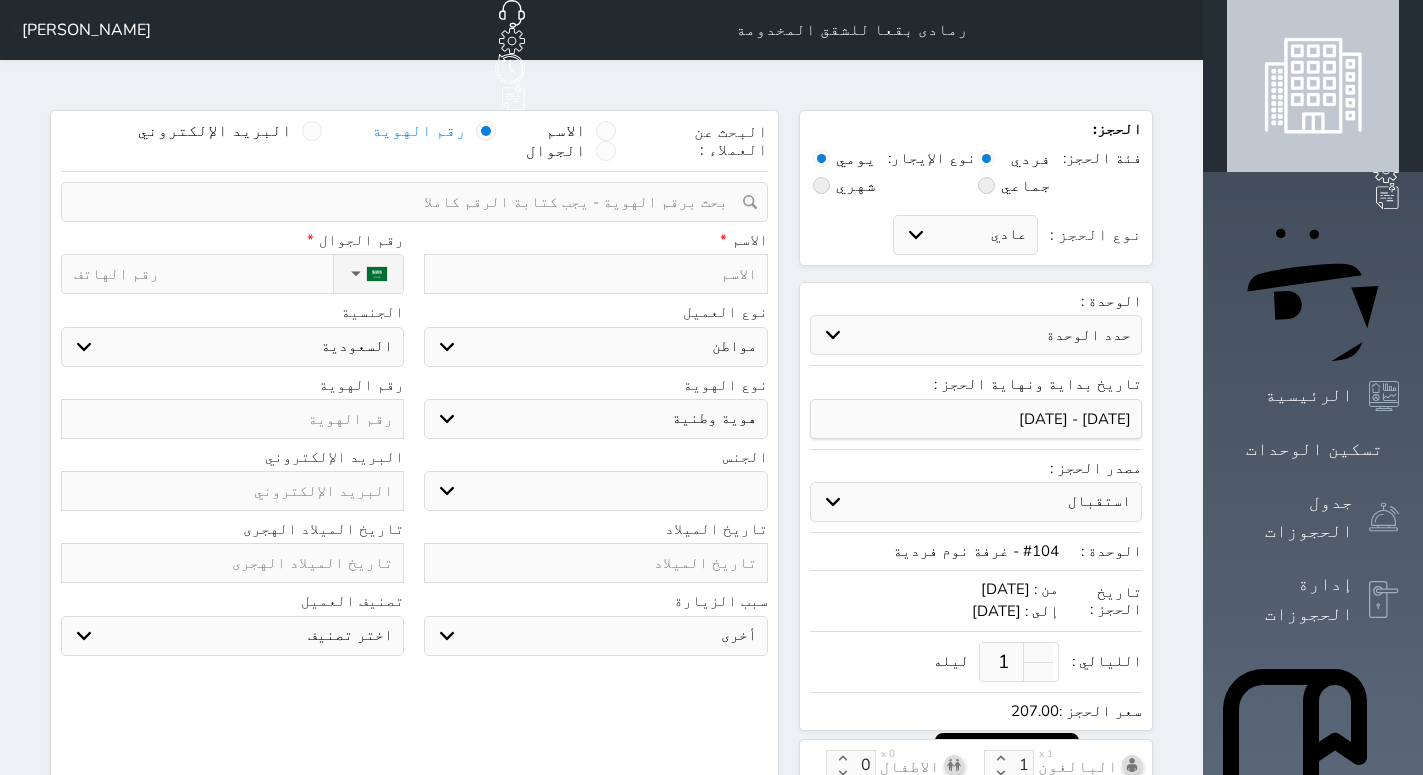 click at bounding box center [407, 202] 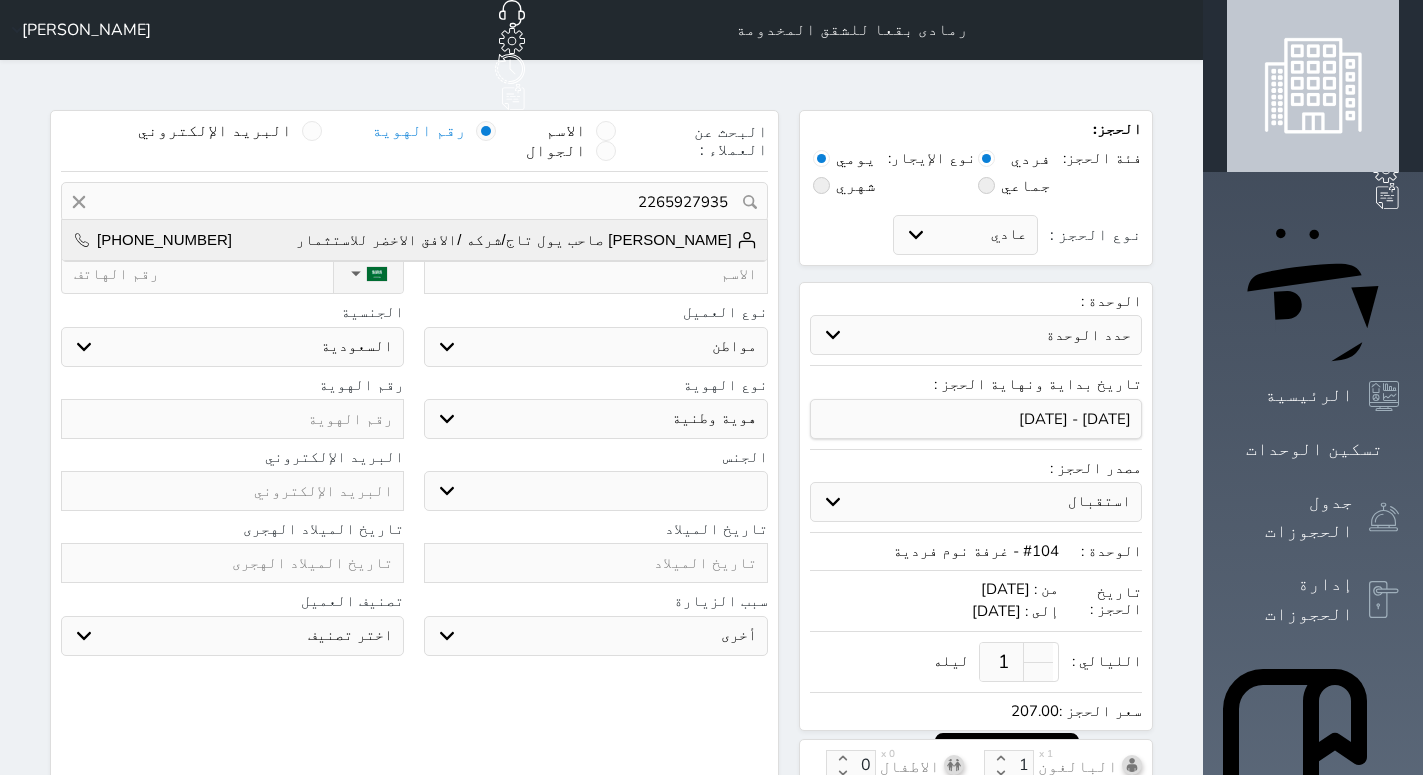 type on "2265927935" 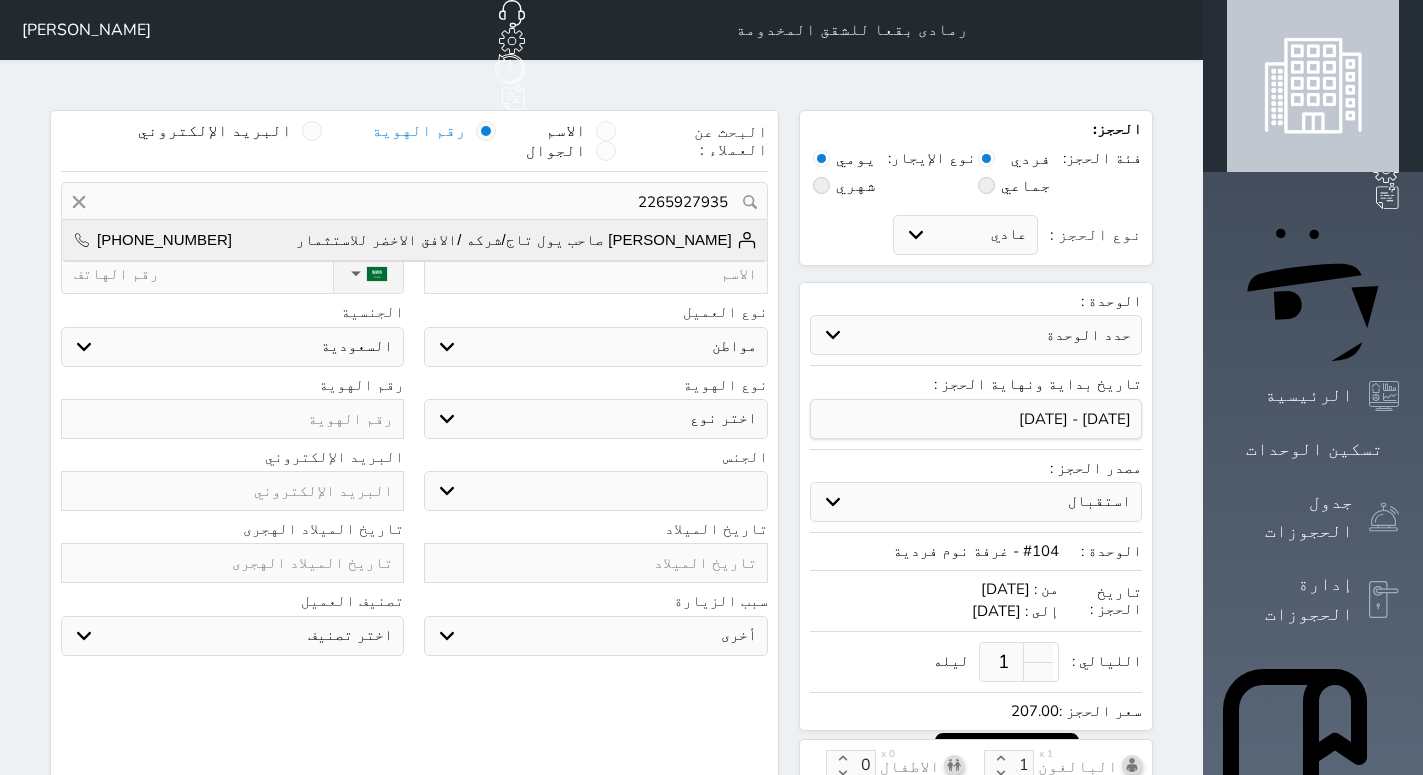 type on "[PERSON_NAME] يول تاج/شركه /الافق الاخضر للاستثمار  ||  [PHONE_NUMBER]" 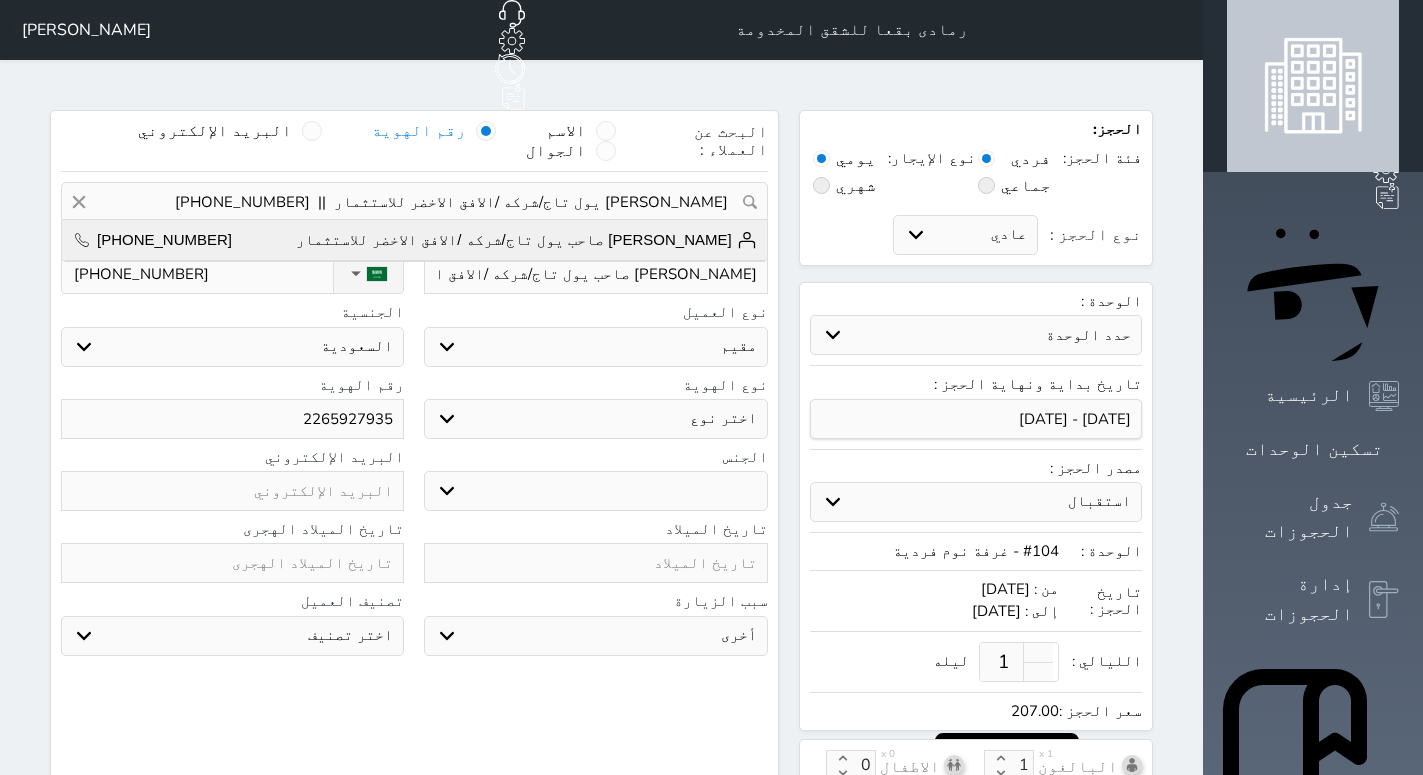 select on "[DEMOGRAPHIC_DATA]" 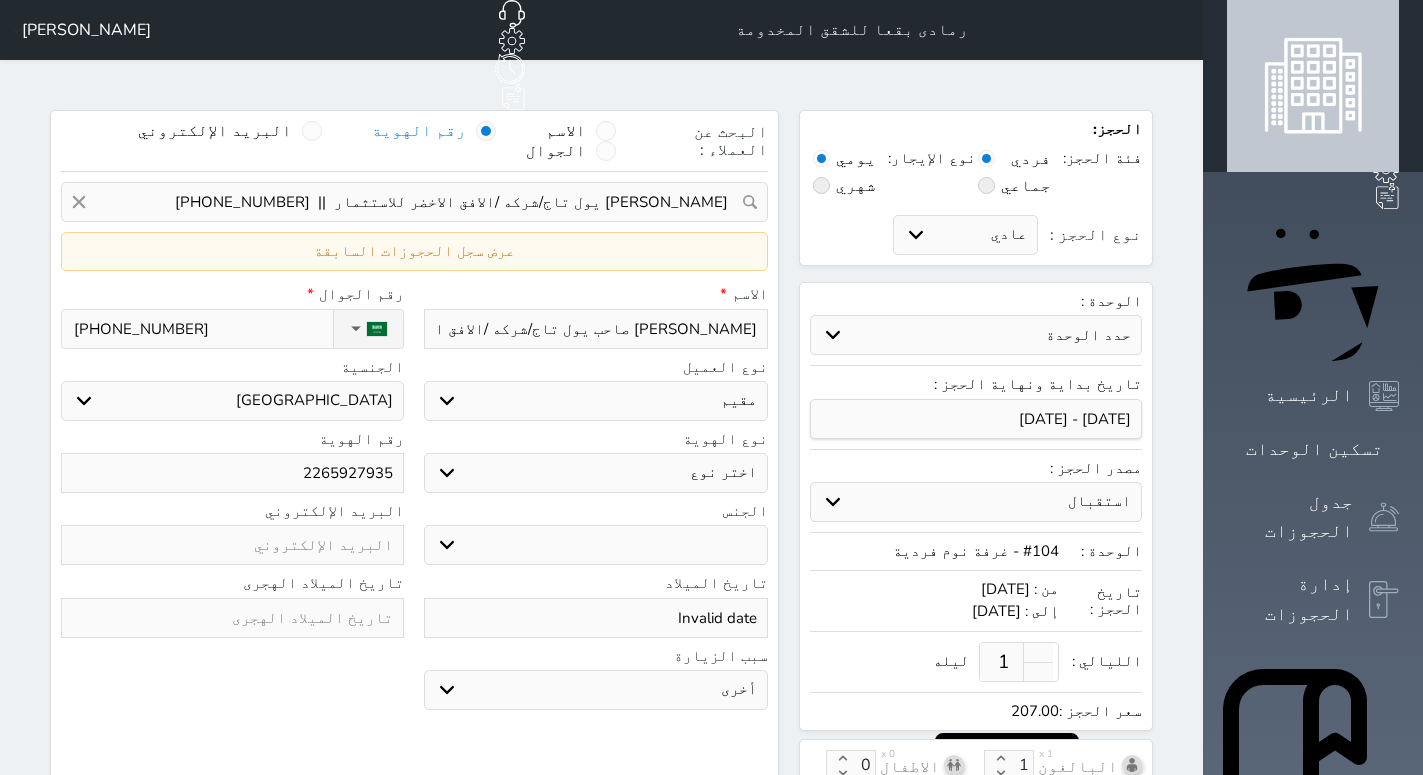 select 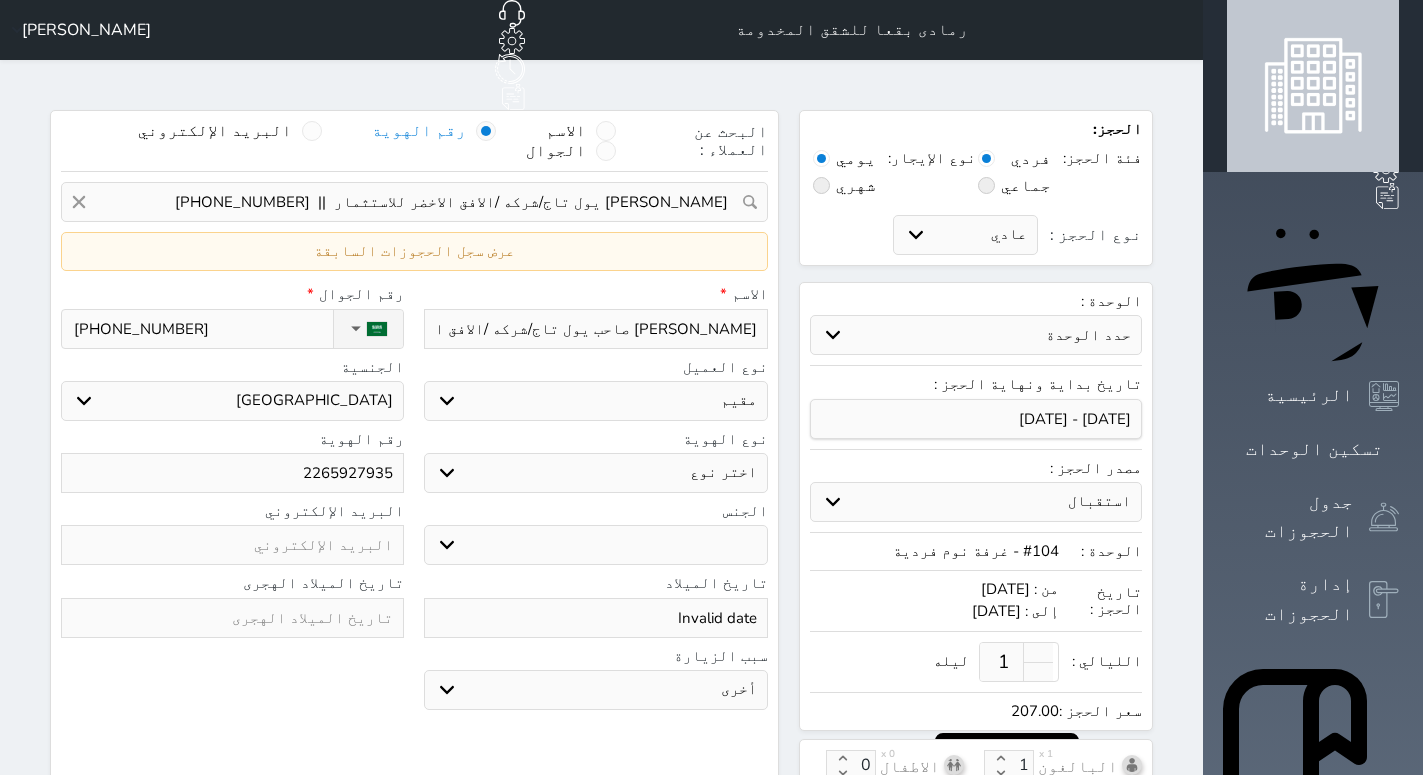 click on "[PERSON_NAME] صاحب يول تاج/شركه /الافق الاخضر للاستثمار" at bounding box center [595, 329] 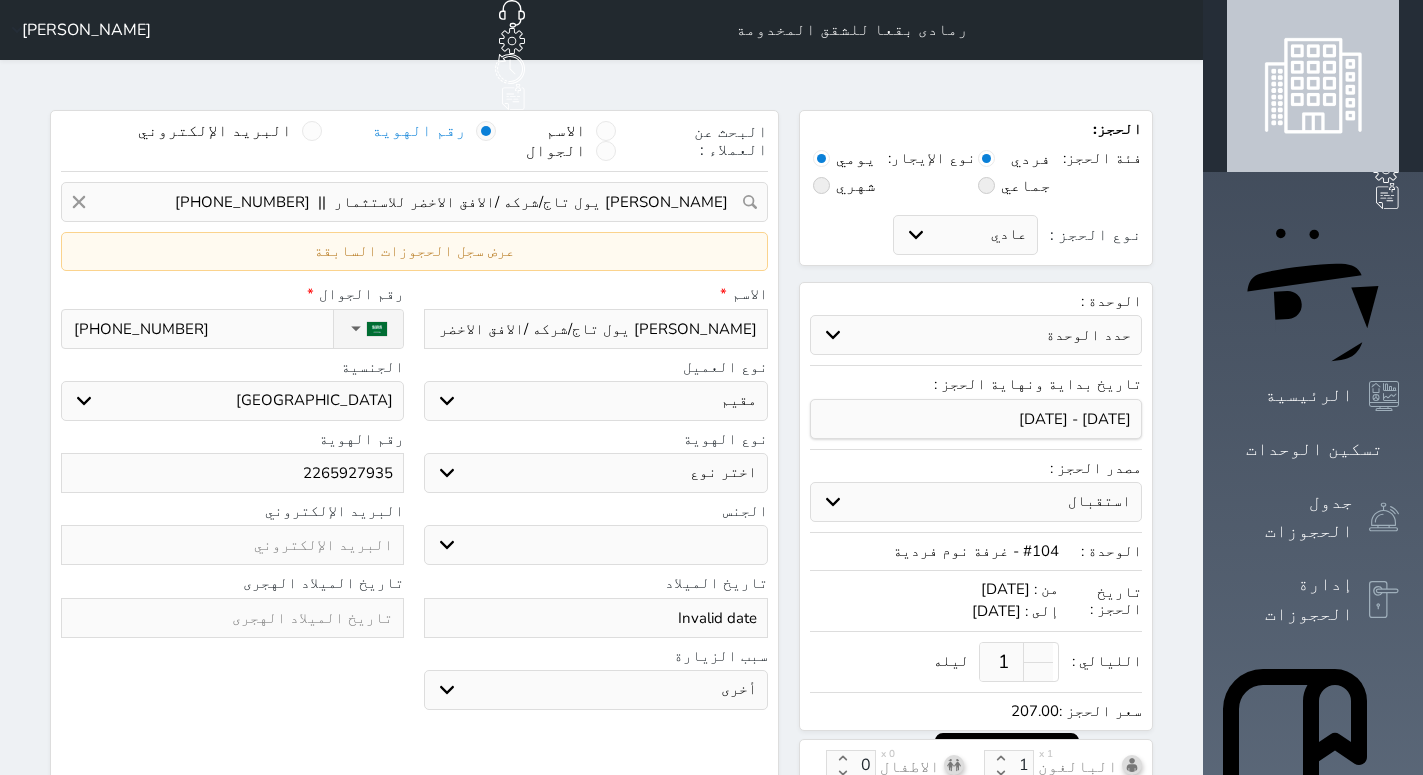select 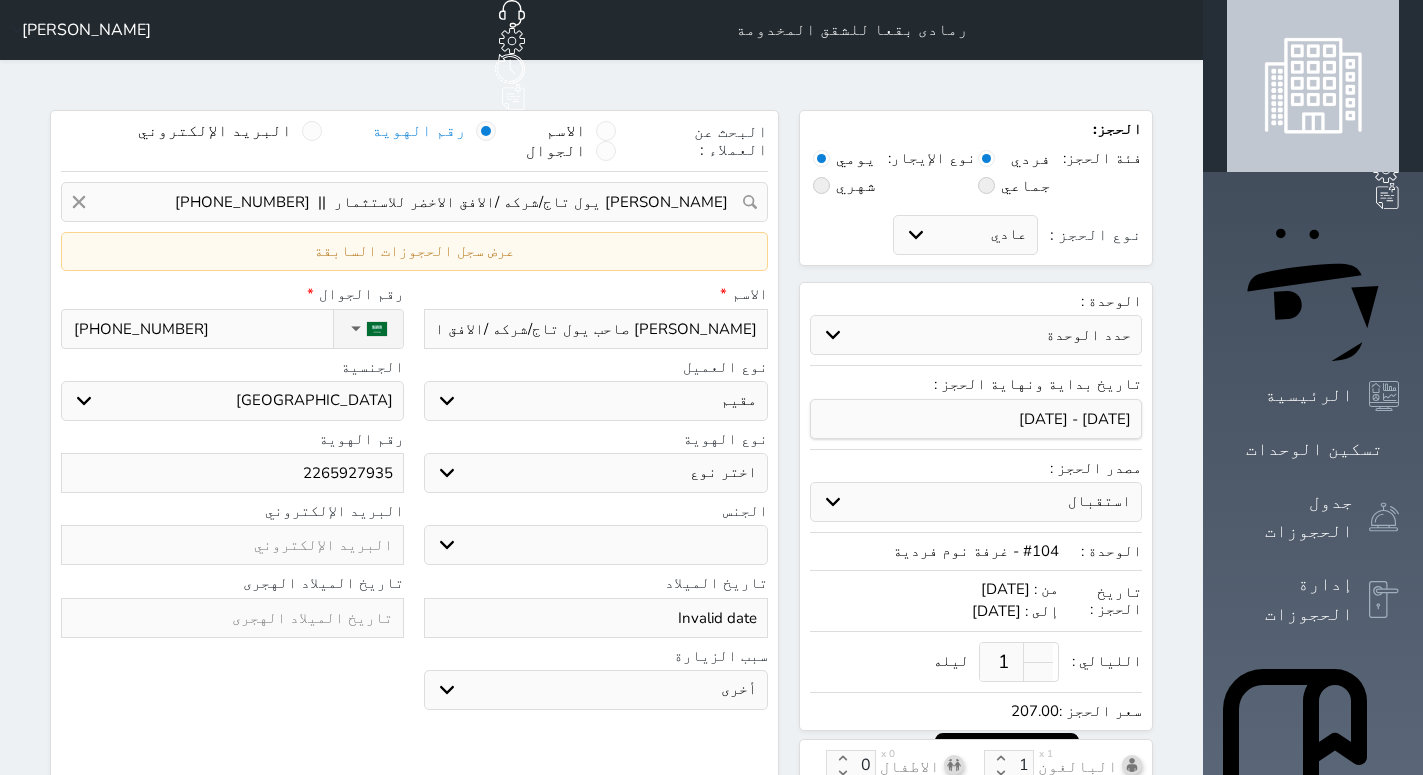type on "[PERSON_NAME] صاحب يول تاج/شركه /الافق الاخضر للاستثمار /رق" 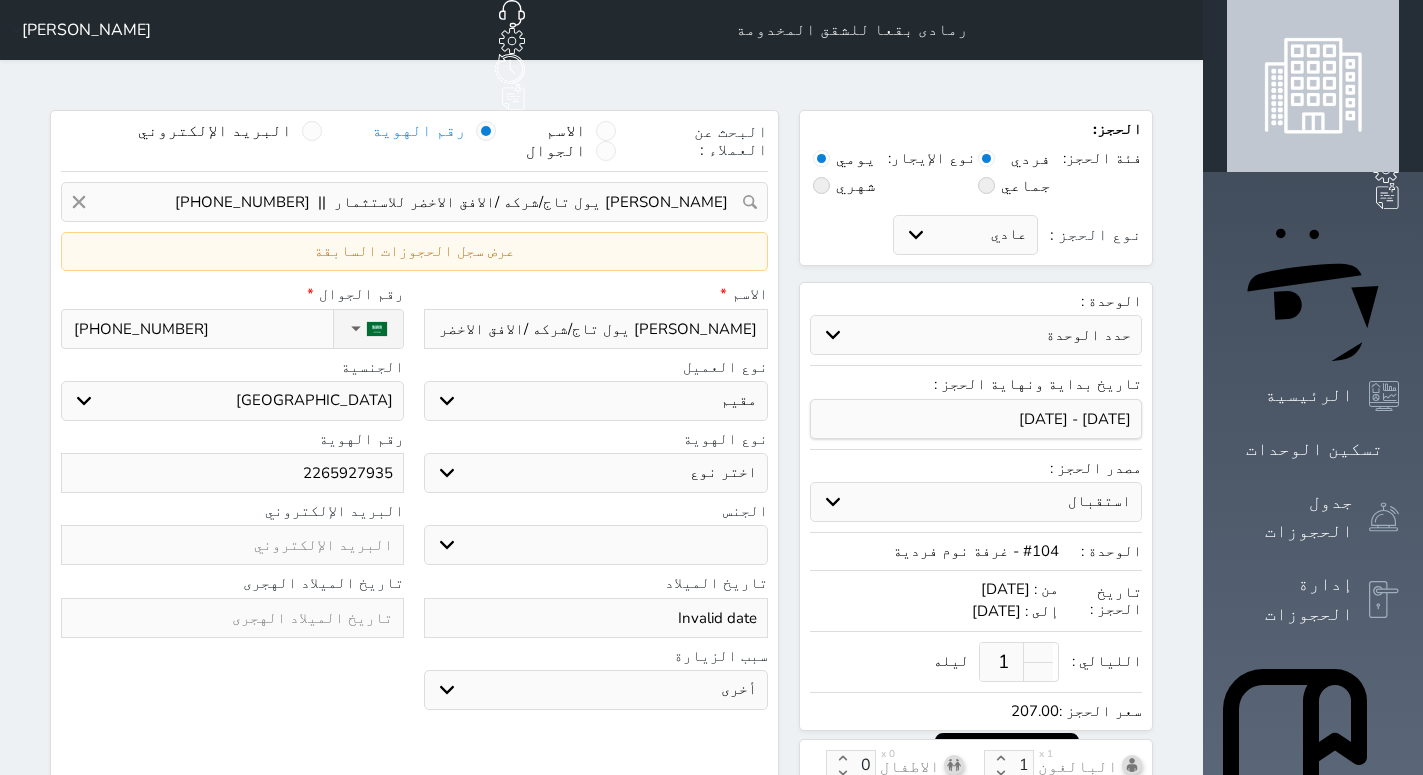 type on "[PERSON_NAME] يول تاج/شركه /الافق الاخضر للاستثمار /رقم/" 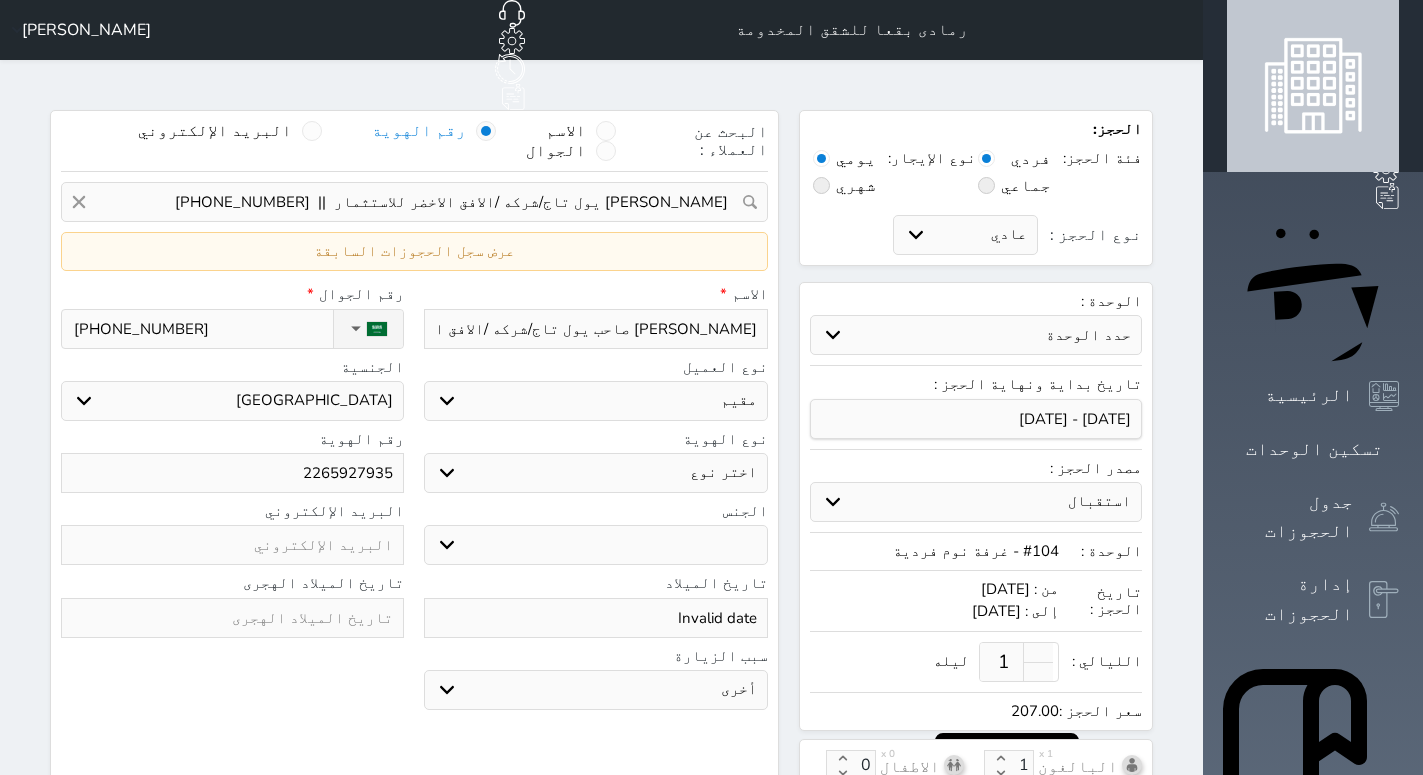 scroll, scrollTop: 0, scrollLeft: -7, axis: horizontal 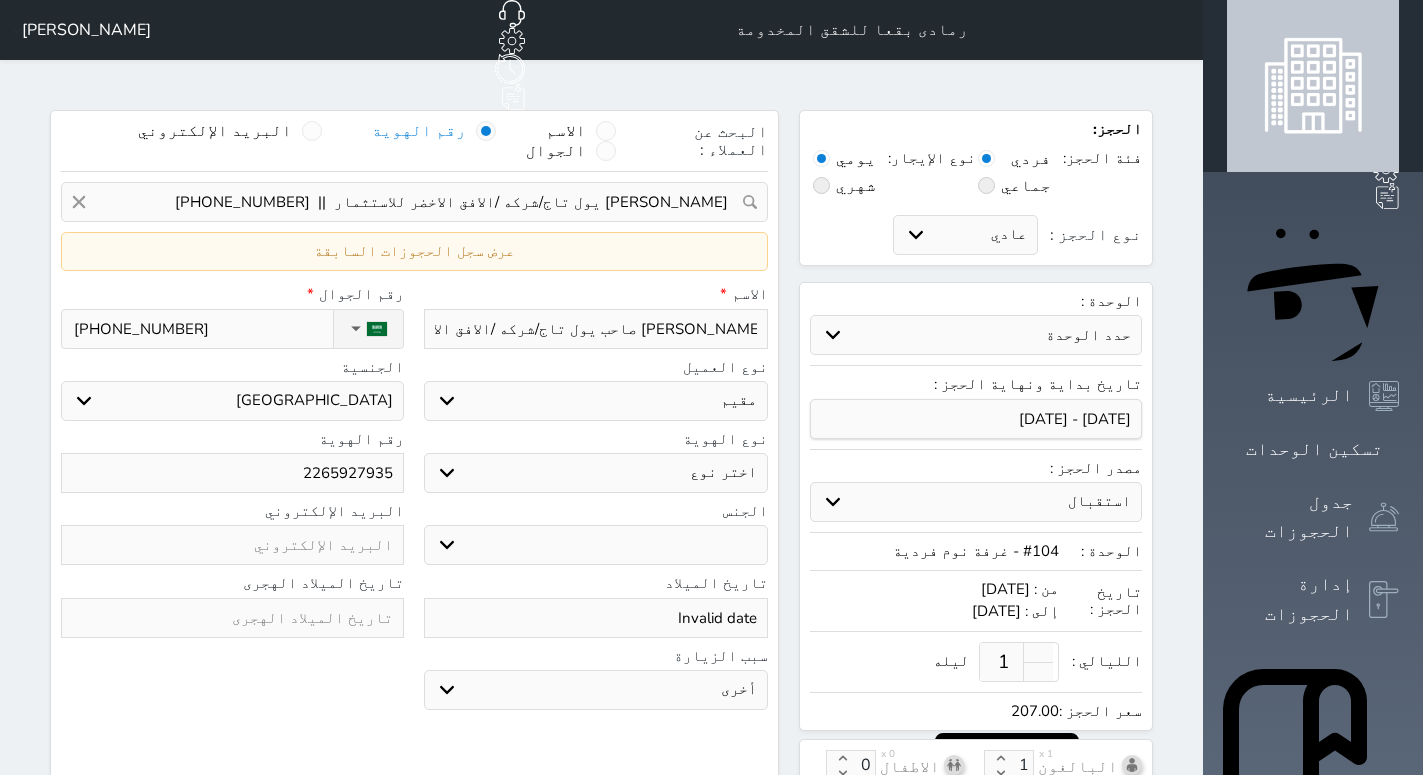 type on "[PERSON_NAME] يول تاج/شركه /الافق الاخضر للاستثمار /رقم/الضر" 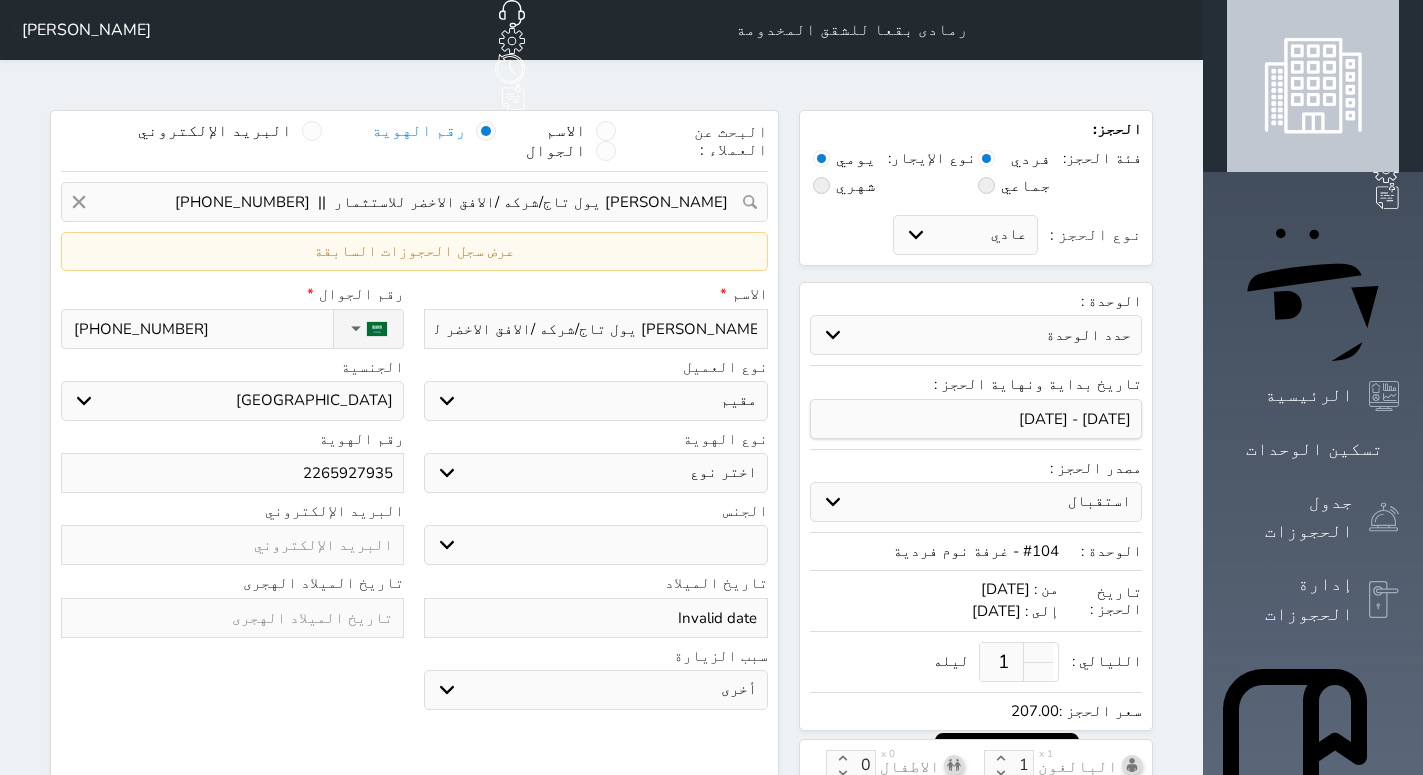 scroll, scrollTop: 0, scrollLeft: -6, axis: horizontal 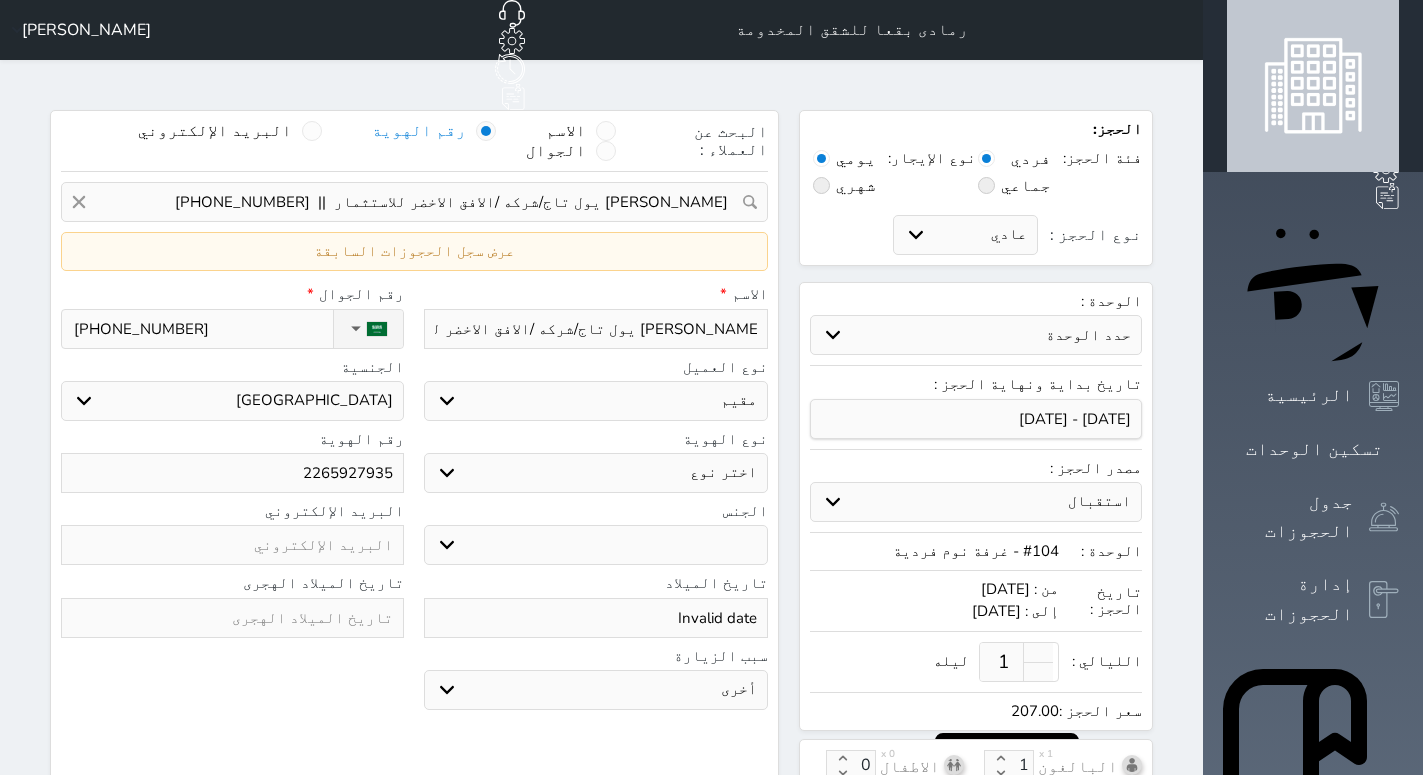 type on "[PERSON_NAME] يول تاج/شركه /الافق الاخضر للاستثمار /رقم/الضري" 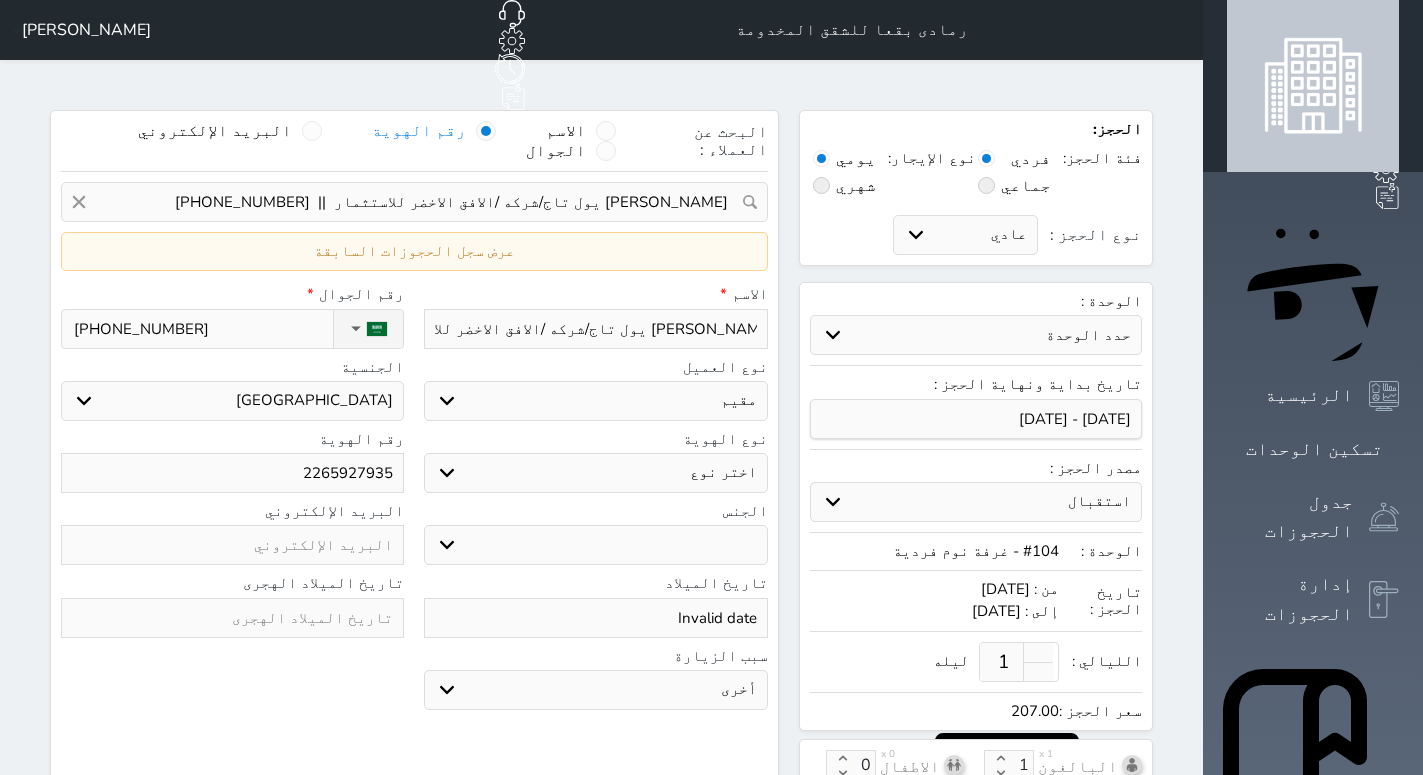 type on "[PERSON_NAME] يول تاج/شركه /الافق الاخضر للاستثمار /رقم/الضريب" 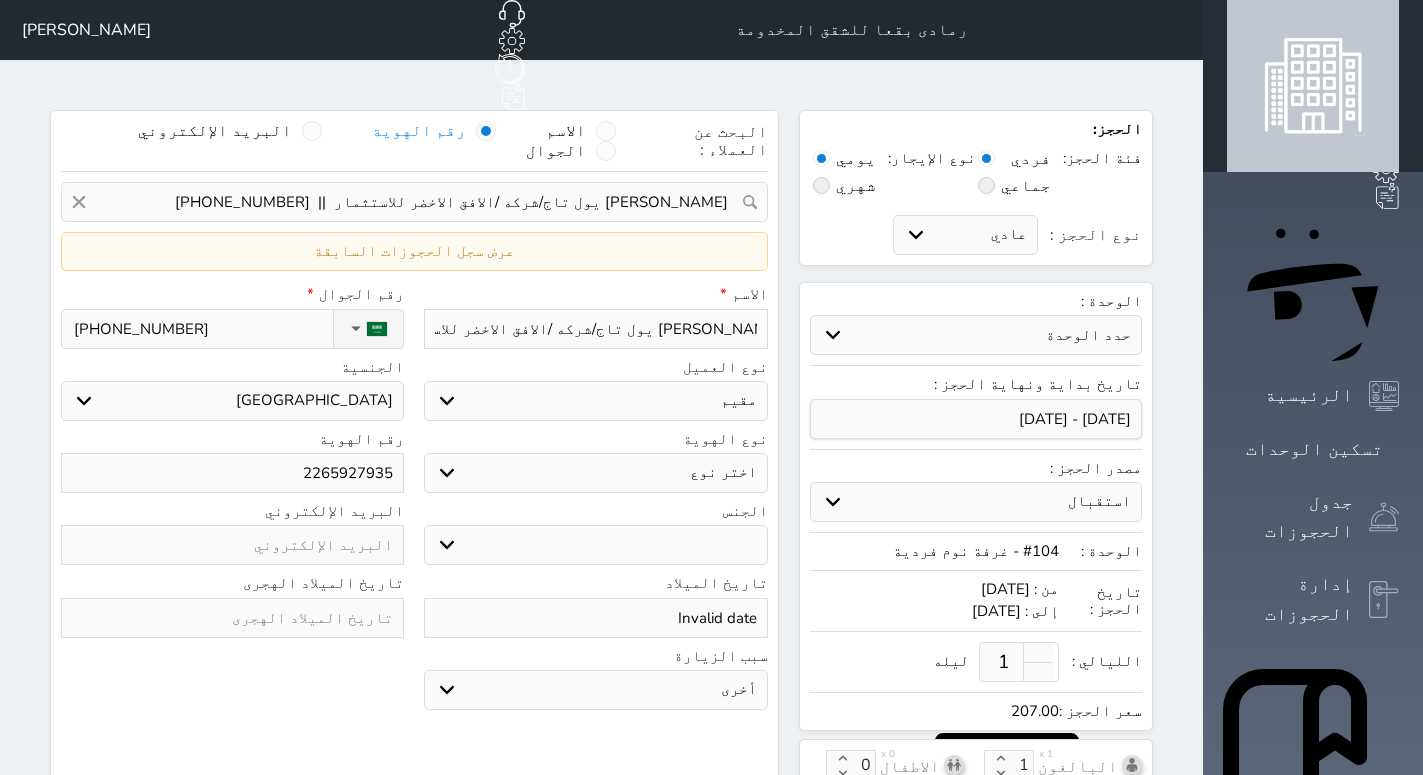 type on "[PERSON_NAME] يول تاج/شركه /الافق الاخضر للاستثمار /رقم/الضريبي" 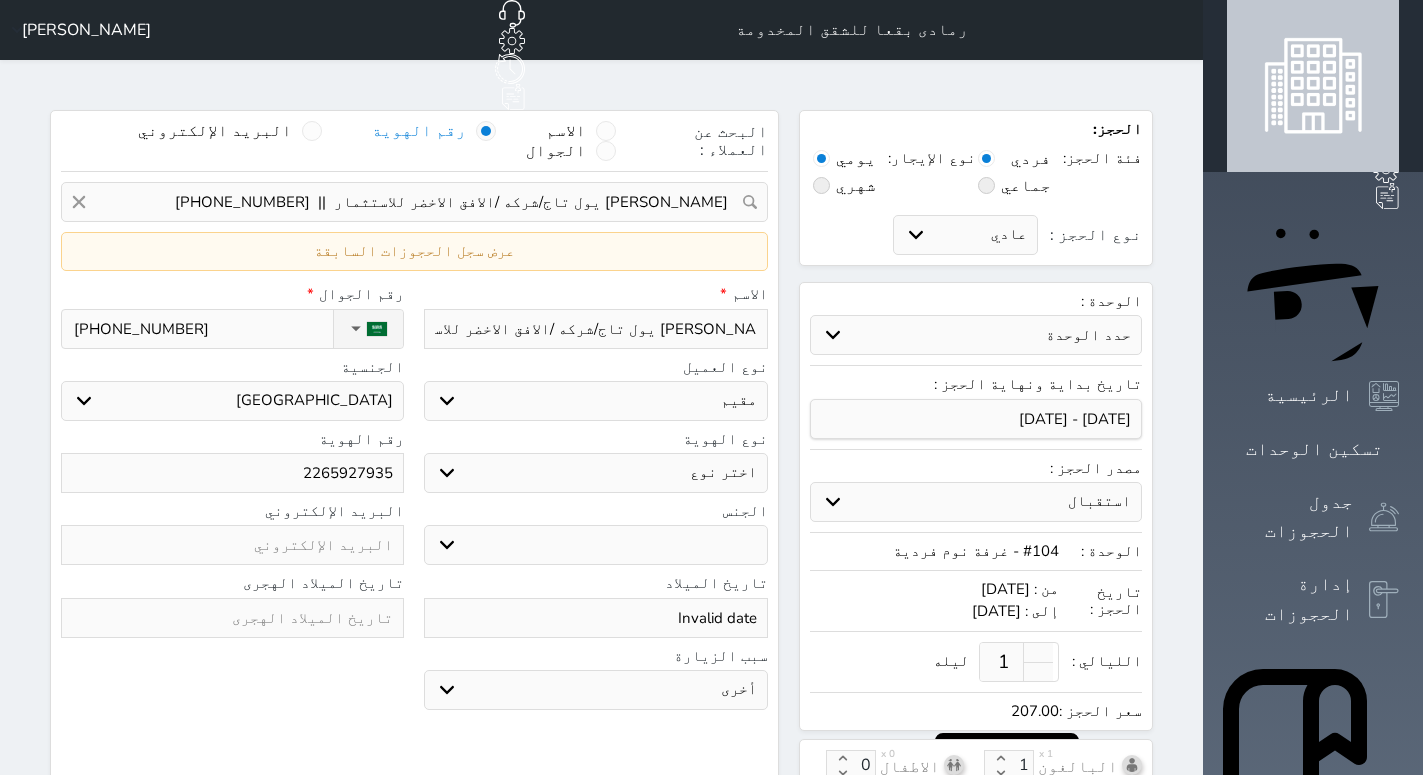 type on "[PERSON_NAME] يول تاج/شركه /الافق الاخضر للاستثمار /رقم/الضريبي/" 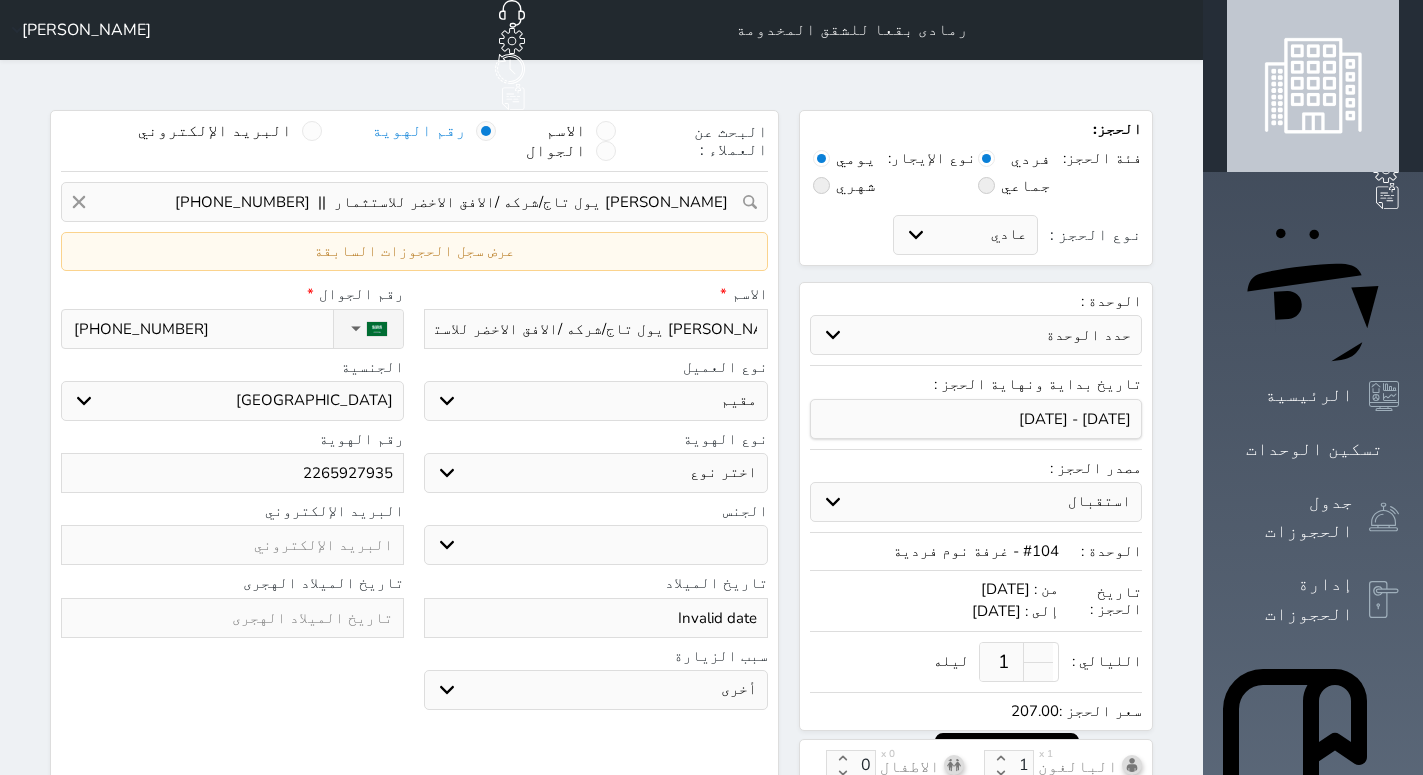 type on "[PERSON_NAME] صاحب يول تاج/شركه /الافق الاخضر للاستثمار /رقم/الضريبي/3" 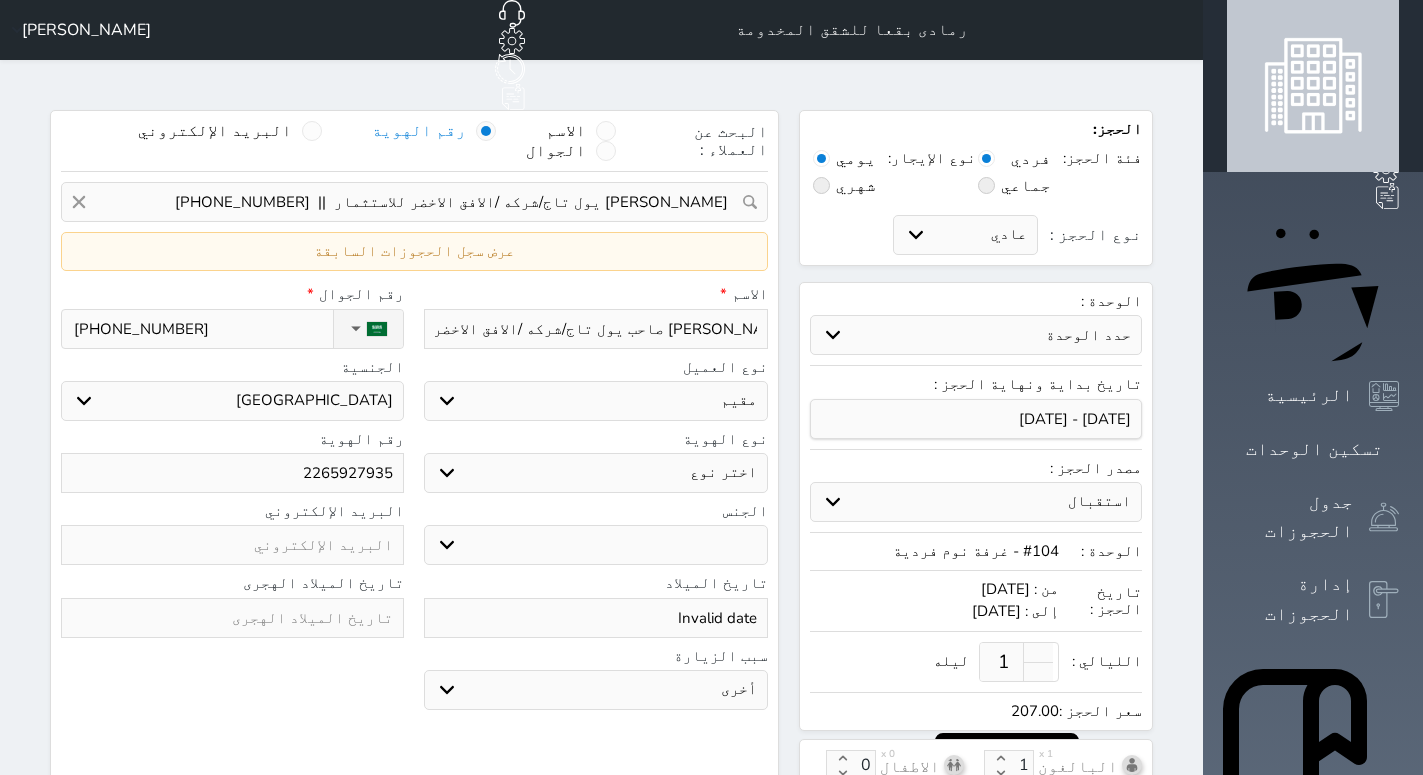 type on "[PERSON_NAME] يول تاج/شركه /الافق الاخضر للاستثمار /رقم/الضريبي/30" 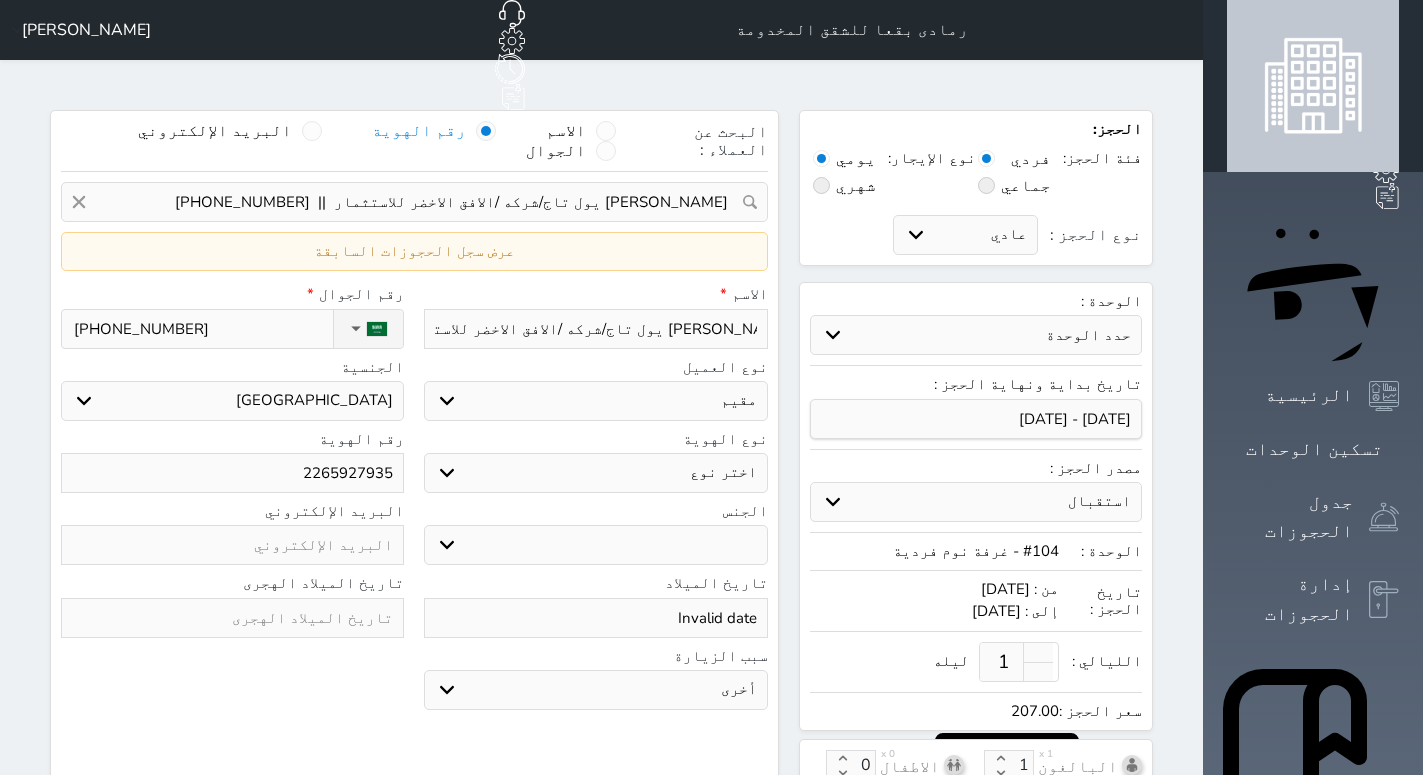 select 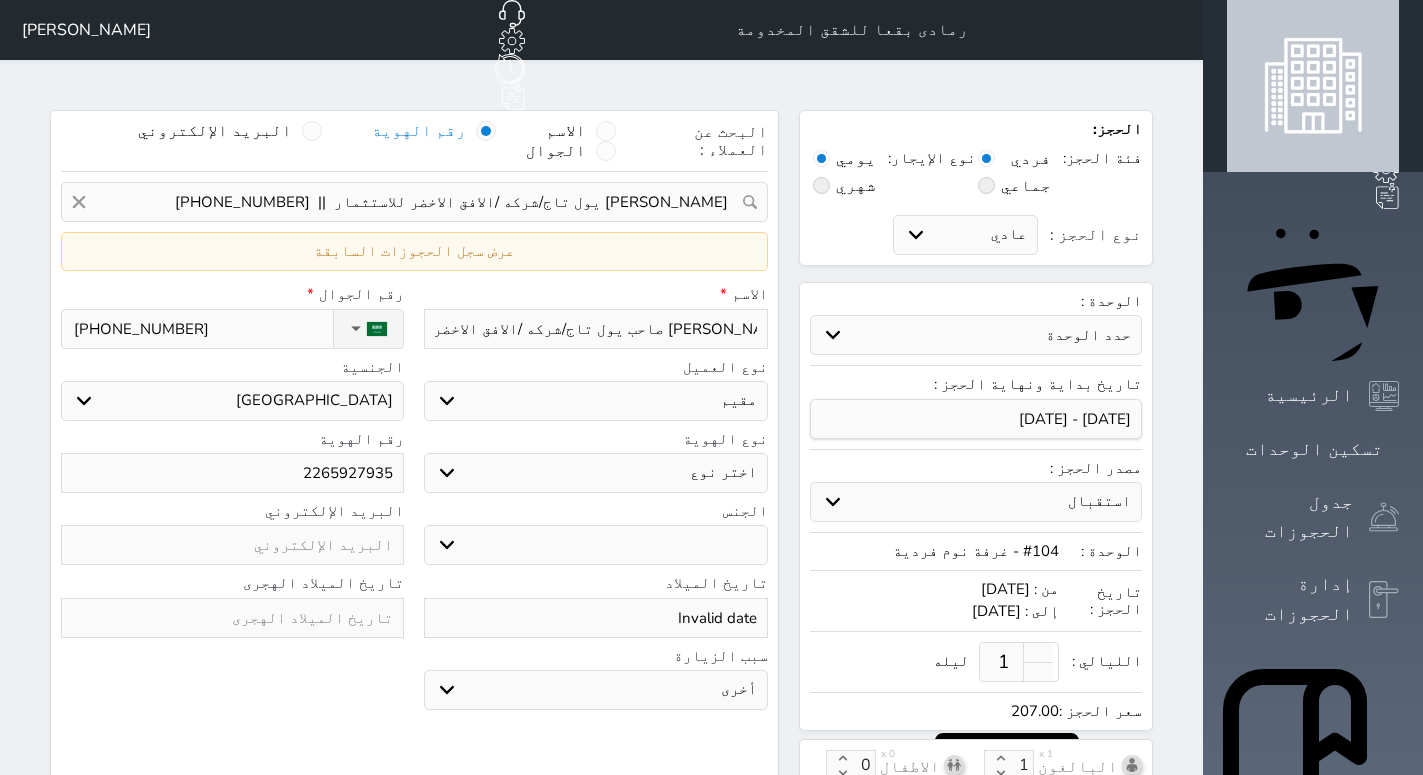 select 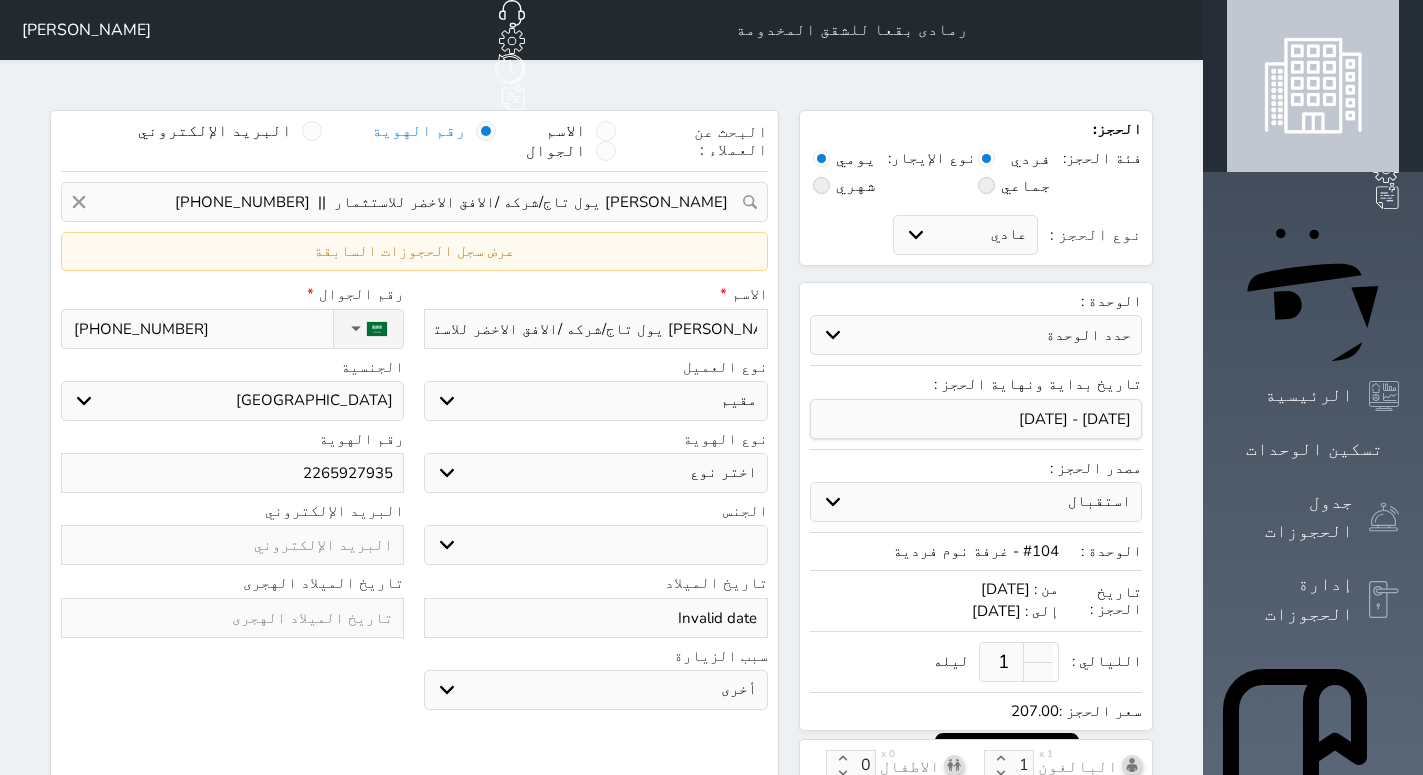 type on "[PERSON_NAME] صاحب يول تاج/شركه /الافق الاخضر للاستثمار /رقم/الضريبي/3" 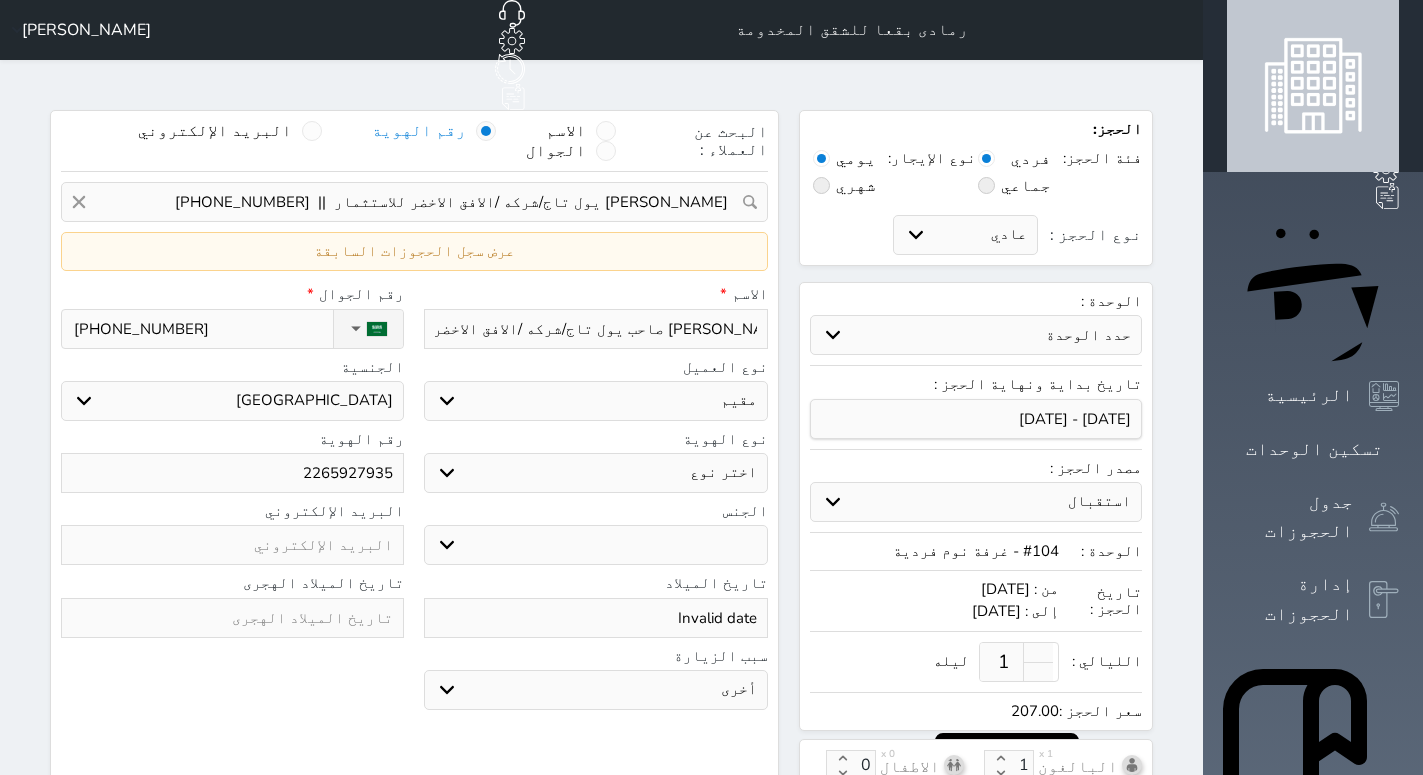 type on "[PERSON_NAME] يول تاج/شركه /الافق الاخضر للاستثمار /رقم/الضريبي/" 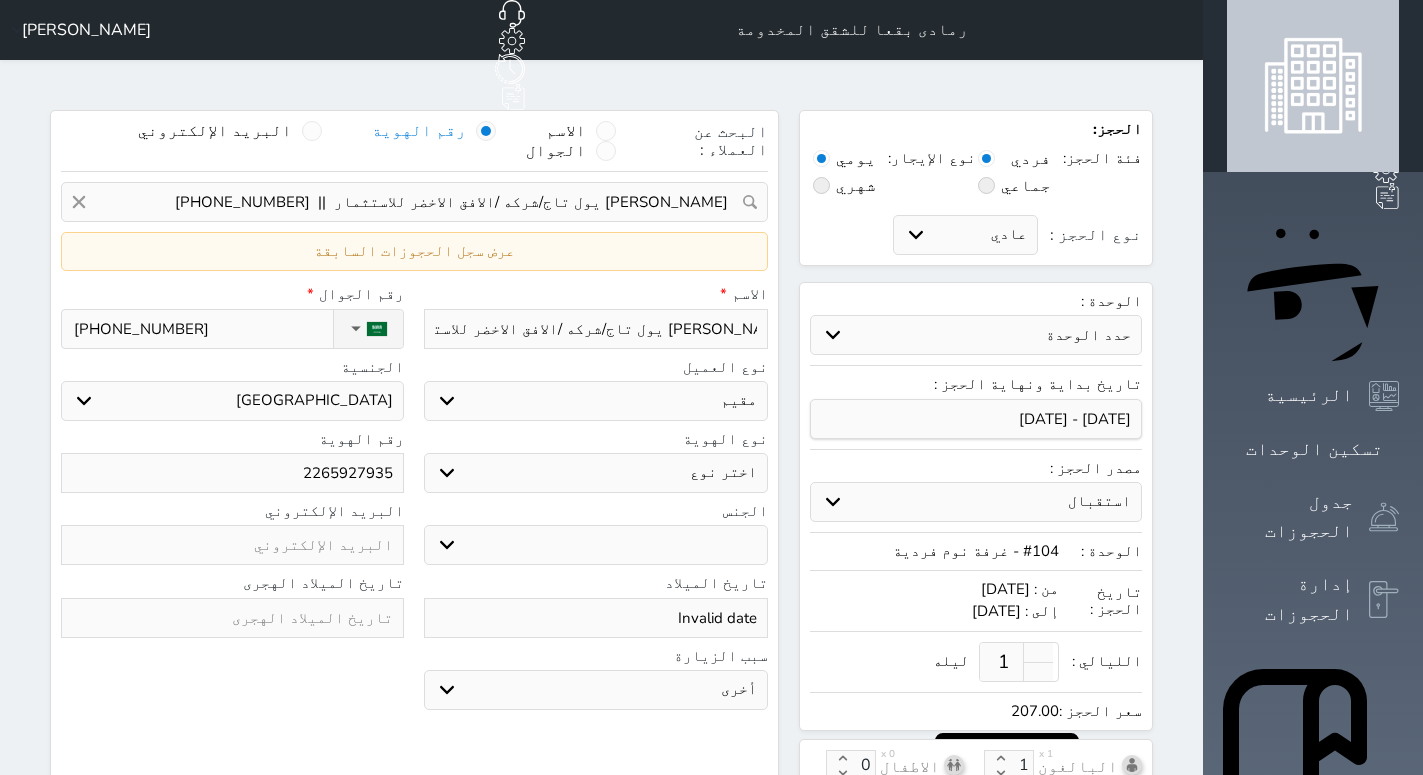 type on "[PERSON_NAME] يول تاج/شركه /الافق الاخضر للاستثمار /رقم/الضريبي" 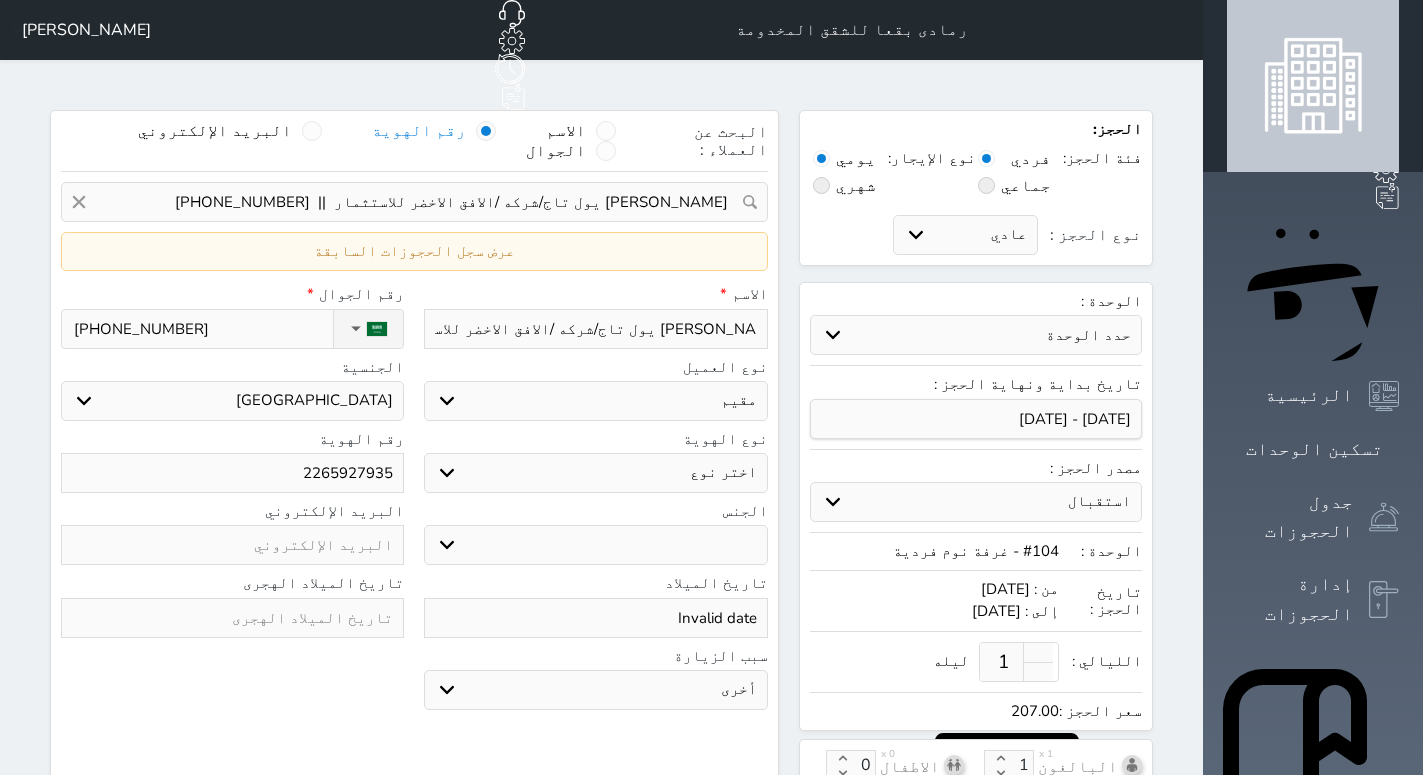 type on "[PERSON_NAME] يول تاج/شركه /الافق الاخضر للاستثمار /رقم/الضريبي/" 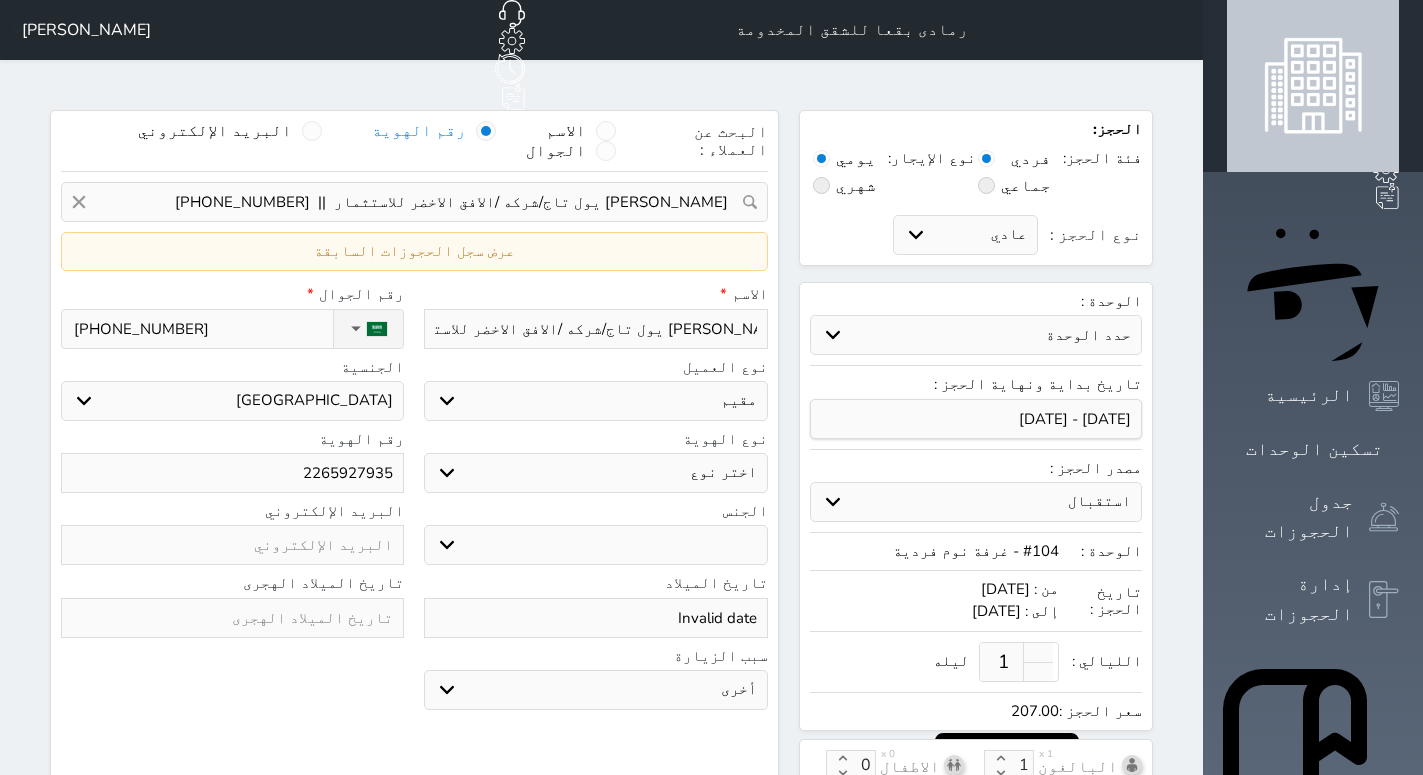 type on "[PERSON_NAME] صاحب يول تاج/شركه /الافق الاخضر للاستثمار /رقم/الضريبي/3" 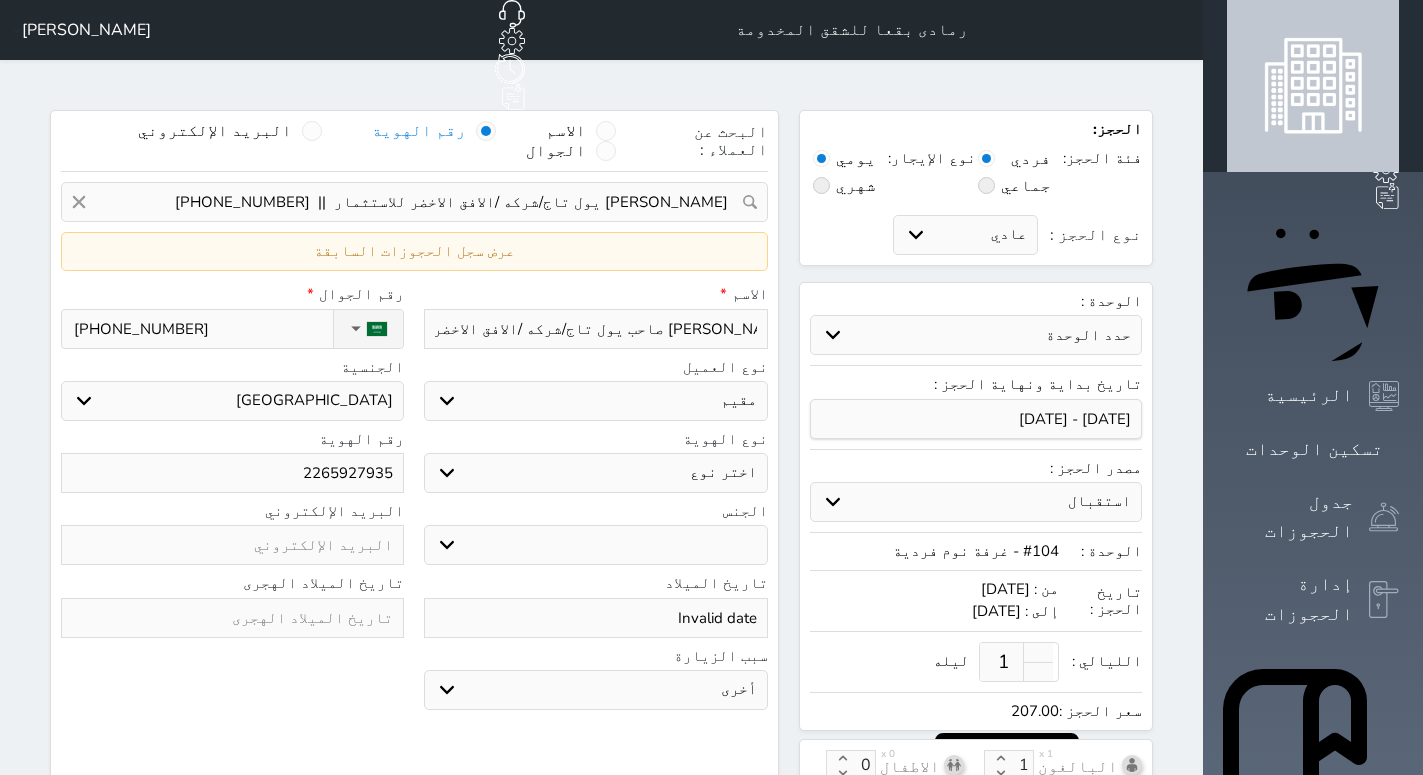 type on "[PERSON_NAME] يول تاج/شركه /الافق الاخضر للاستثمار /رقم/الضريبي/30" 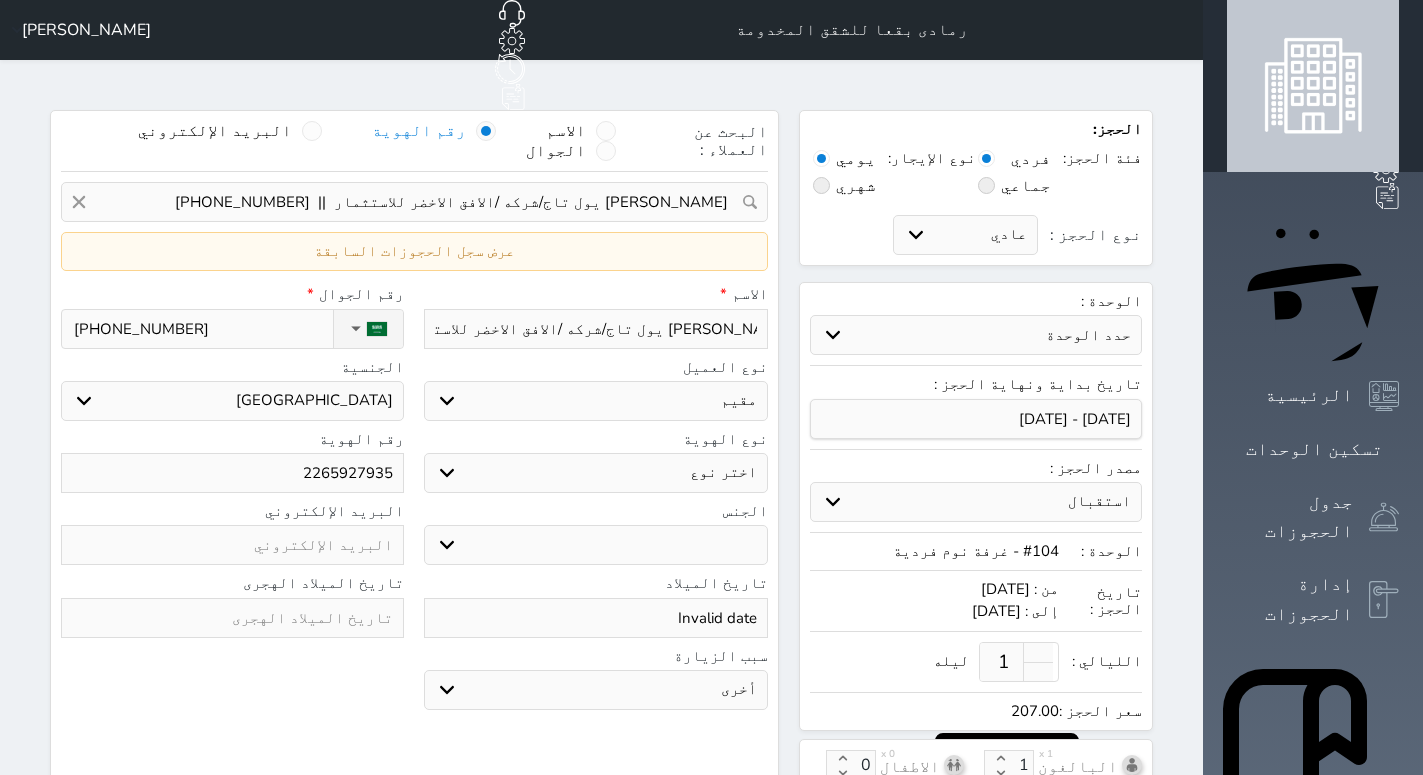 type on "[PERSON_NAME] صاحب يول تاج/شركه /الافق الاخضر للاستثمار /رقم/الضريبي/300" 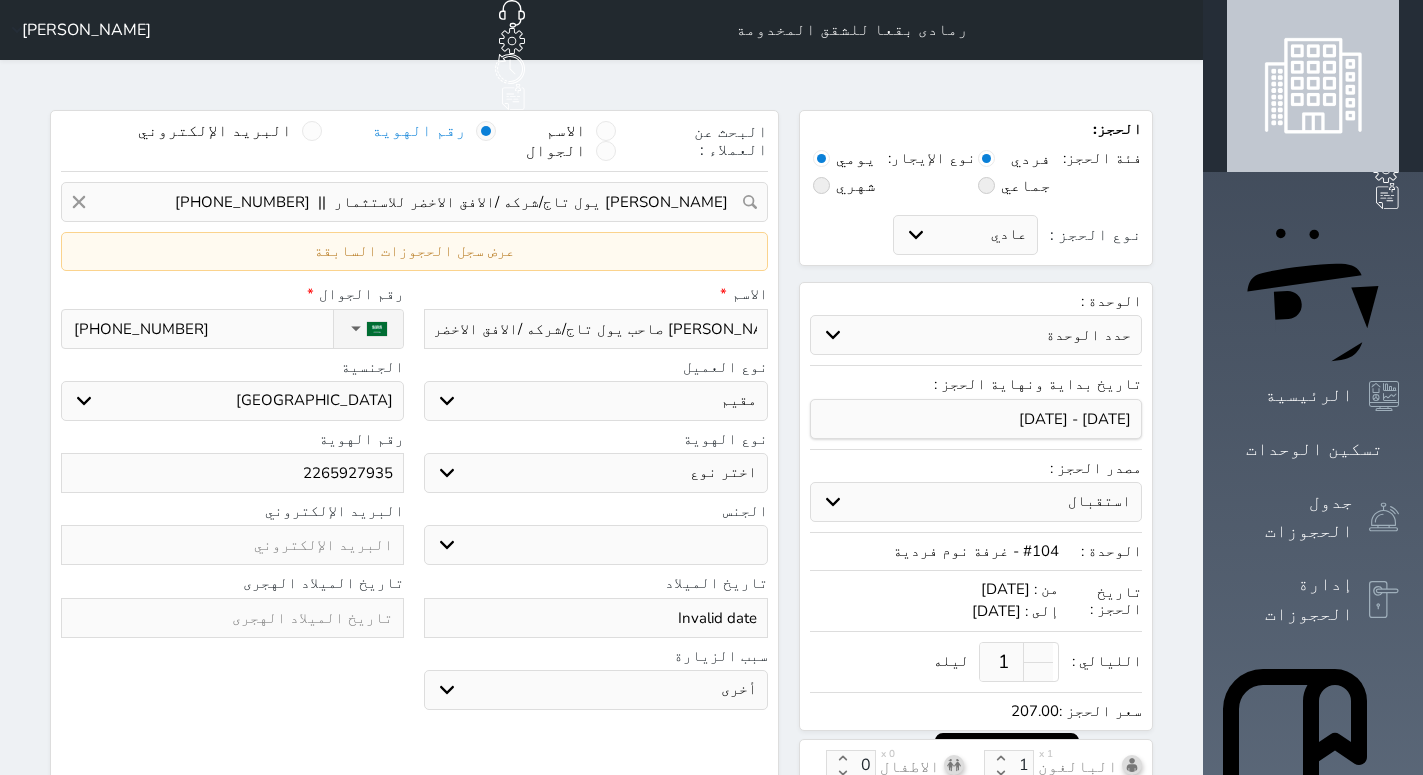 type on "[PERSON_NAME] صاحب يول تاج/شركه /الافق الاخضر للاستثمار /رقم/الضريبي/3000" 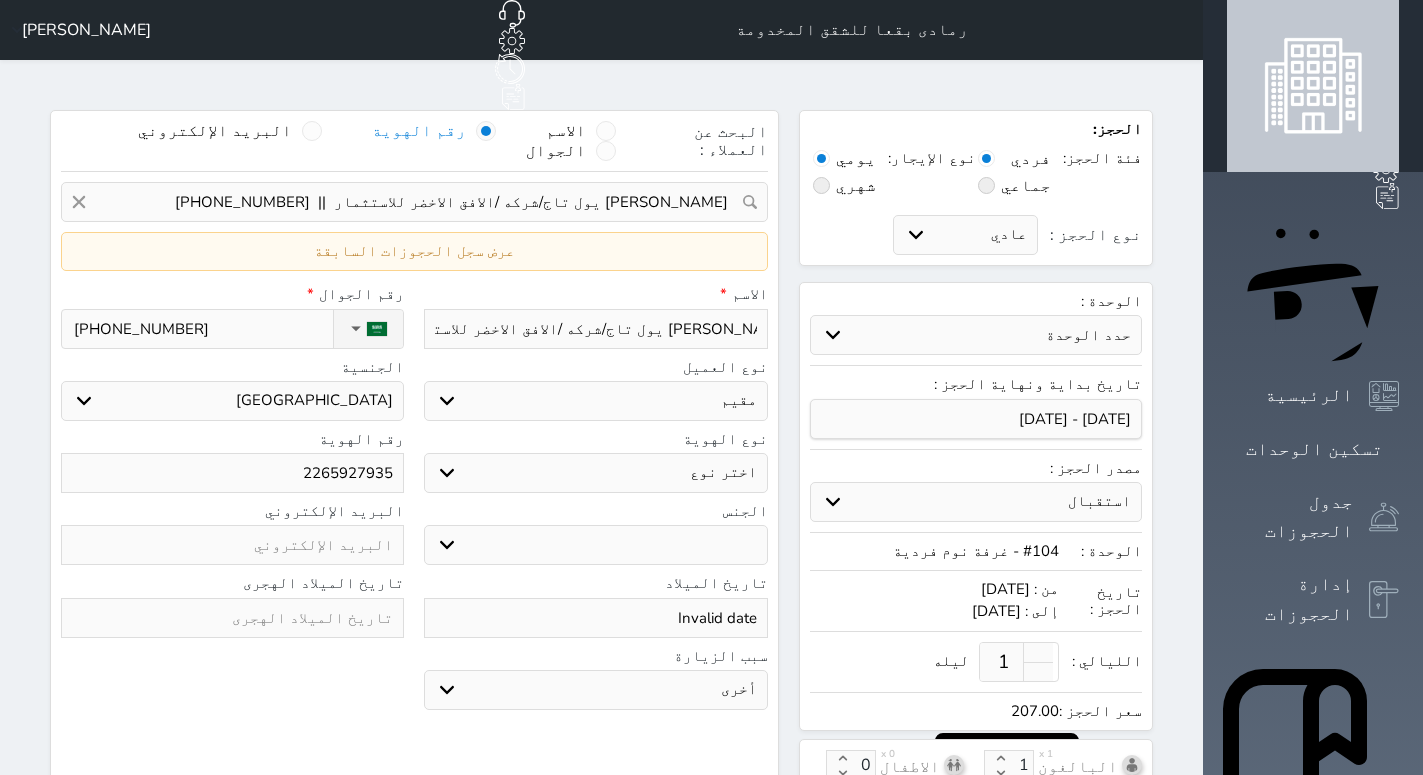 type on "[PERSON_NAME] يول تاج/شركه /الافق الاخضر للاستثمار /رقم/الضريبي/30006783" 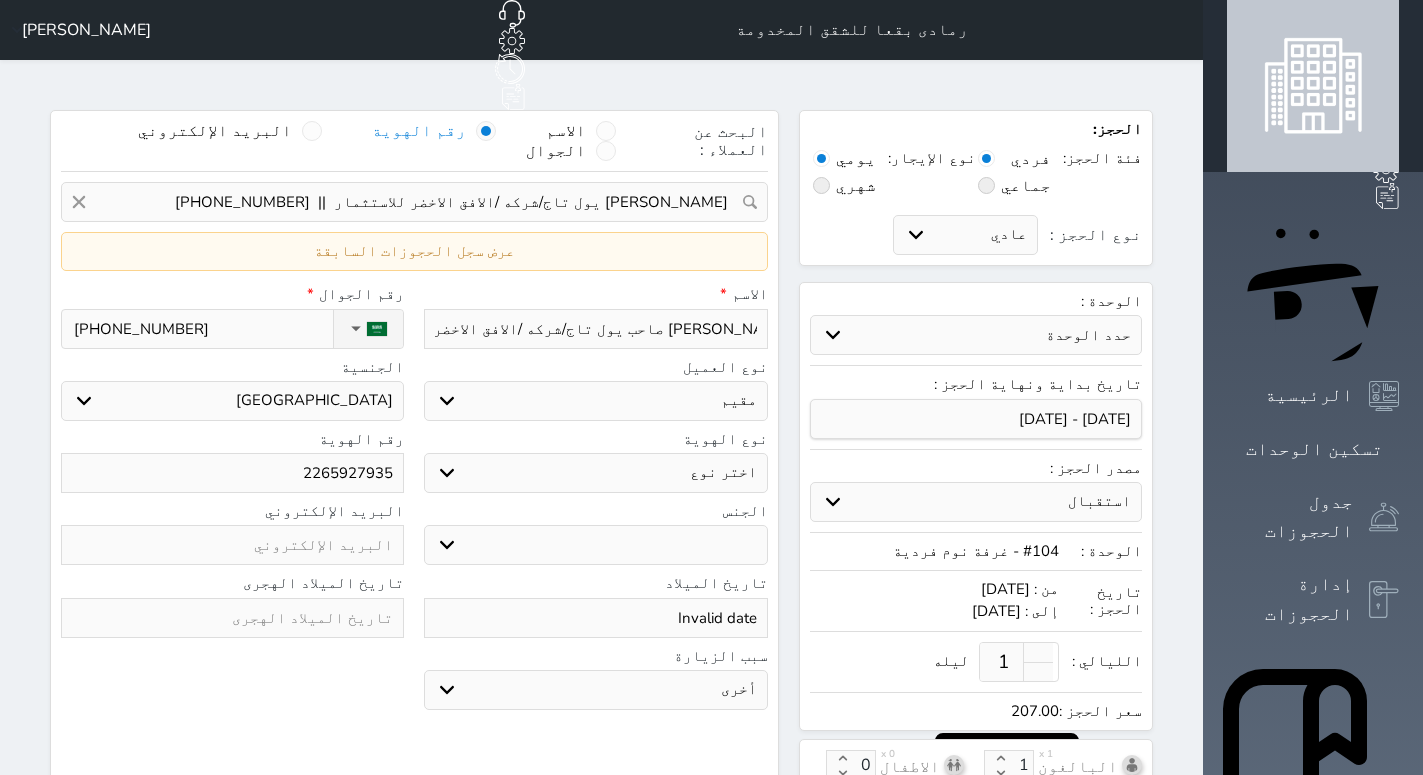 type on "[PERSON_NAME] يول تاج/شركه /الافق الاخضر للاستثمار /رقم/الضريبي/3000678326" 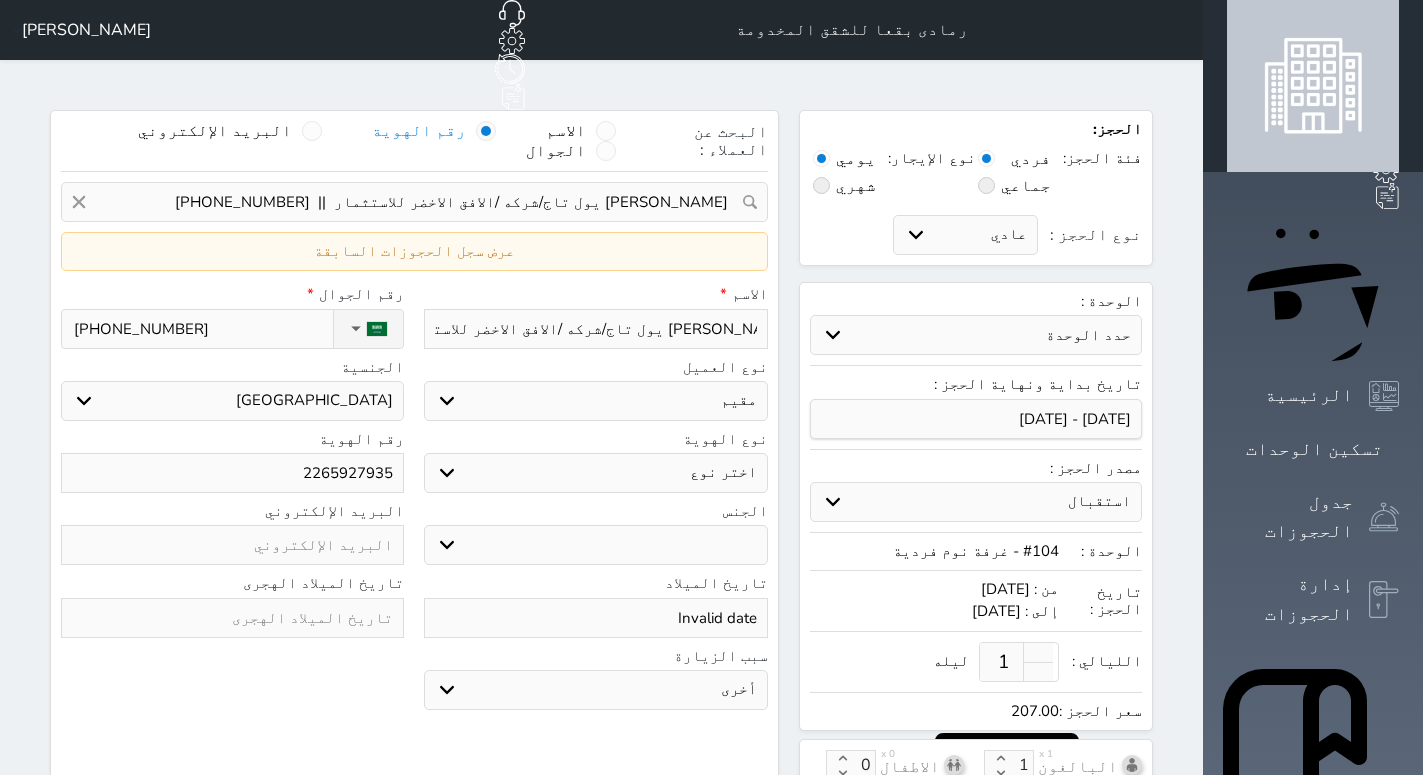 select 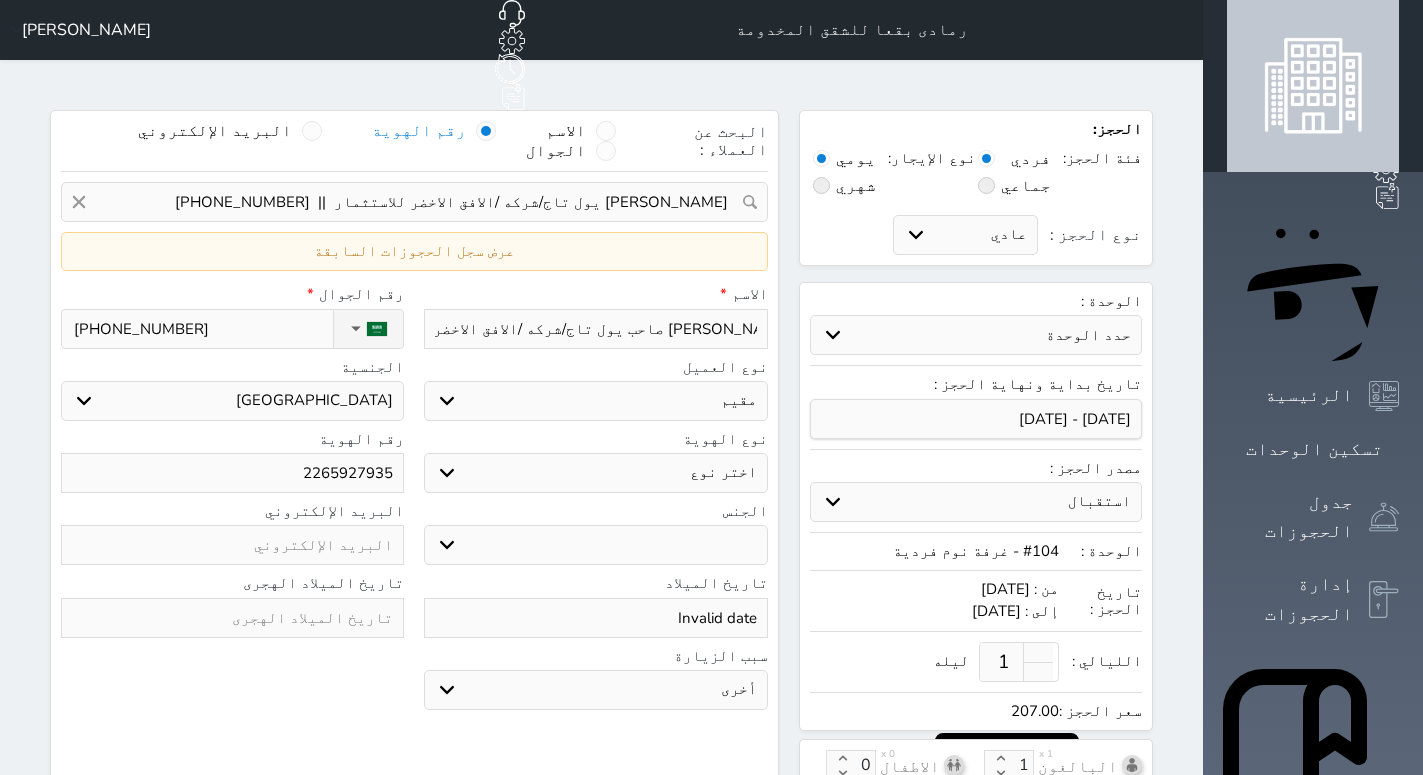 type on "[PERSON_NAME] صاحب يول تاج/شركه /الافق الاخضر للاستثمار /رقم/الضريبي/300067832600" 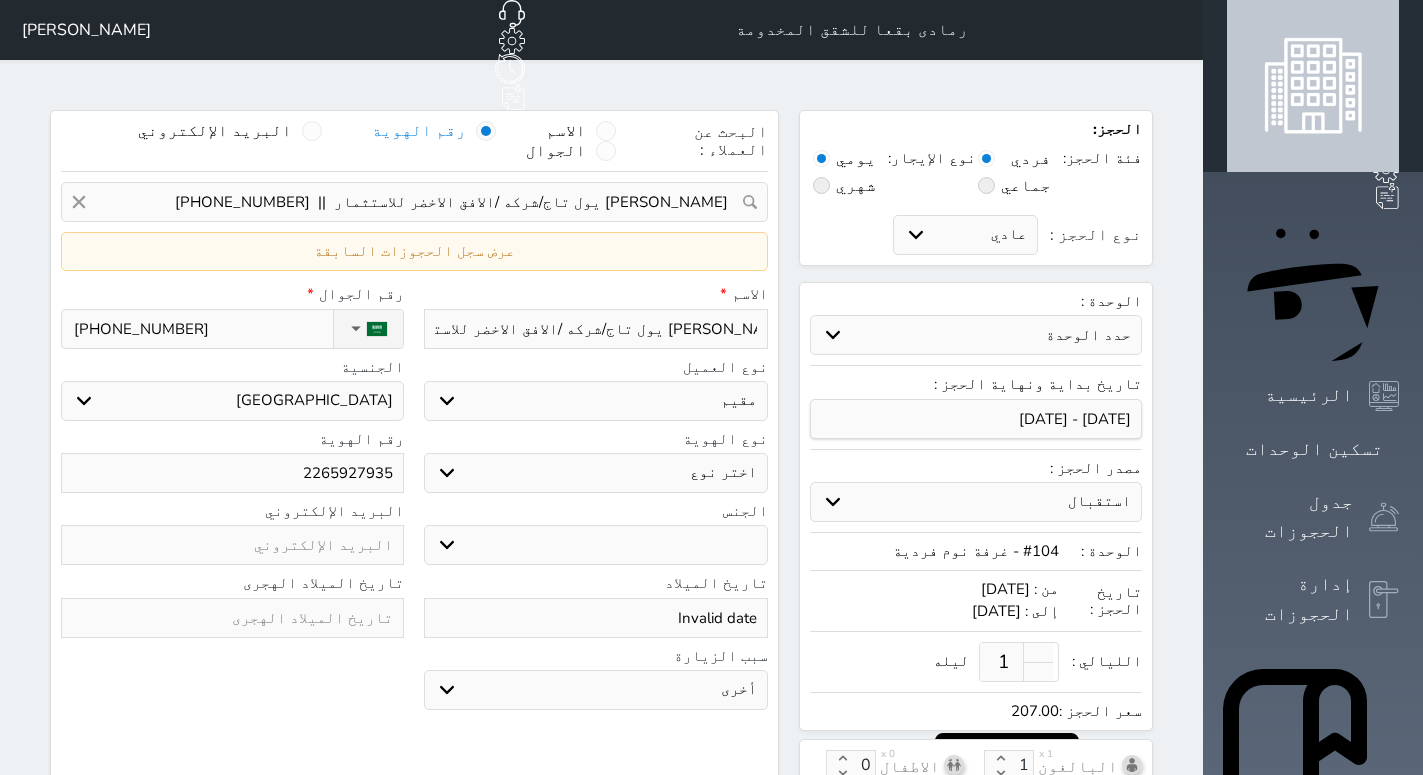 type on "[PERSON_NAME] يول تاج/شركه /الافق الاخضر للاستثمار /رقم/الضريبي/30006783260000" 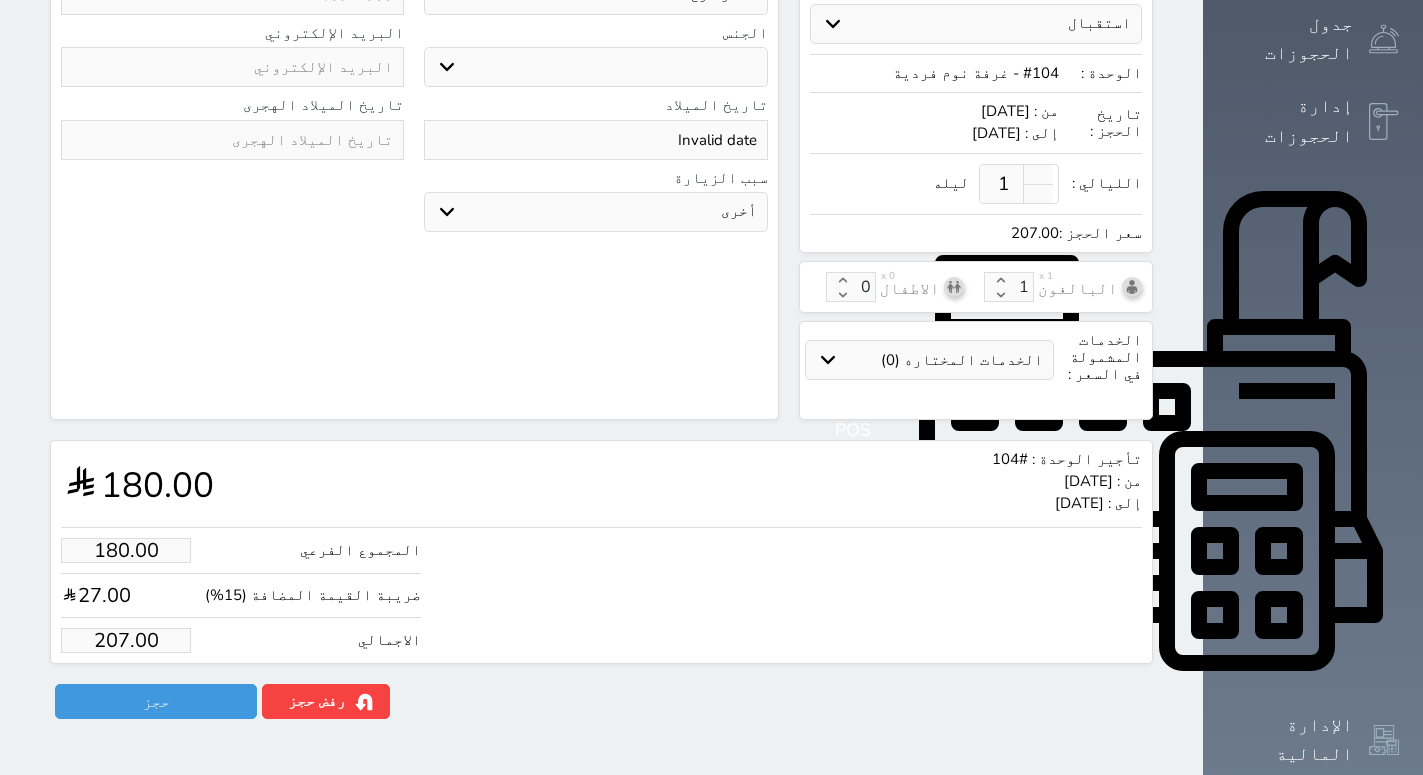 scroll, scrollTop: 510, scrollLeft: 0, axis: vertical 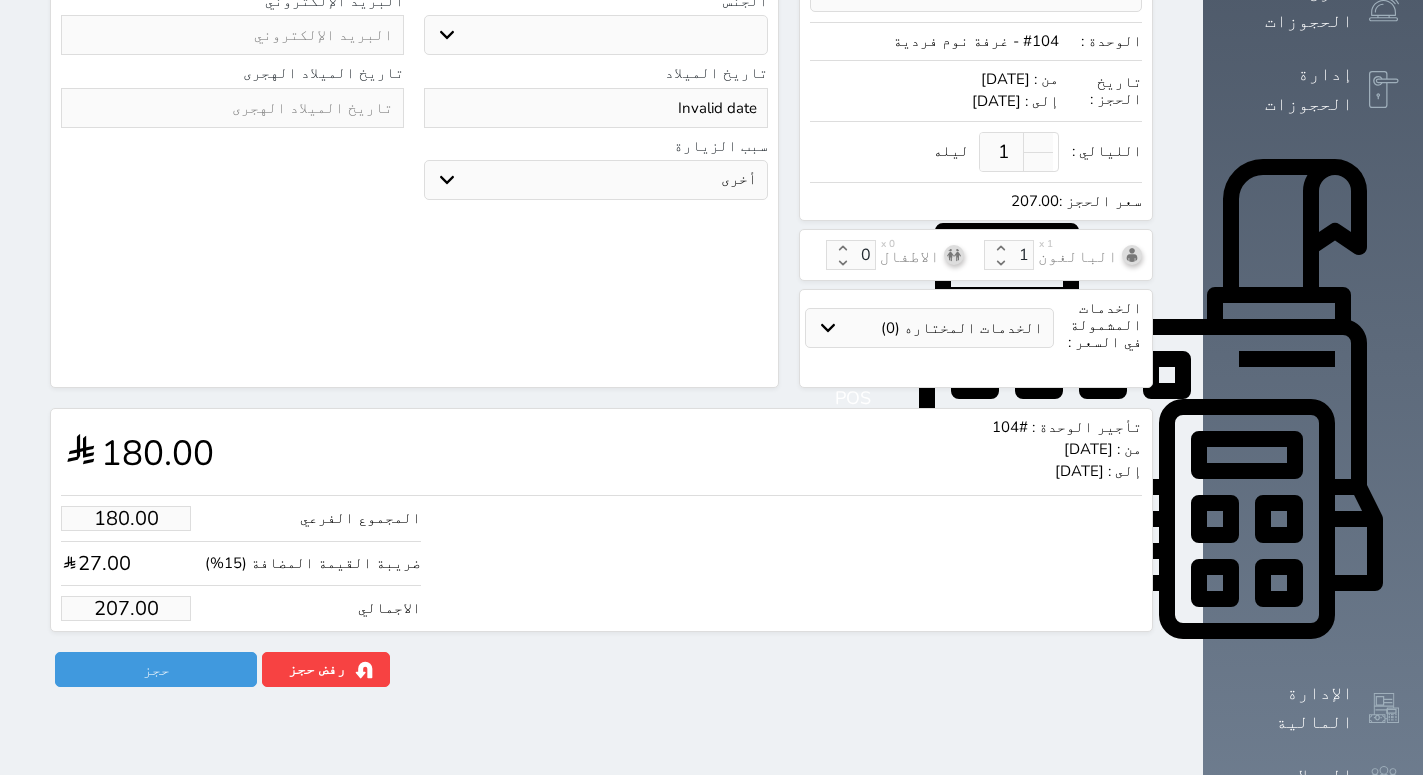 type on "[PERSON_NAME] يول تاج/شركه /الافق الاخضر للاستثمار /رقم/الضريبي/300067832600003" 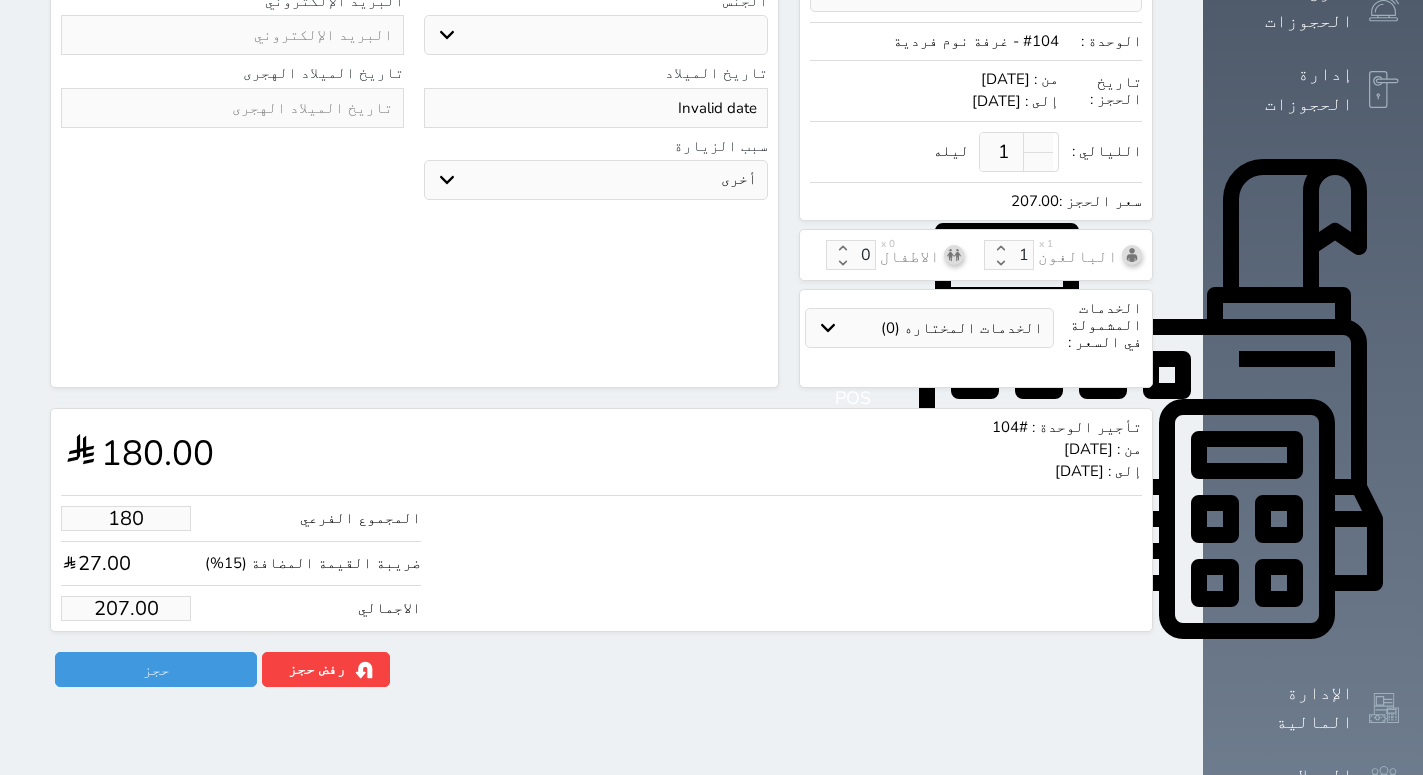 click on "180" at bounding box center [126, 518] 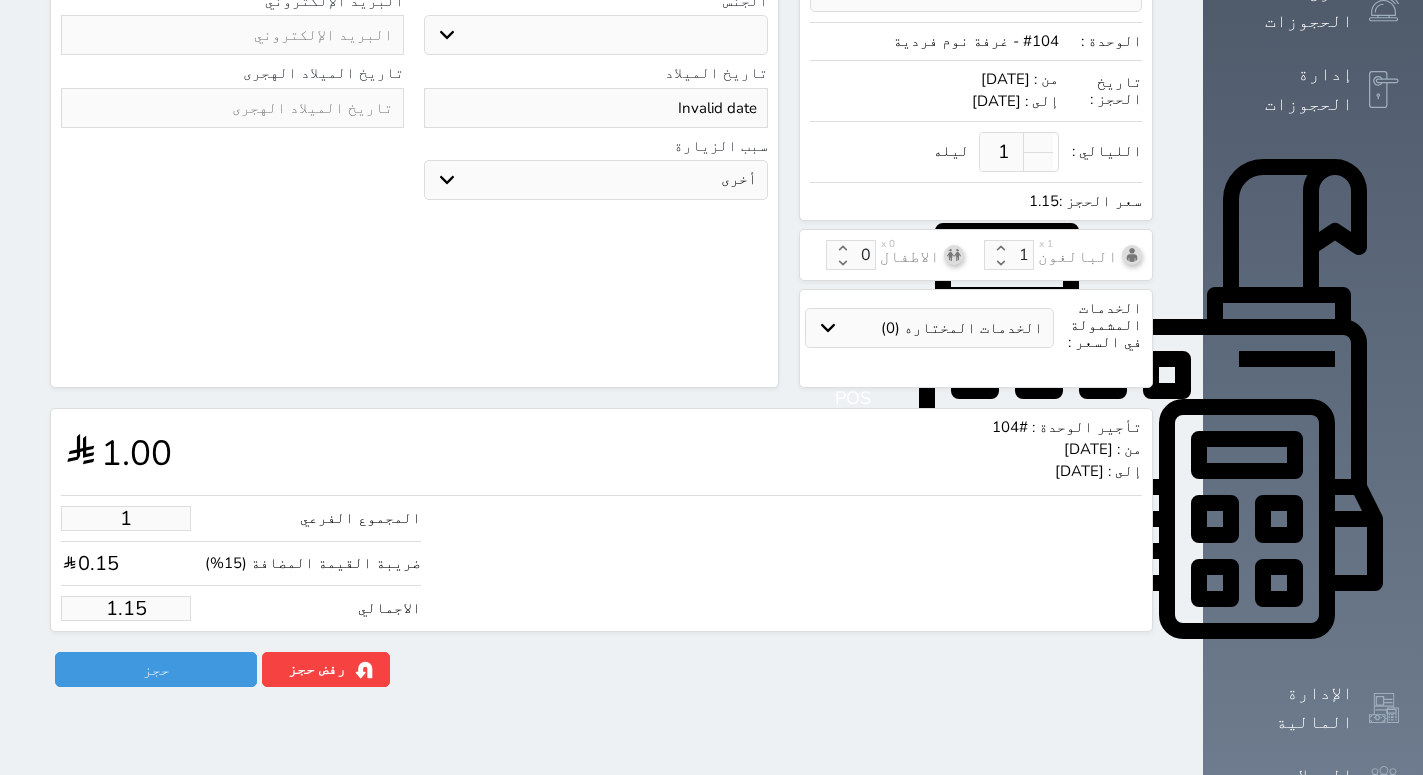 type on "15" 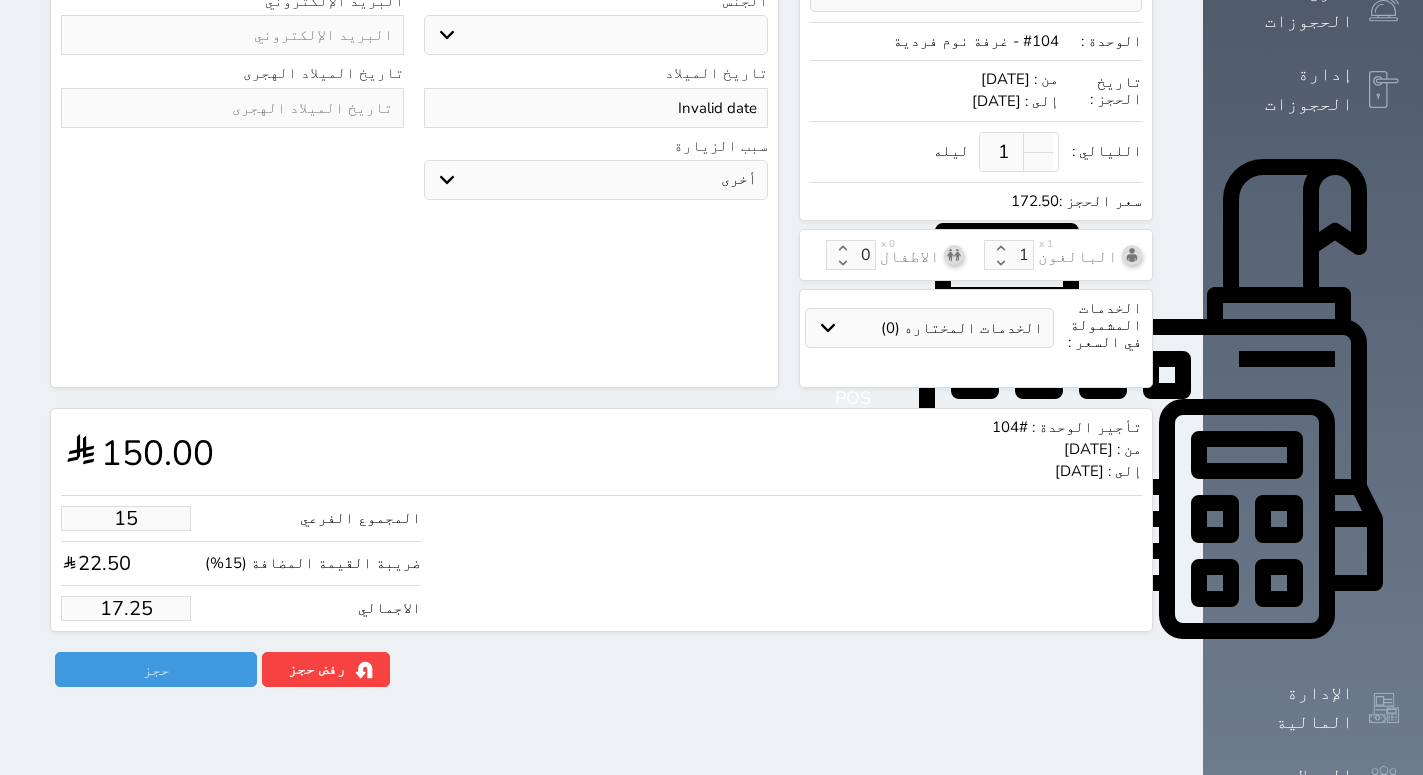 type on "150" 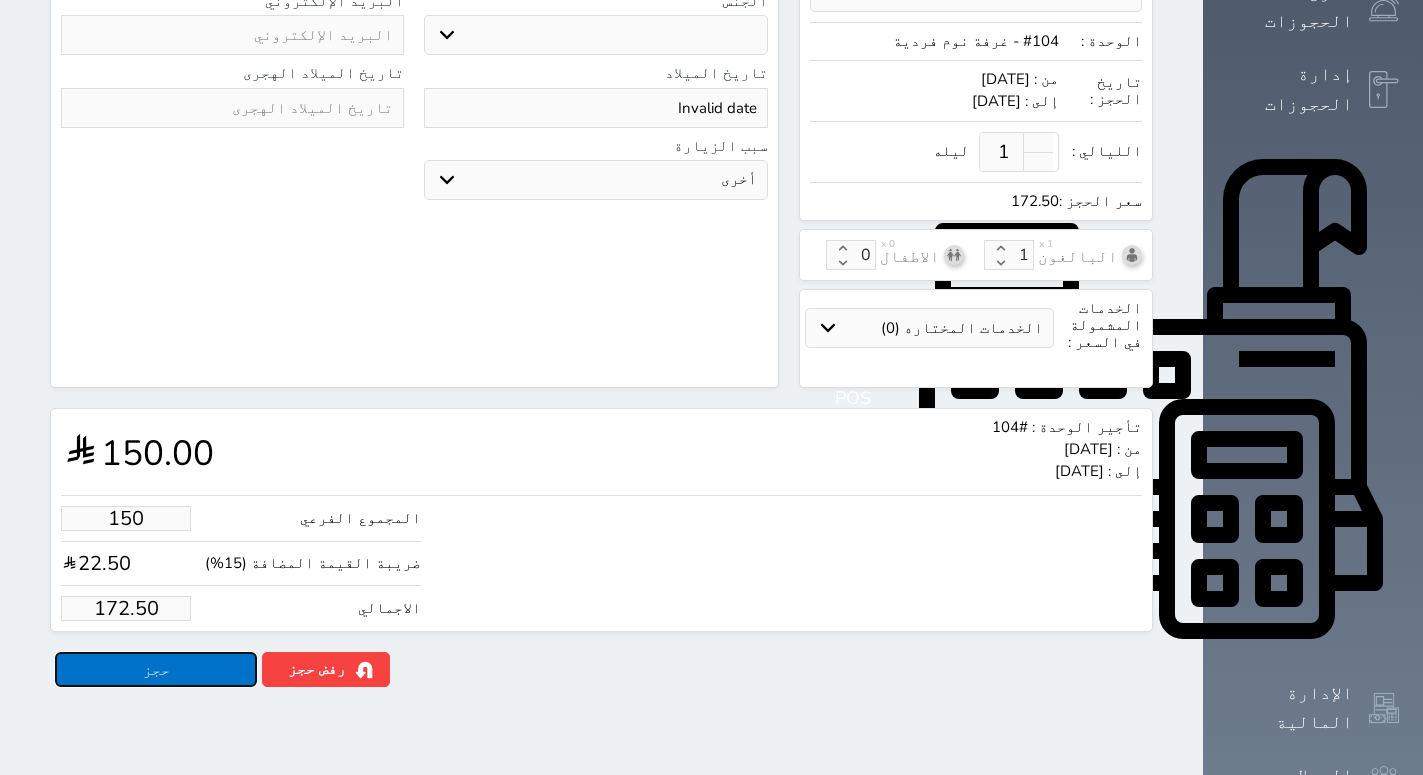 type on "150.00" 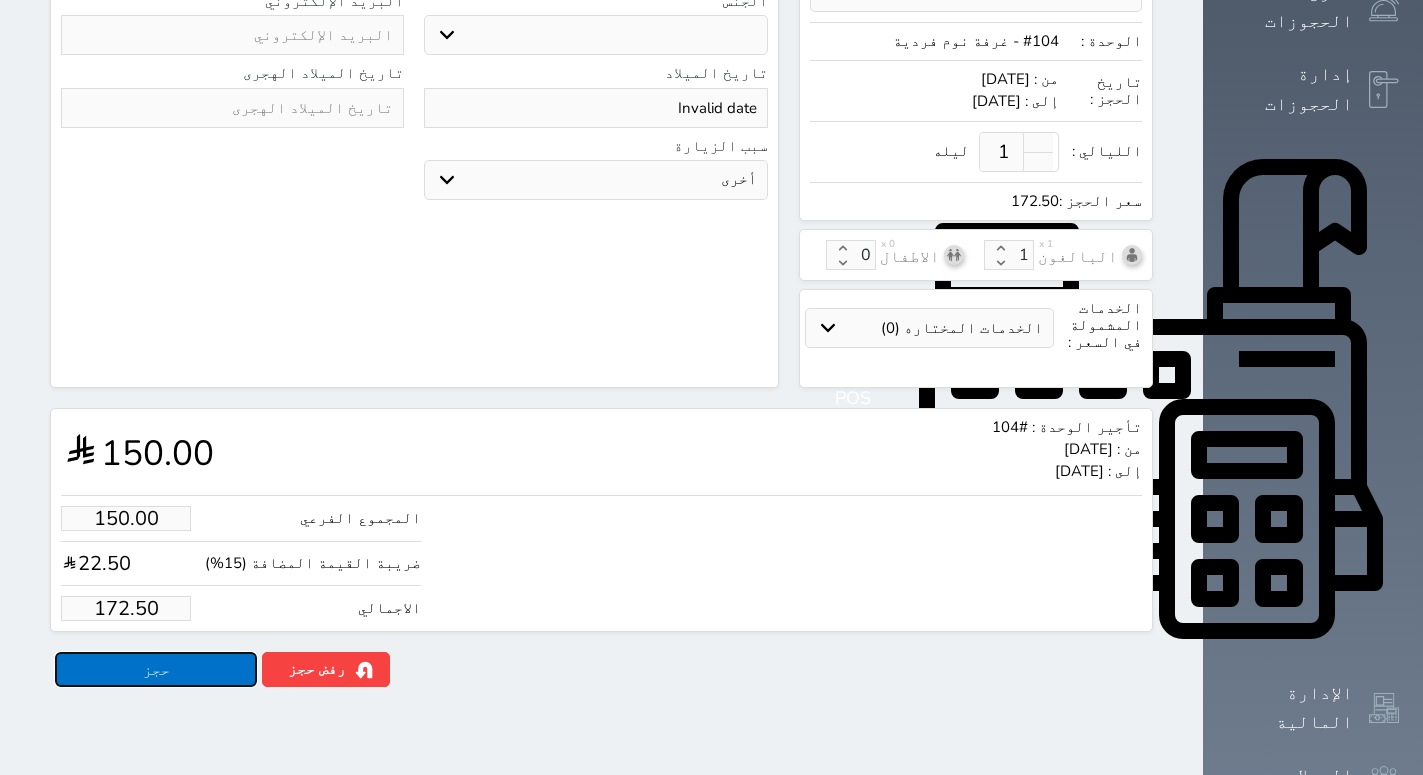 click on "حجز" at bounding box center [156, 669] 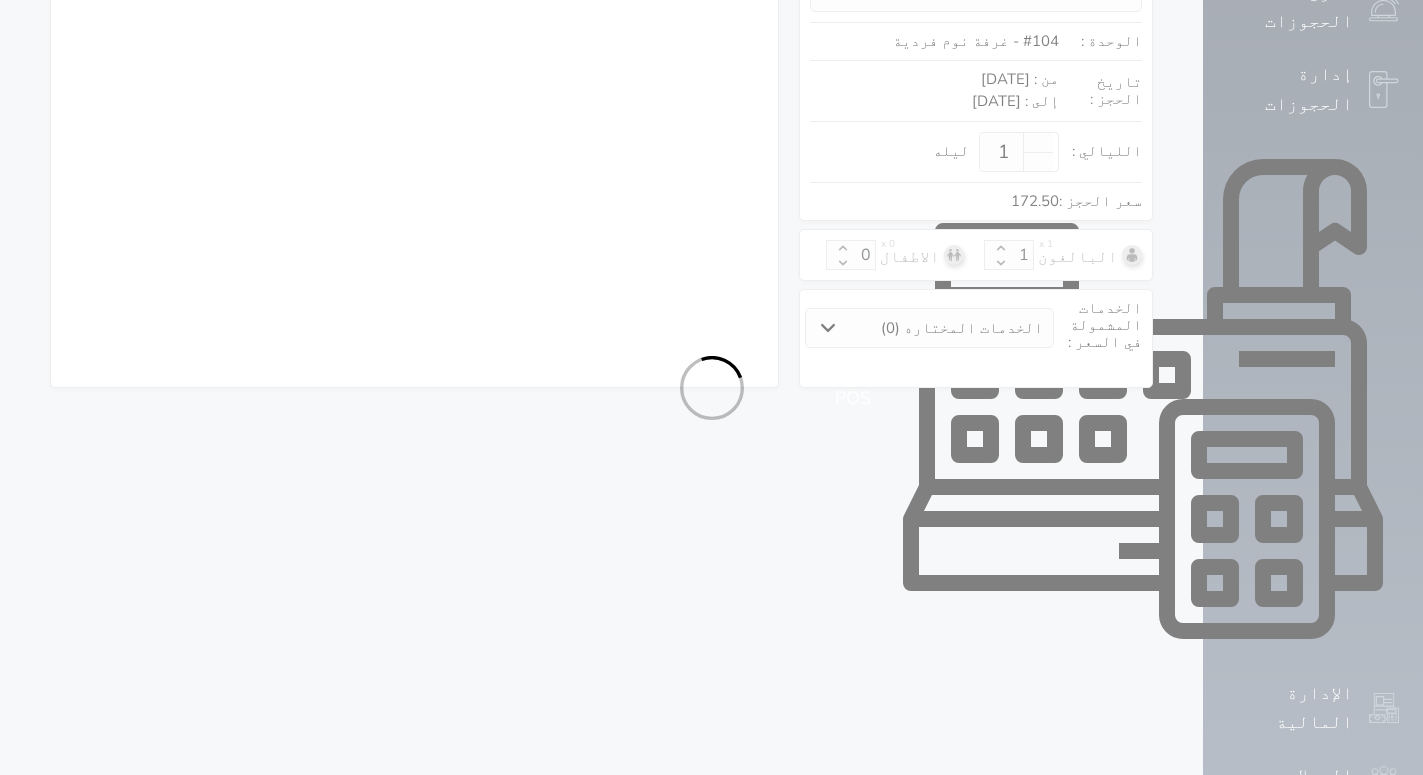 select on "4" 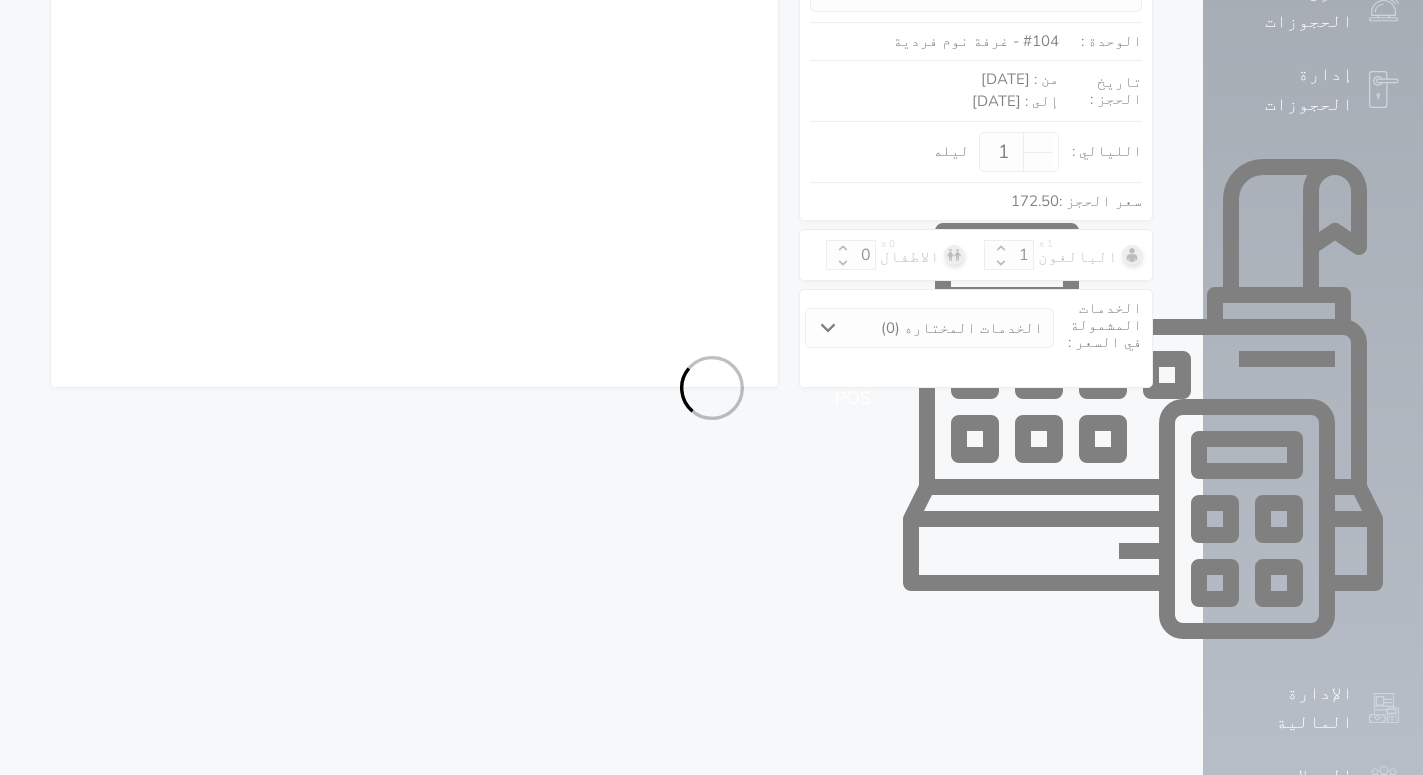 select on "304" 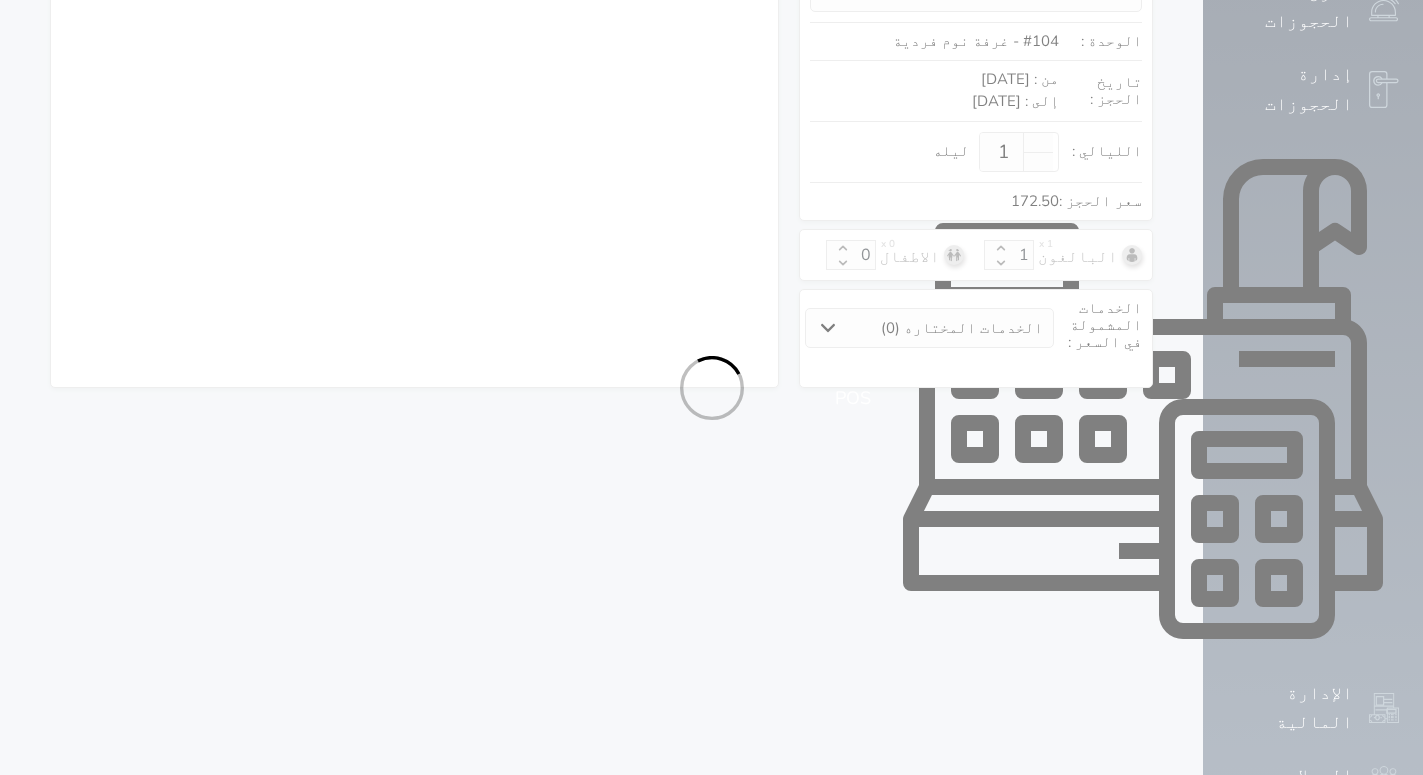 select on "7" 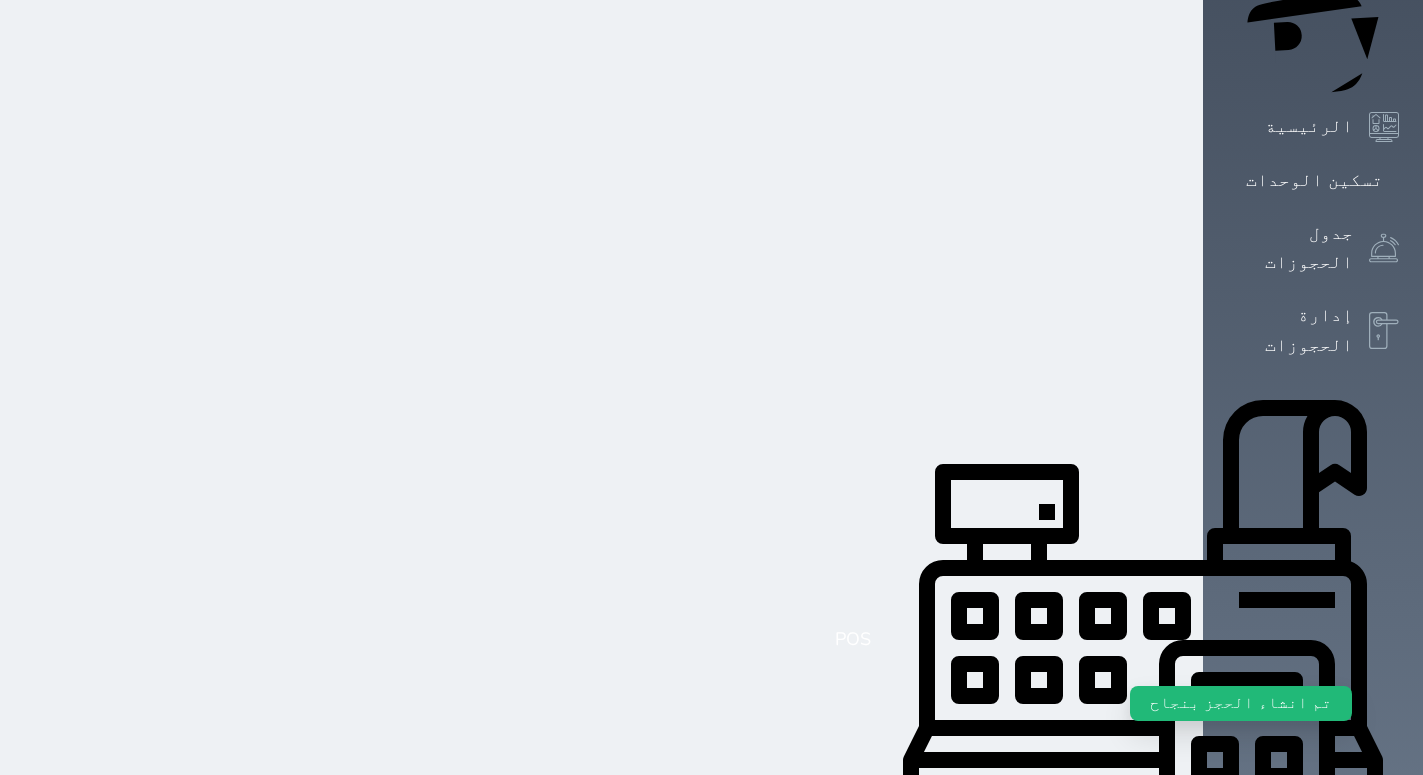 scroll, scrollTop: 0, scrollLeft: 0, axis: both 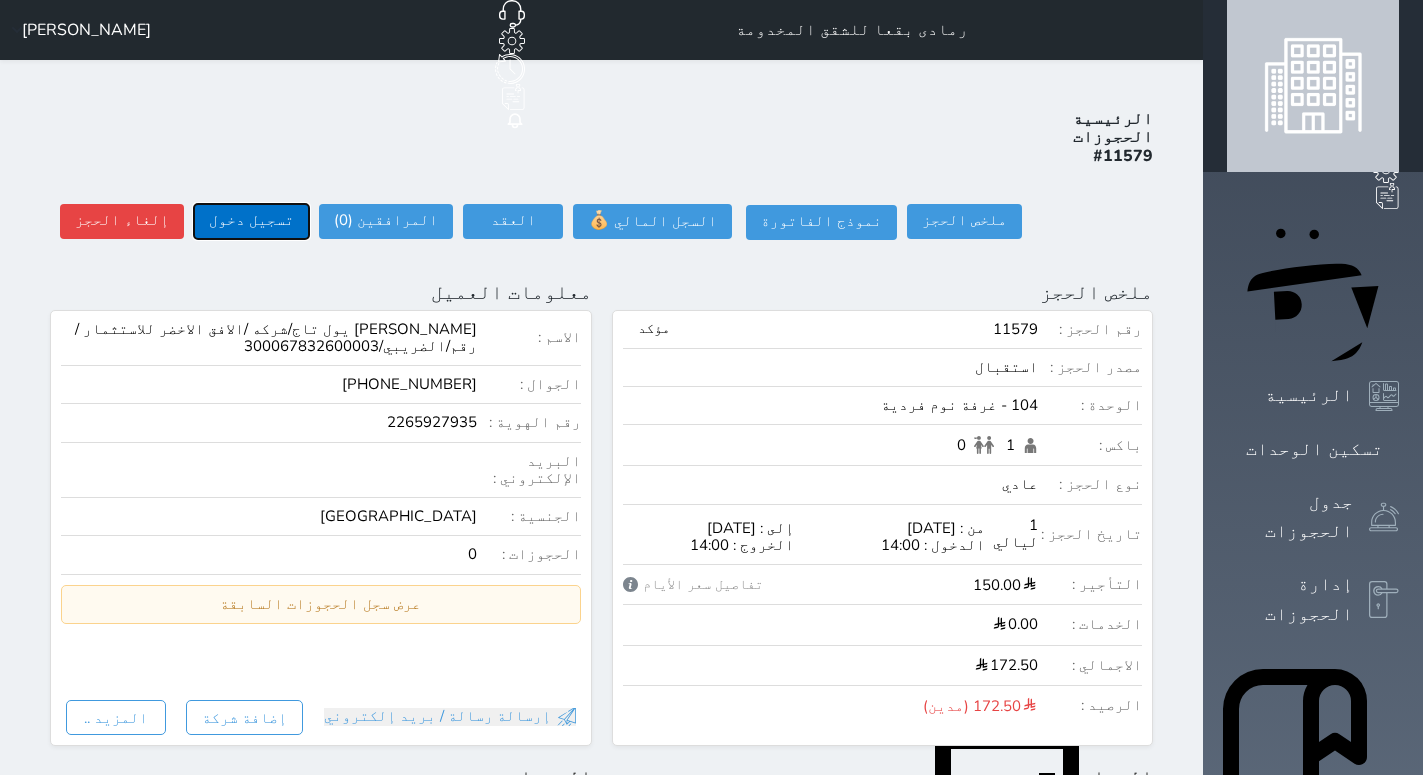 click on "تسجيل دخول" at bounding box center (251, 221) 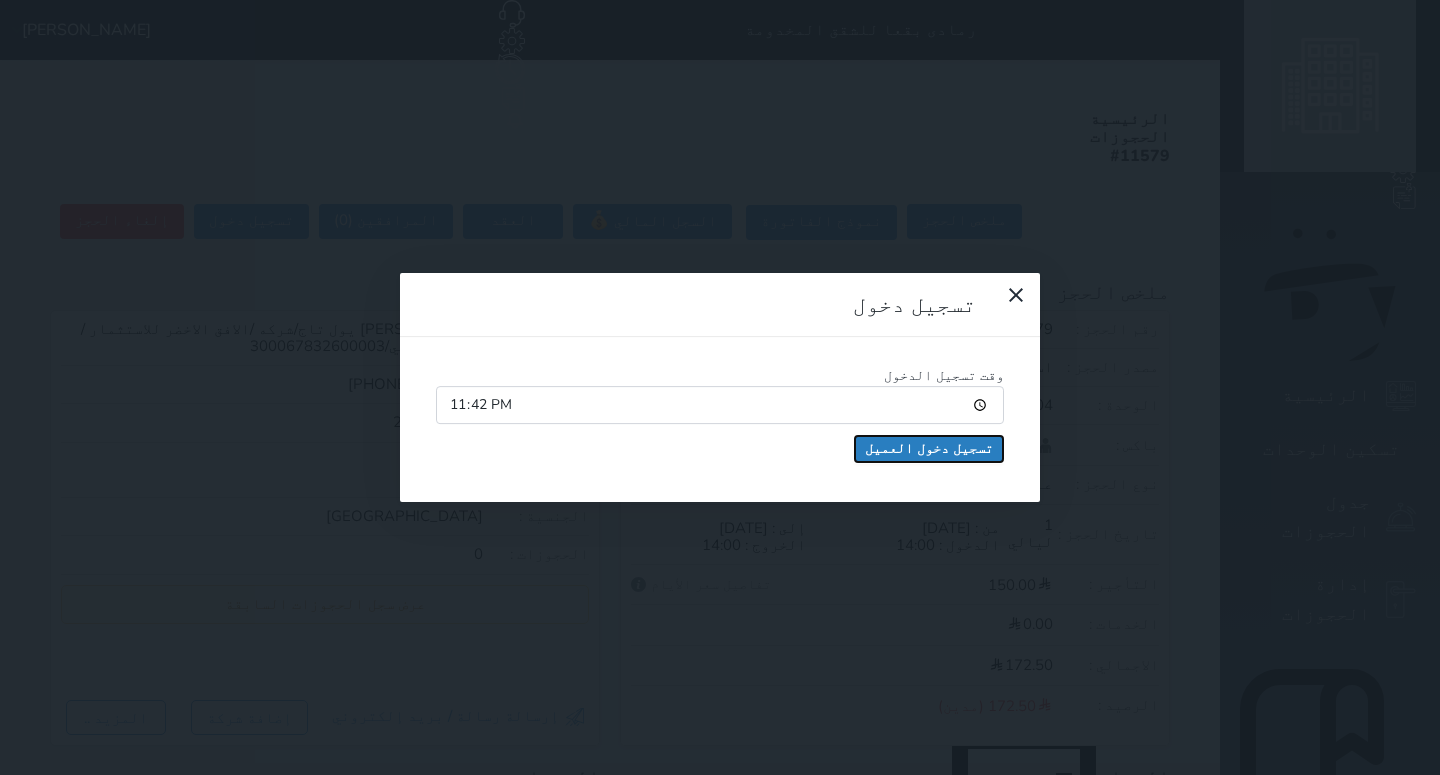 click on "تسجيل دخول العميل" at bounding box center (929, 449) 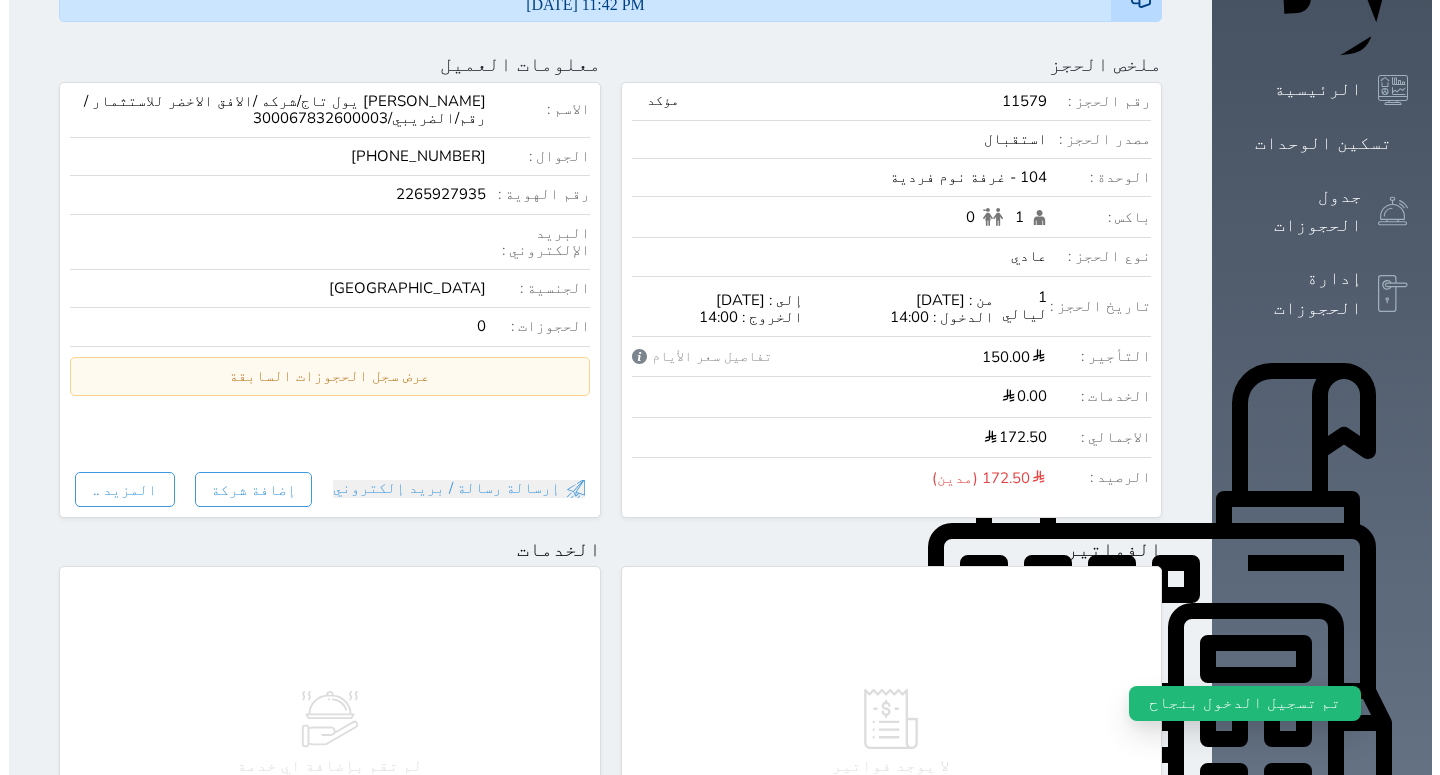 scroll, scrollTop: 0, scrollLeft: 0, axis: both 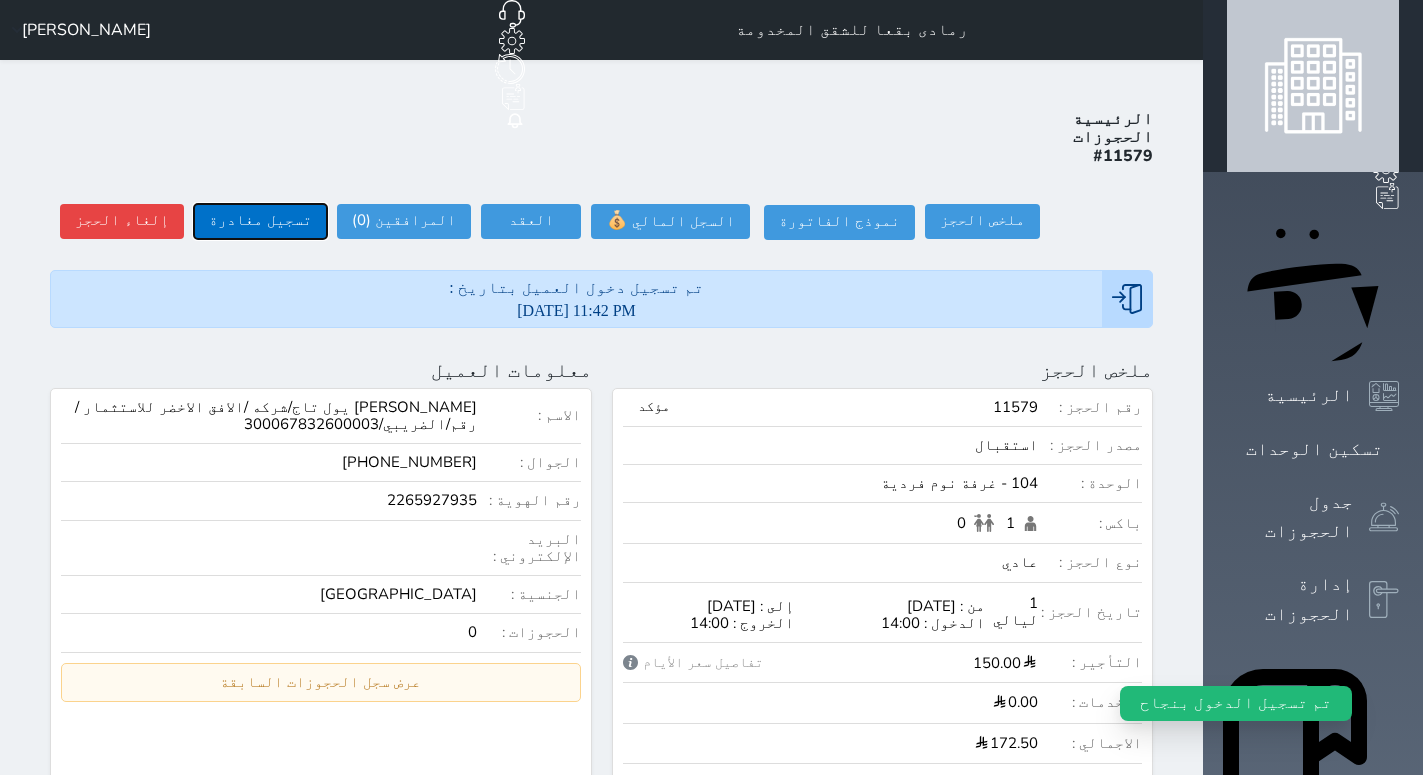 click on "تسجيل مغادرة" at bounding box center [260, 221] 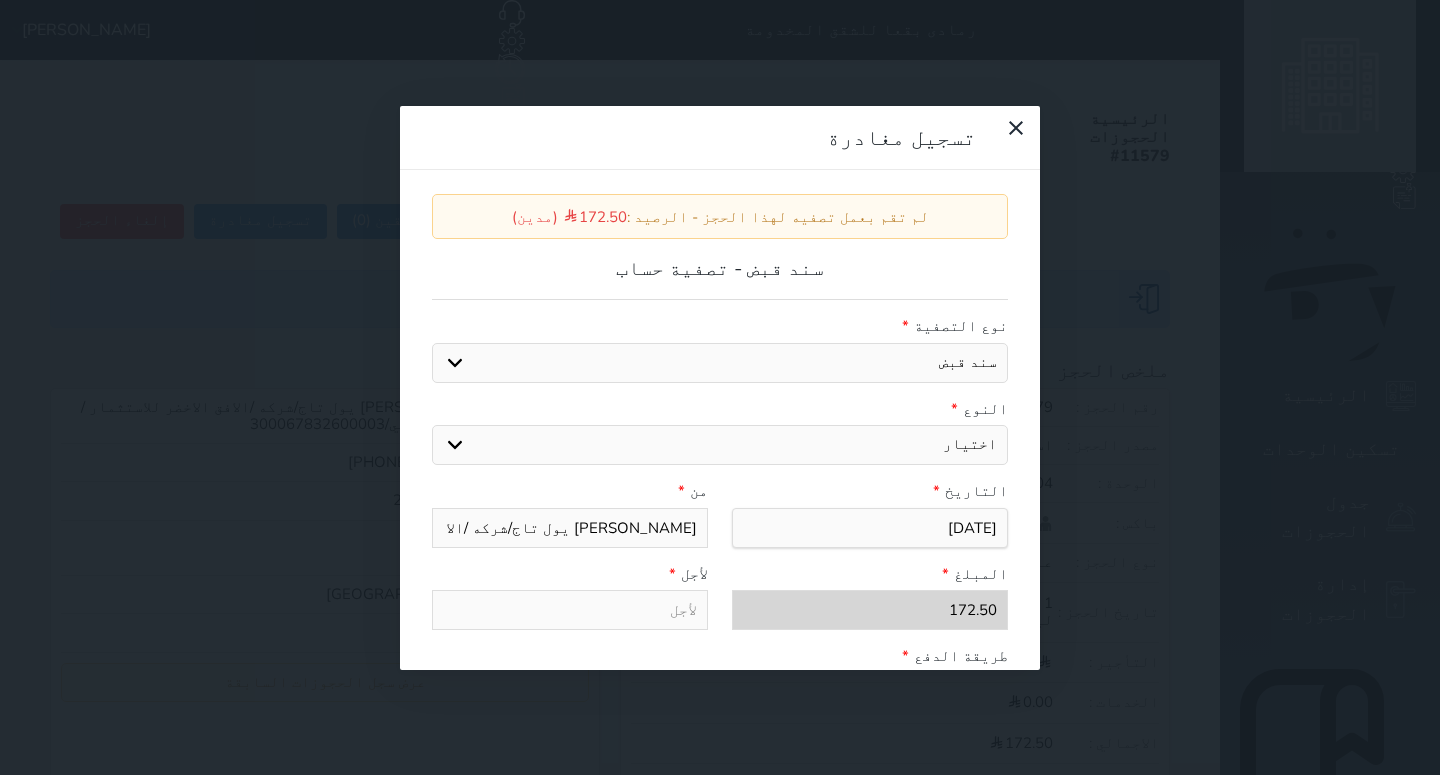 select on "27724" 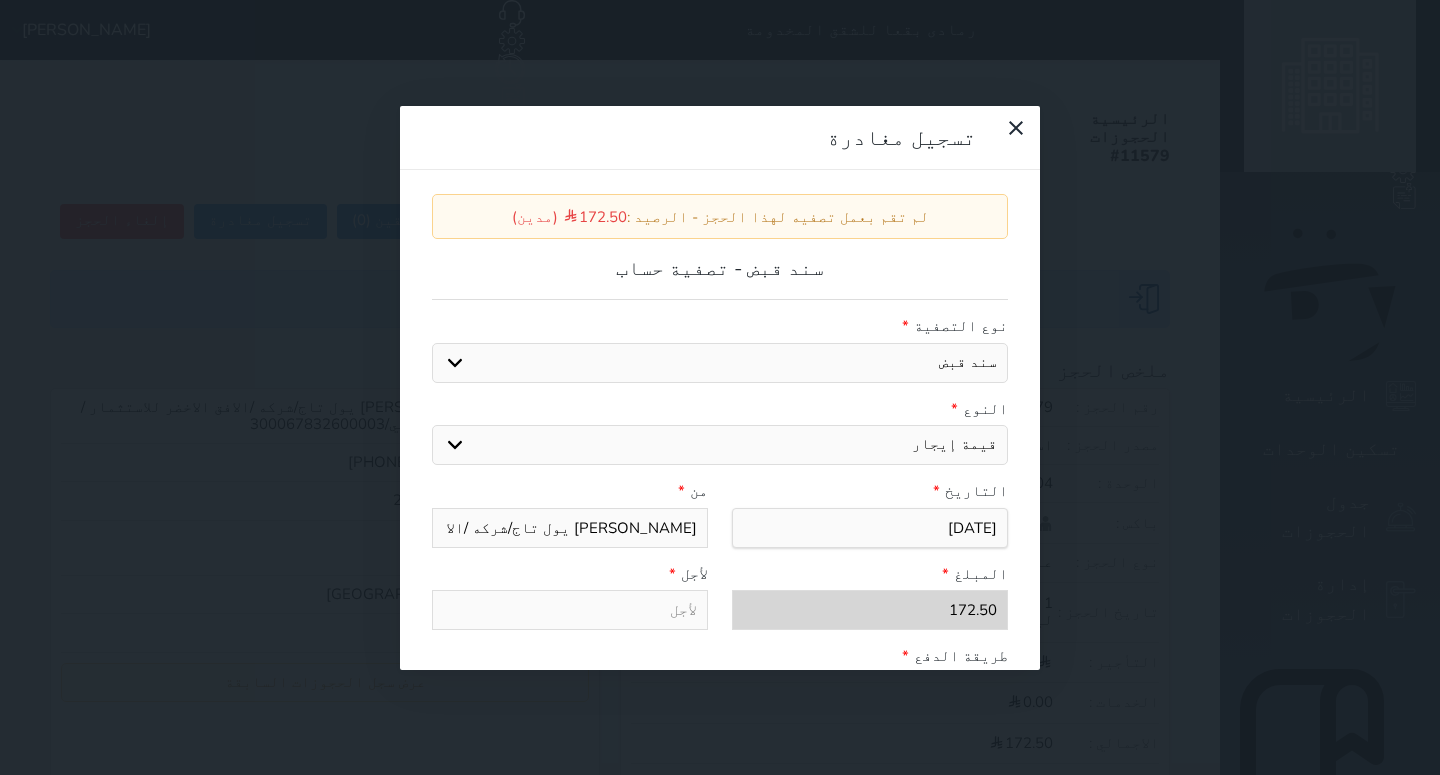 click on "قيمة إيجار" at bounding box center (0, 0) 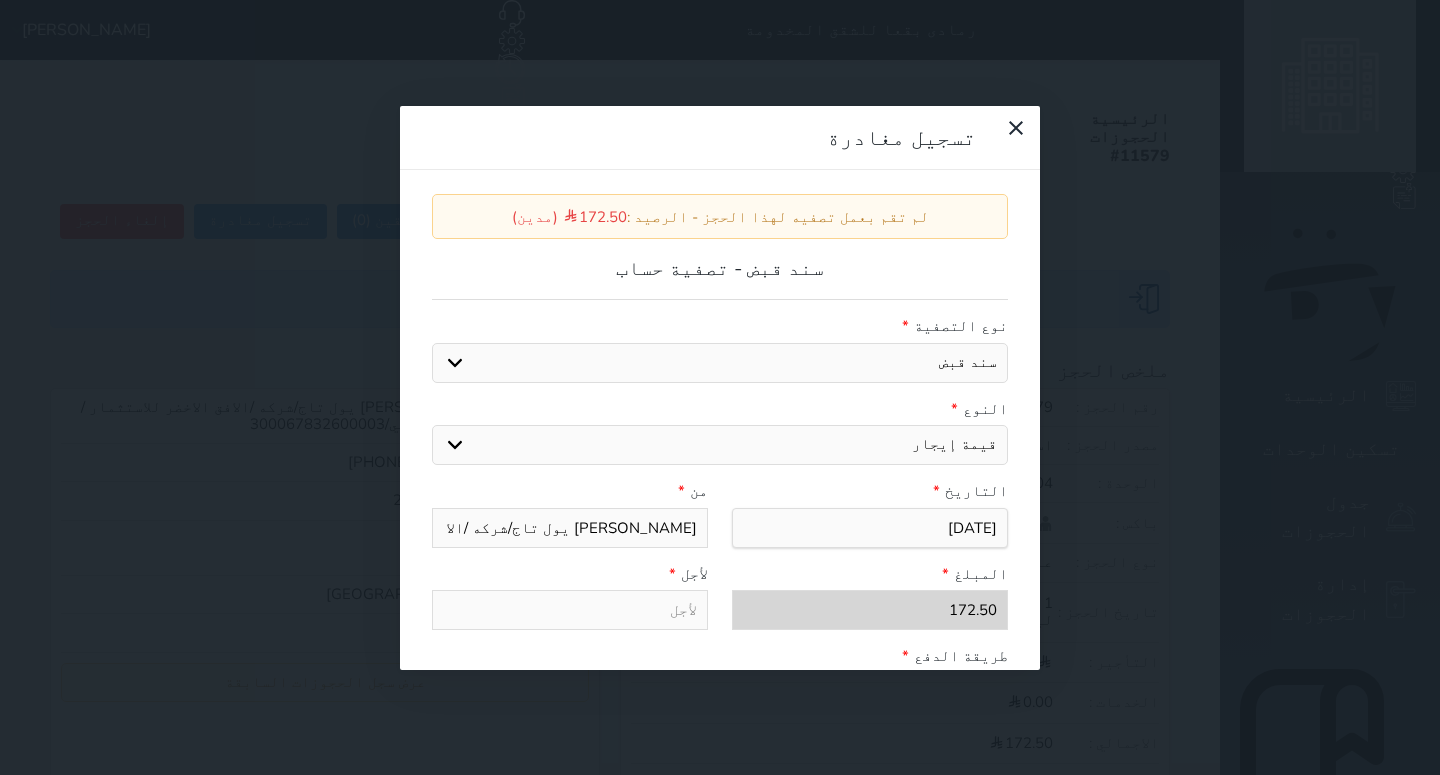 type on "قيمة إيجار - الوحدة - 104" 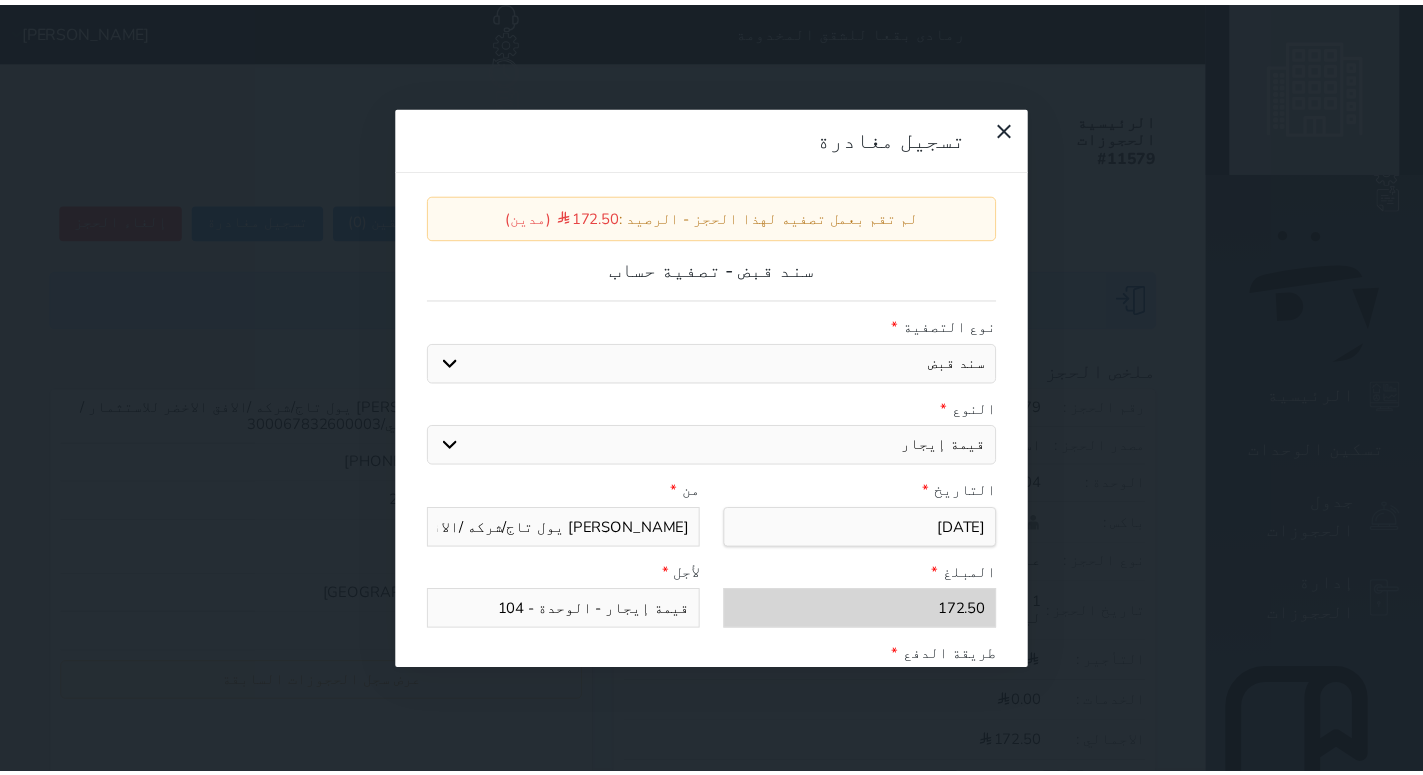 scroll, scrollTop: 302, scrollLeft: 0, axis: vertical 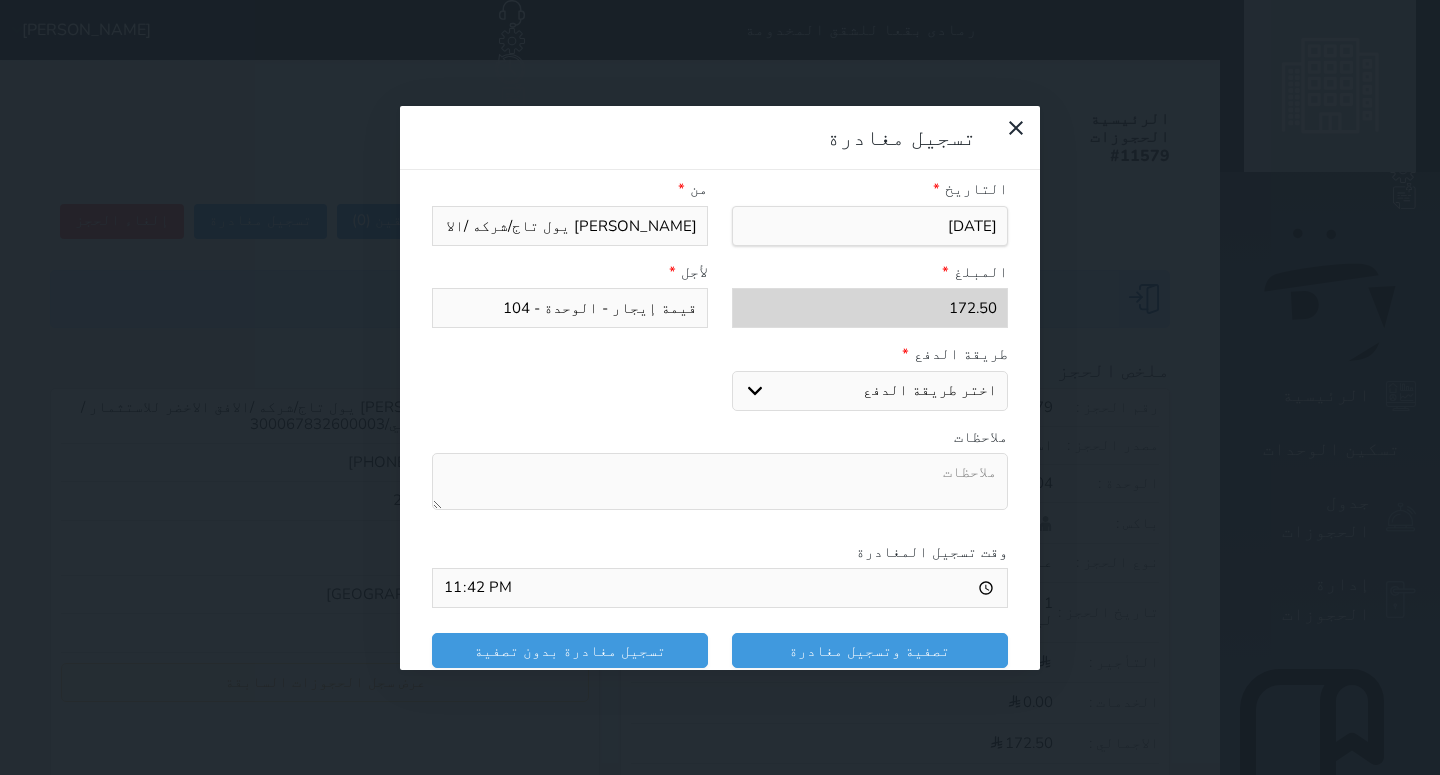 click on "اختر طريقة الدفع   دفع نقدى   تحويل بنكى   مدى   بطاقة ائتمان" at bounding box center [870, 391] 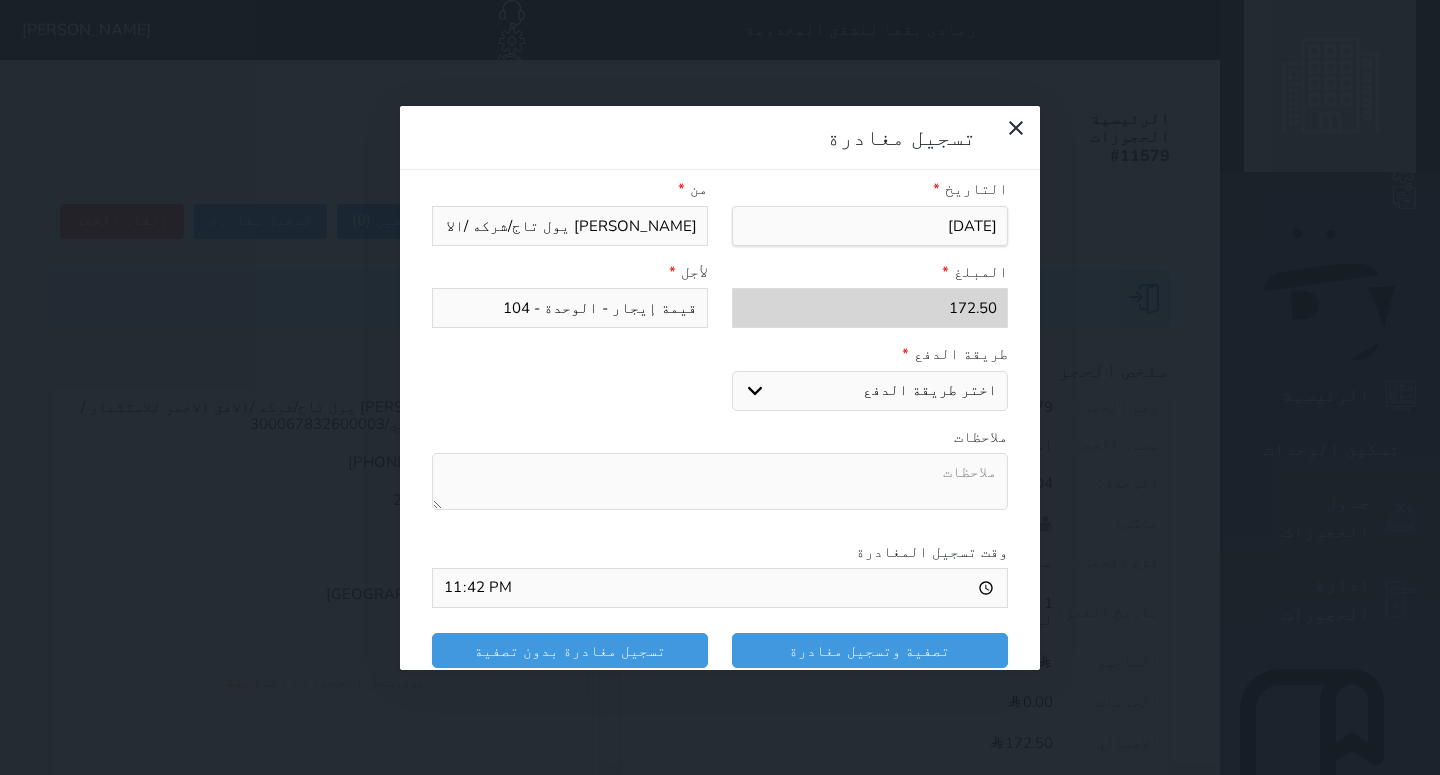 select on "mada" 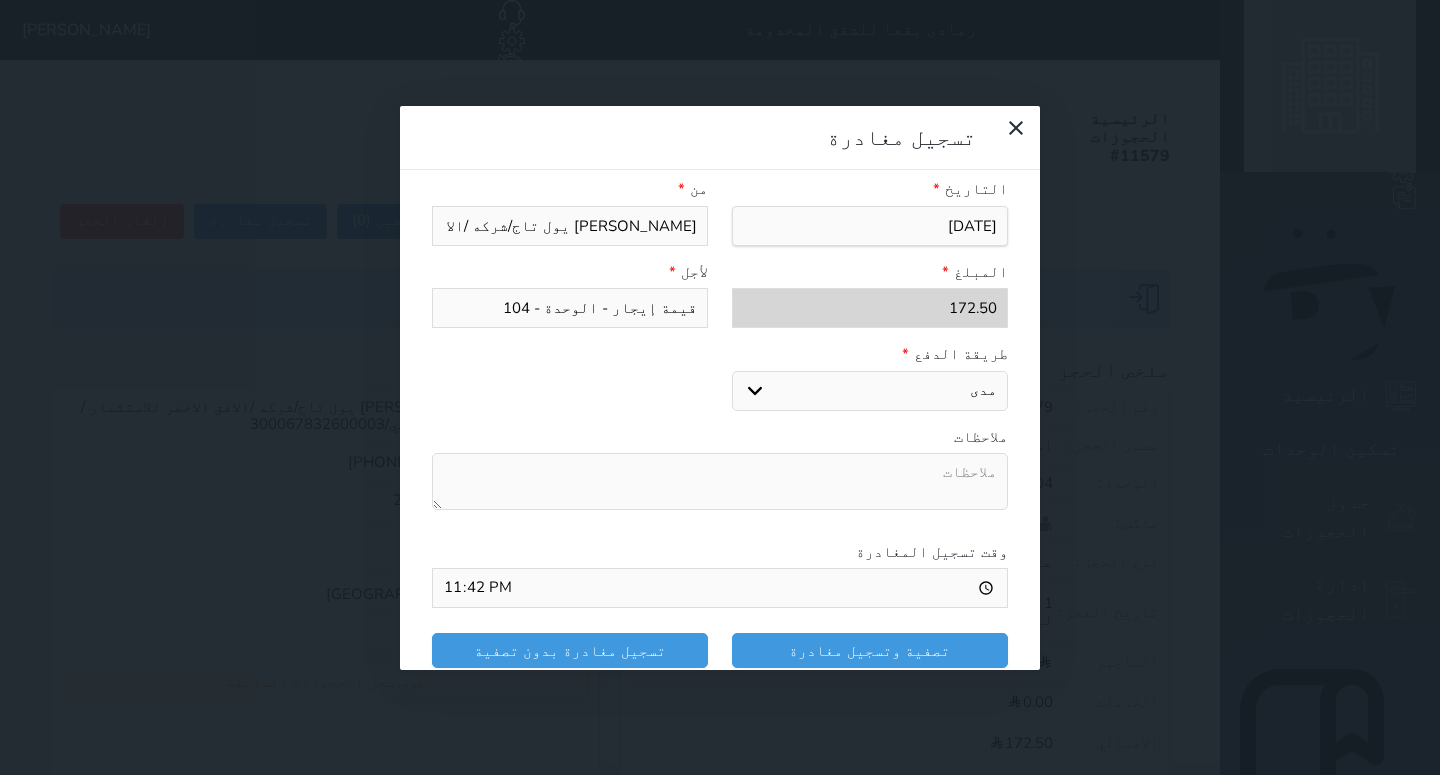 click on "مدى" at bounding box center (0, 0) 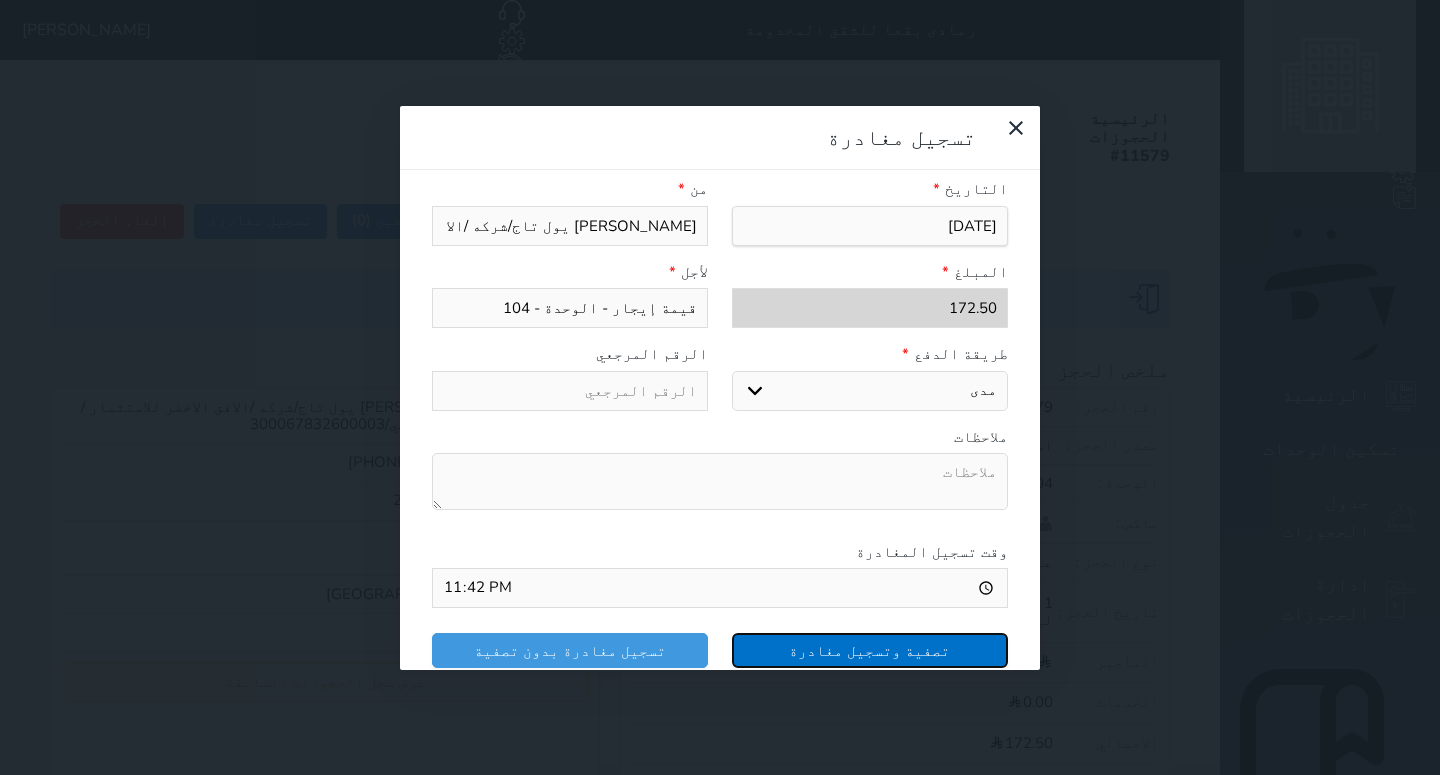 click on "تصفية وتسجيل مغادرة" at bounding box center [870, 650] 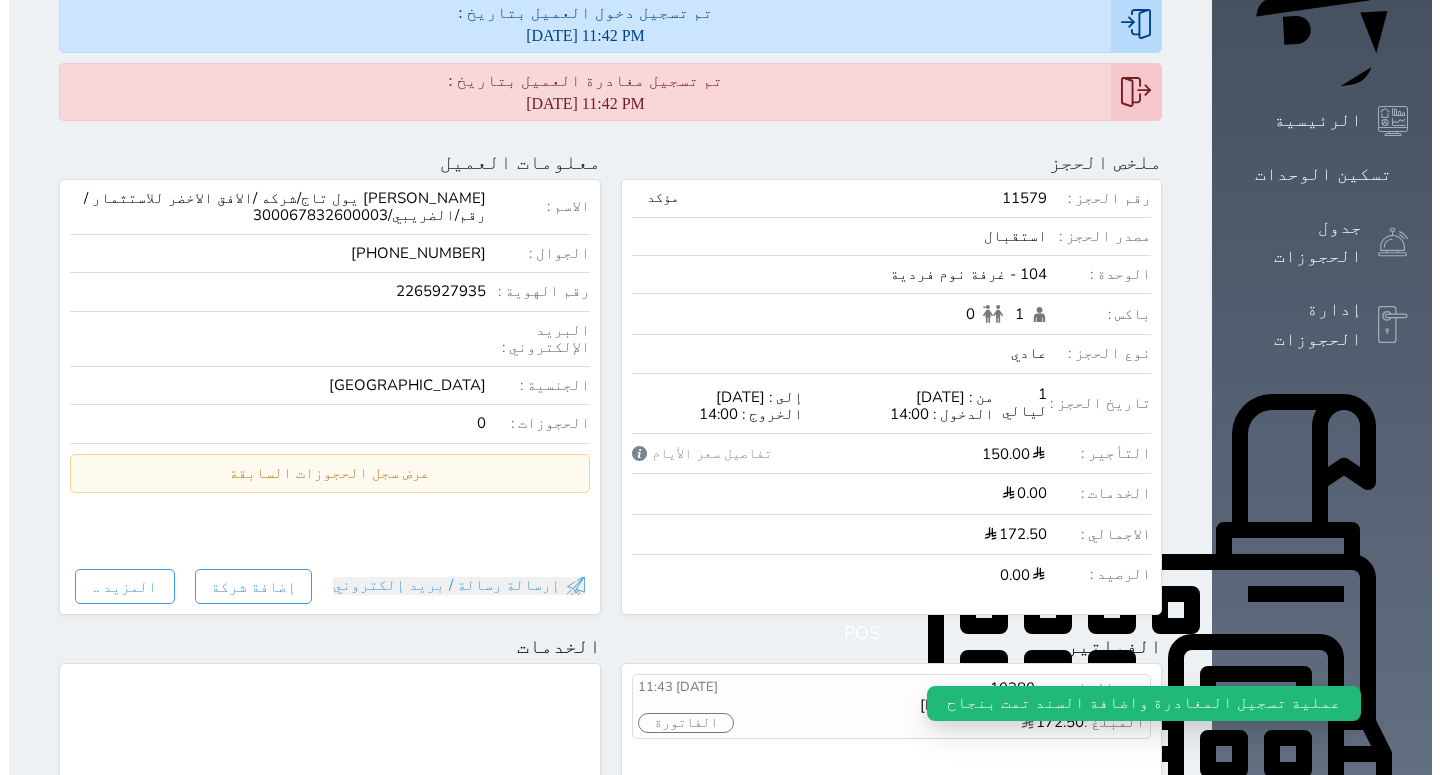 scroll, scrollTop: 408, scrollLeft: 0, axis: vertical 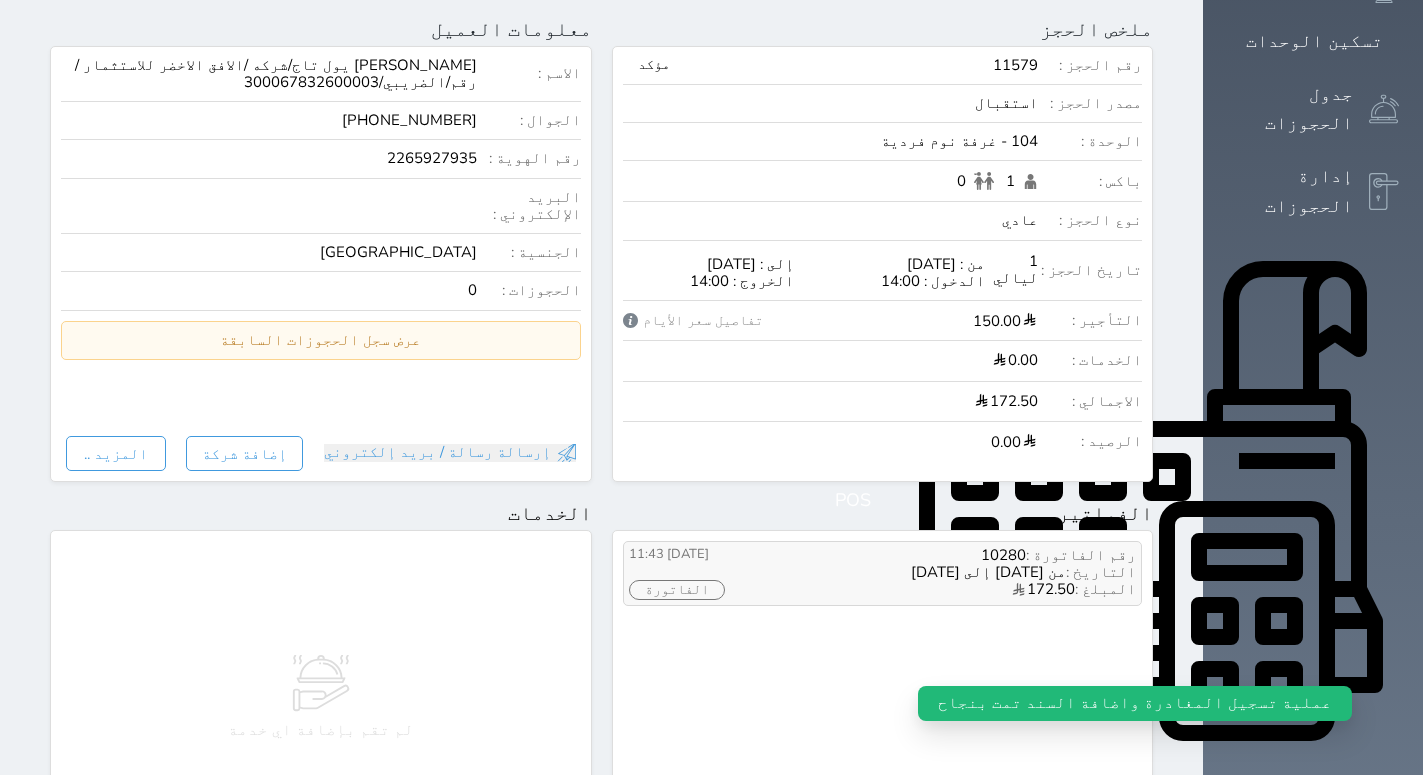click on "الفاتورة" at bounding box center [677, 590] 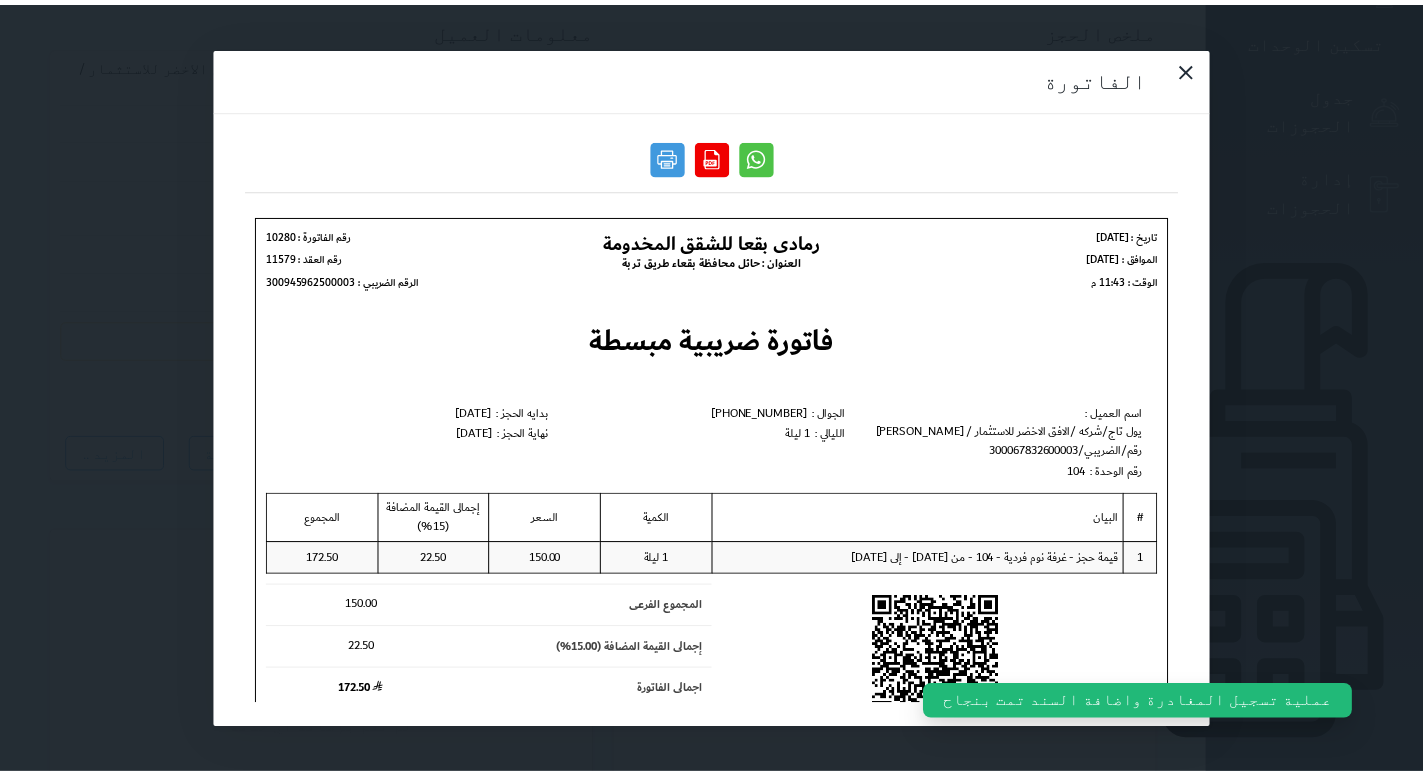 scroll, scrollTop: 0, scrollLeft: 0, axis: both 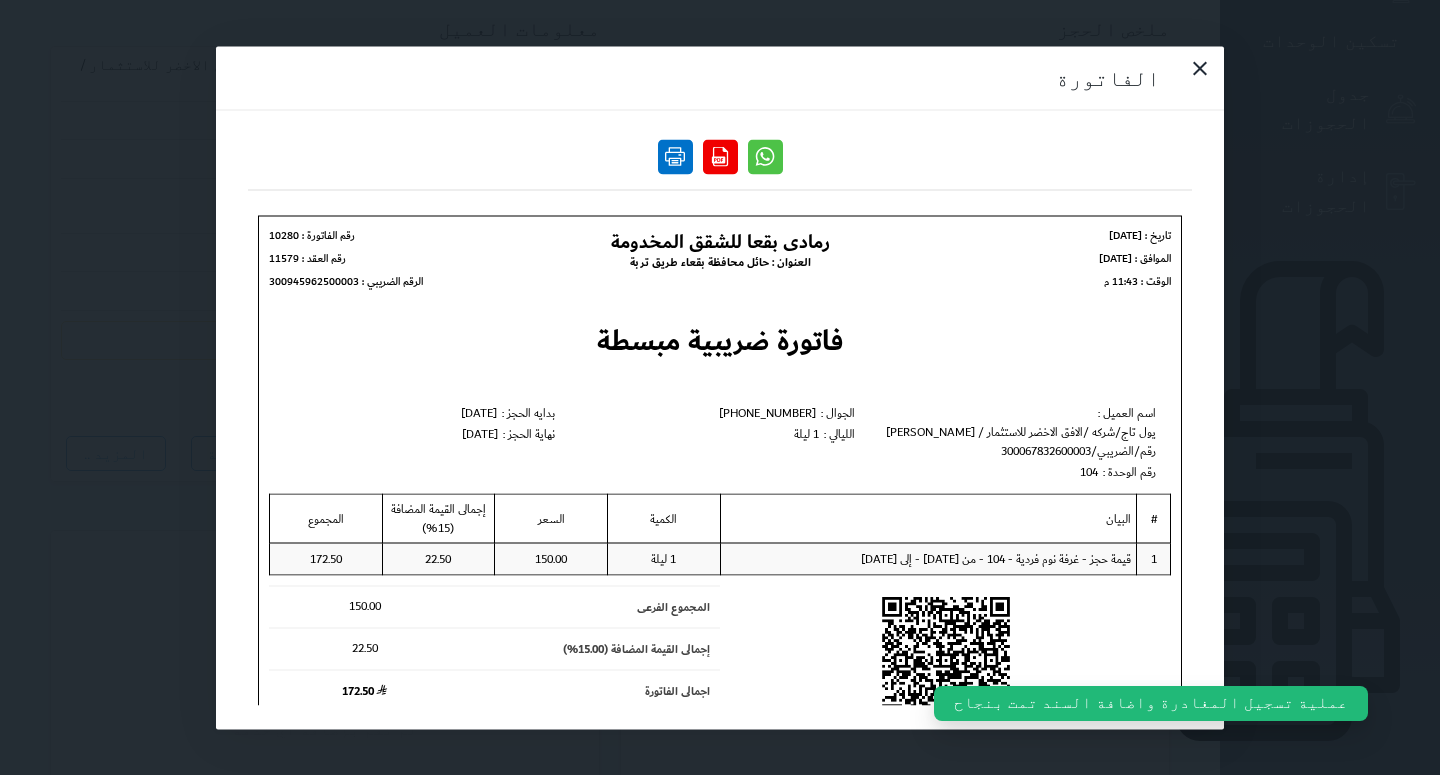 click at bounding box center [675, 156] 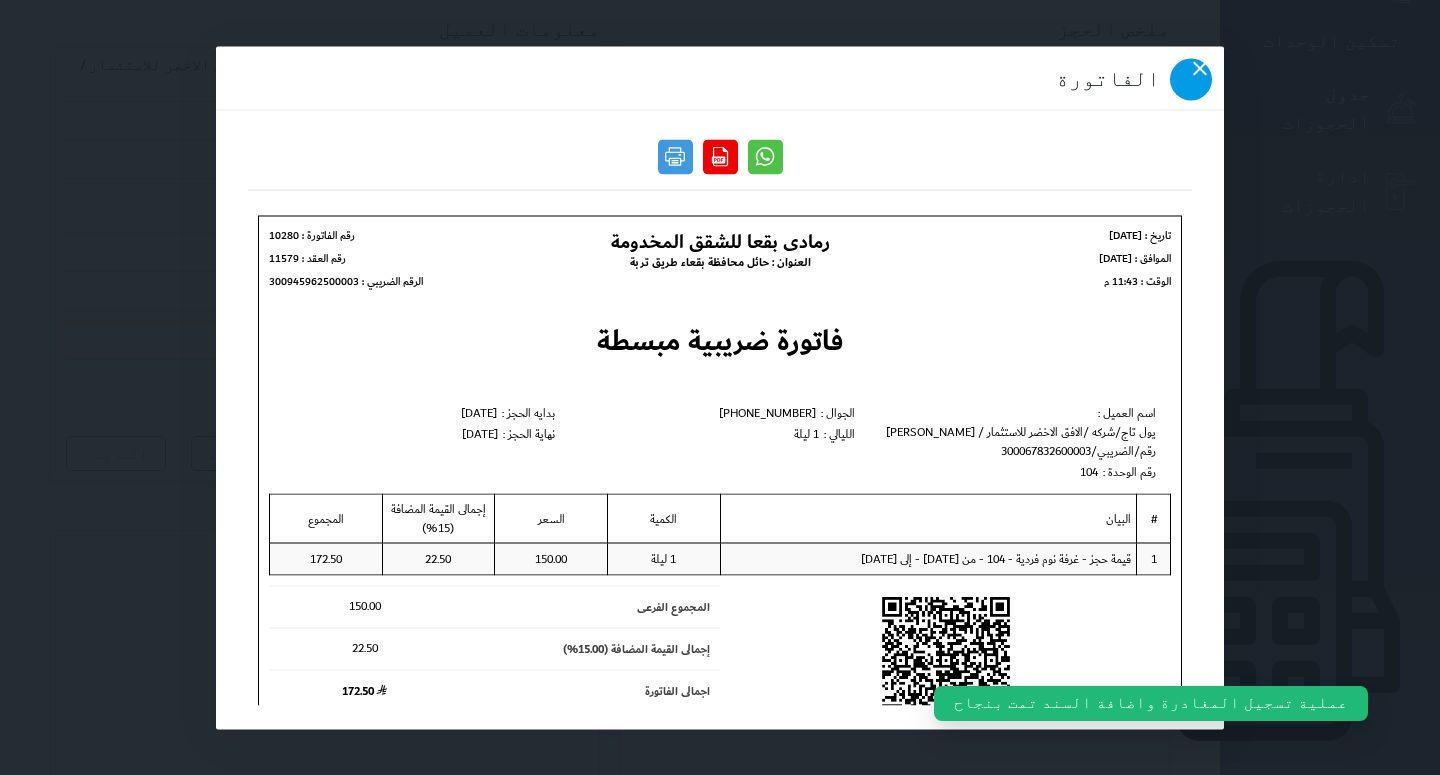 click at bounding box center (1191, 79) 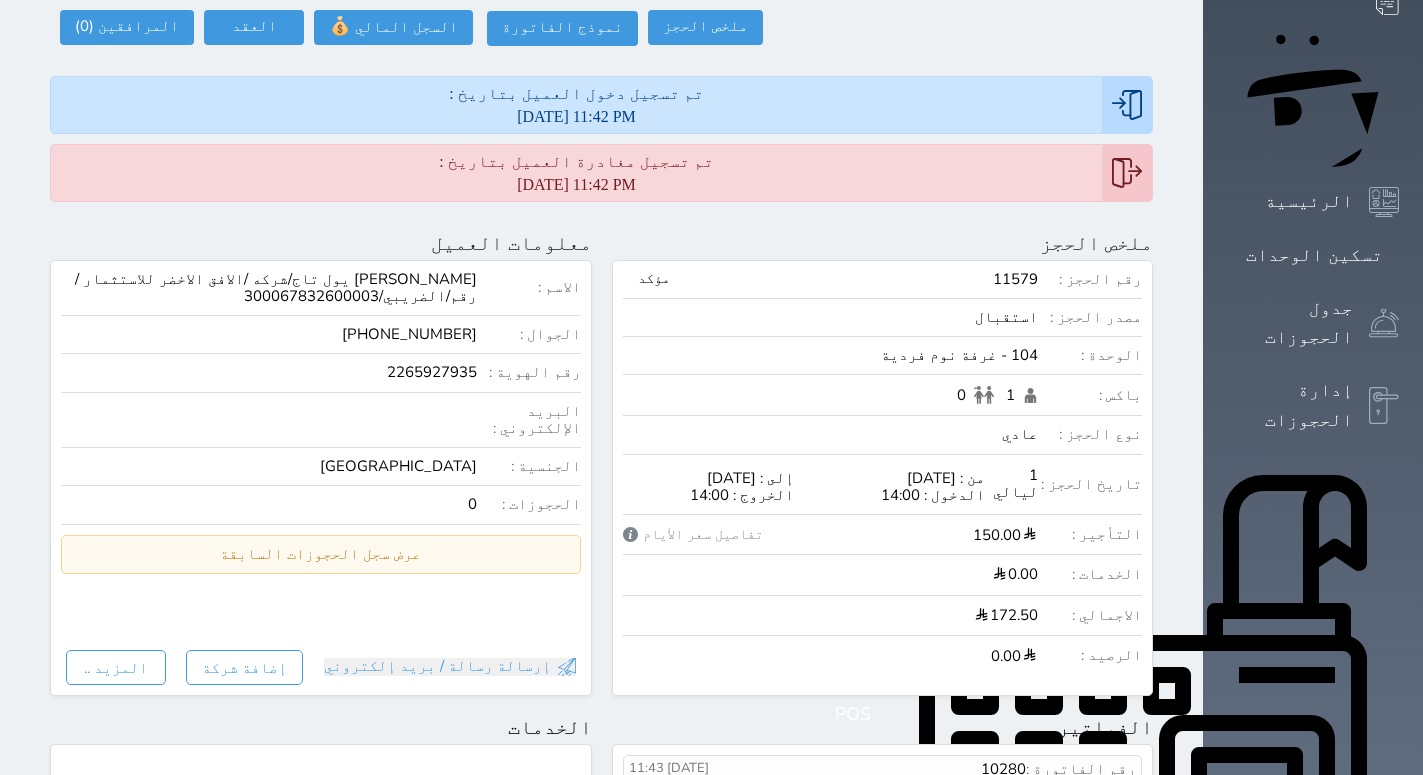 scroll, scrollTop: 0, scrollLeft: 0, axis: both 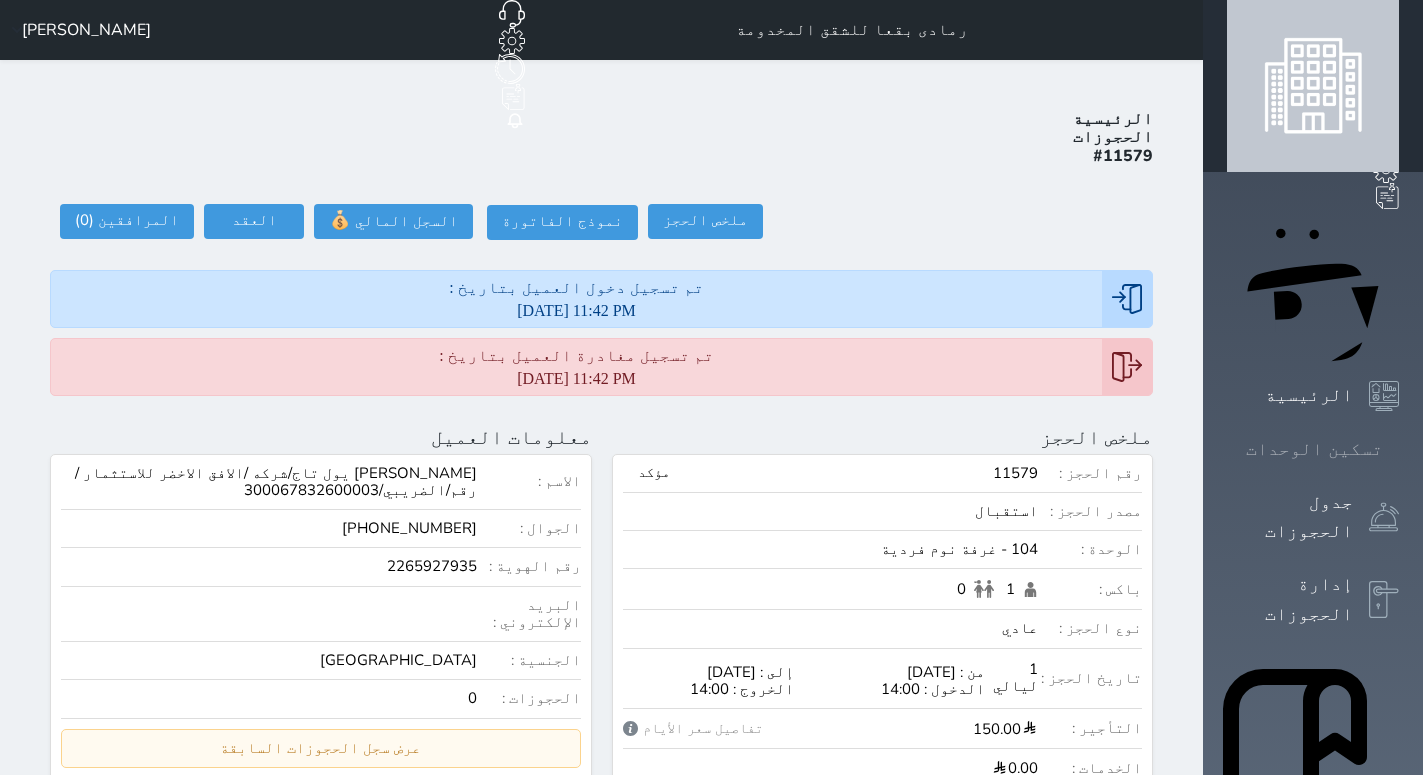 click on "تسكين الوحدات" at bounding box center (1314, 449) 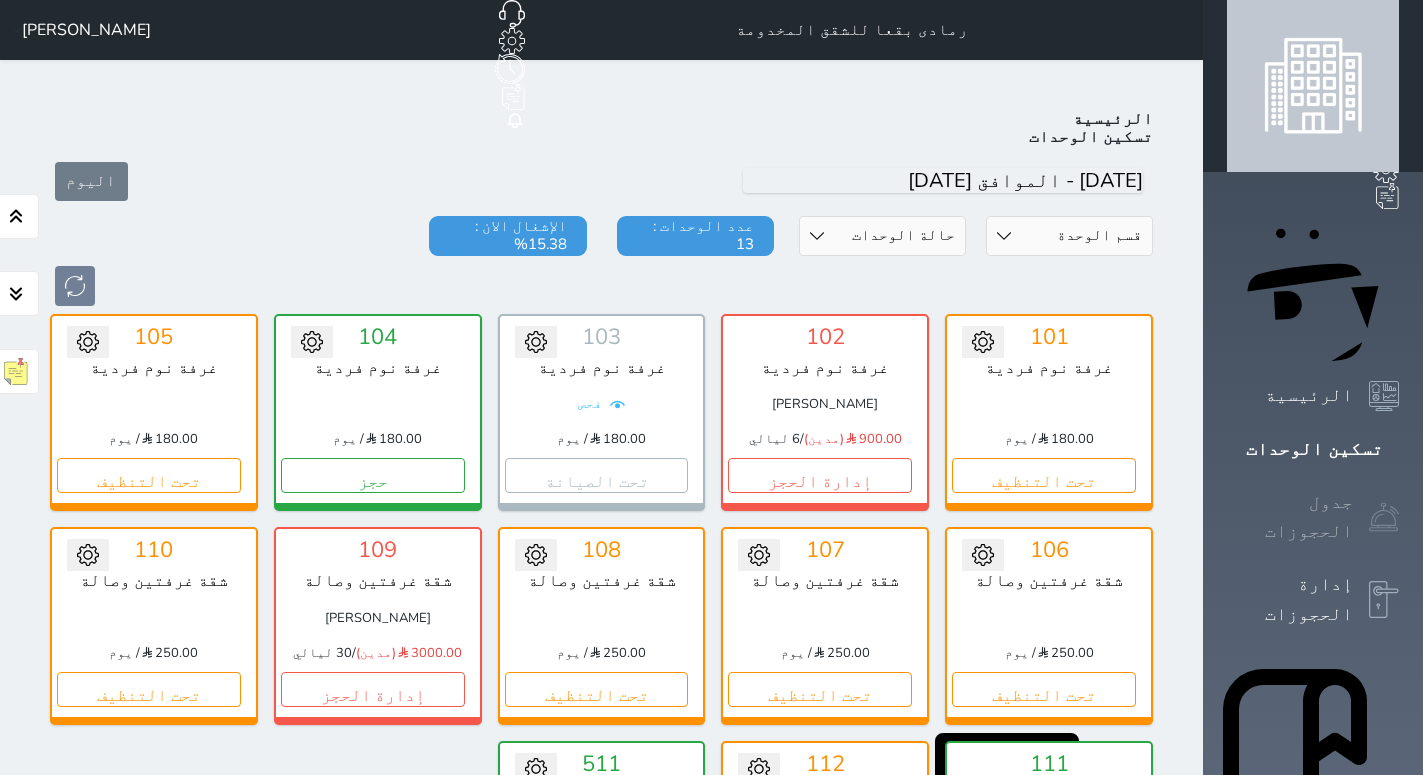 scroll, scrollTop: 78, scrollLeft: 0, axis: vertical 